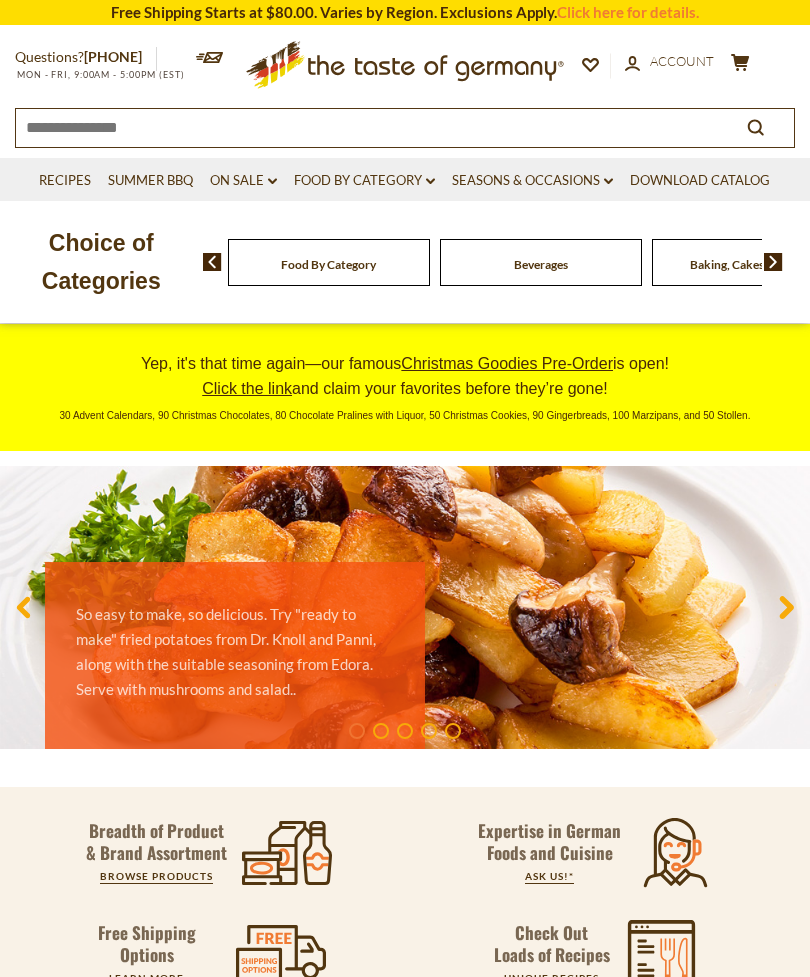 scroll, scrollTop: 0, scrollLeft: 0, axis: both 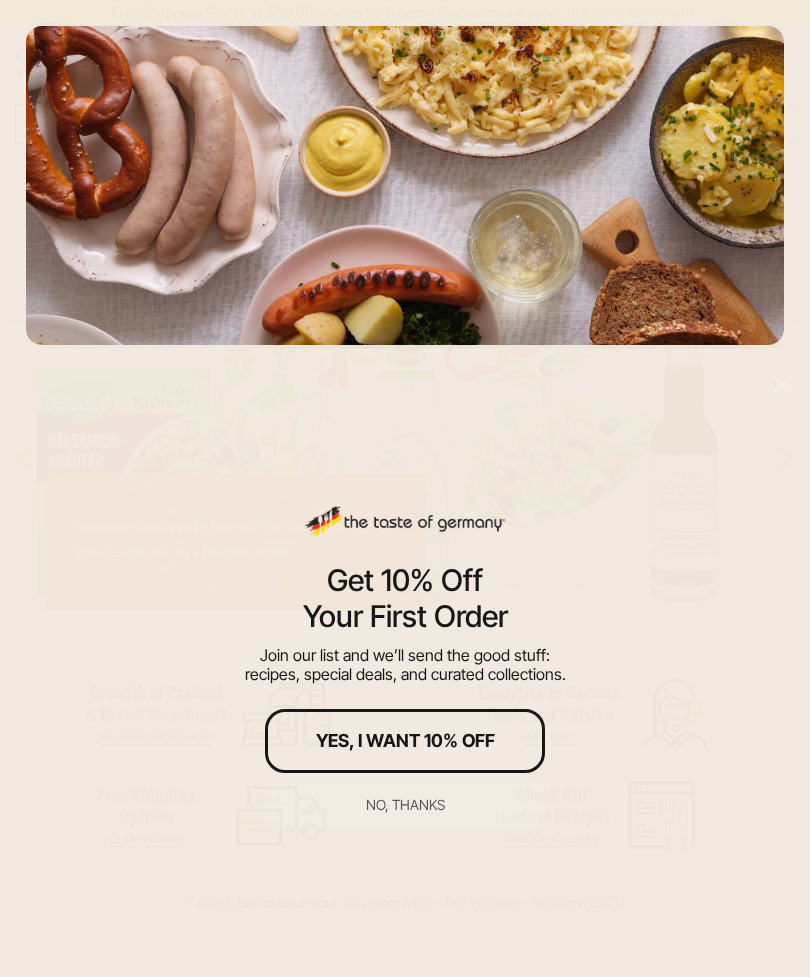 click on "Get 10% Off  Your First Order Join our list and we’ll send the good stuff: recipes, special deals, and curated collections. Yes, I Want 10% Off No, thanks" at bounding box center (405, 674) 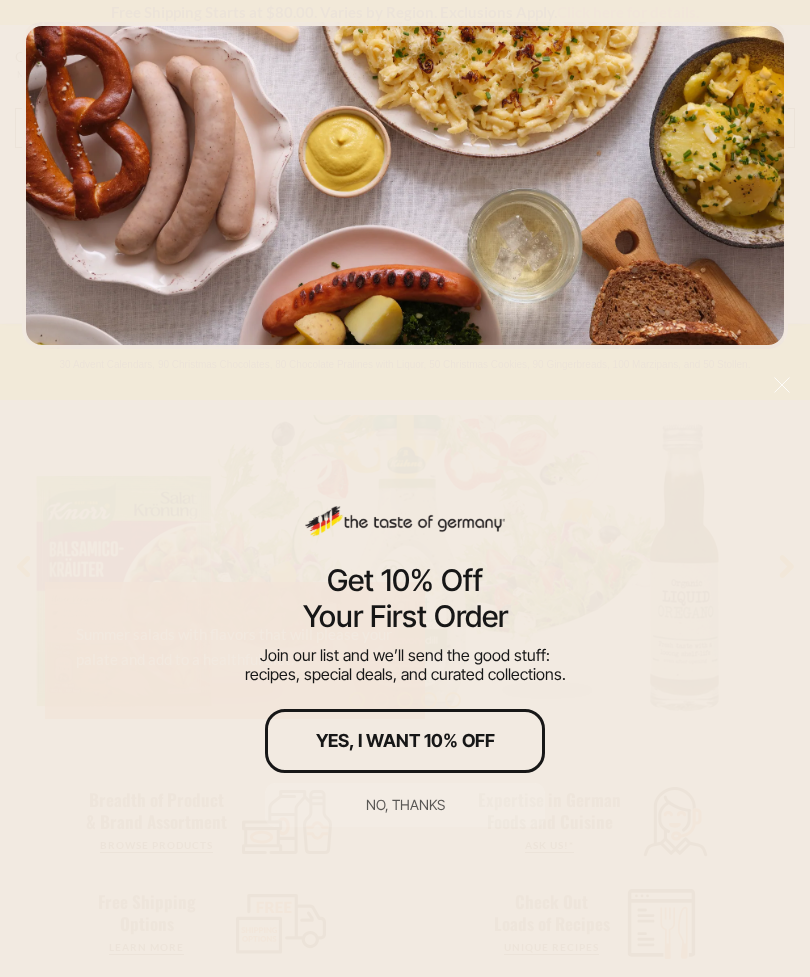 scroll, scrollTop: 49, scrollLeft: 0, axis: vertical 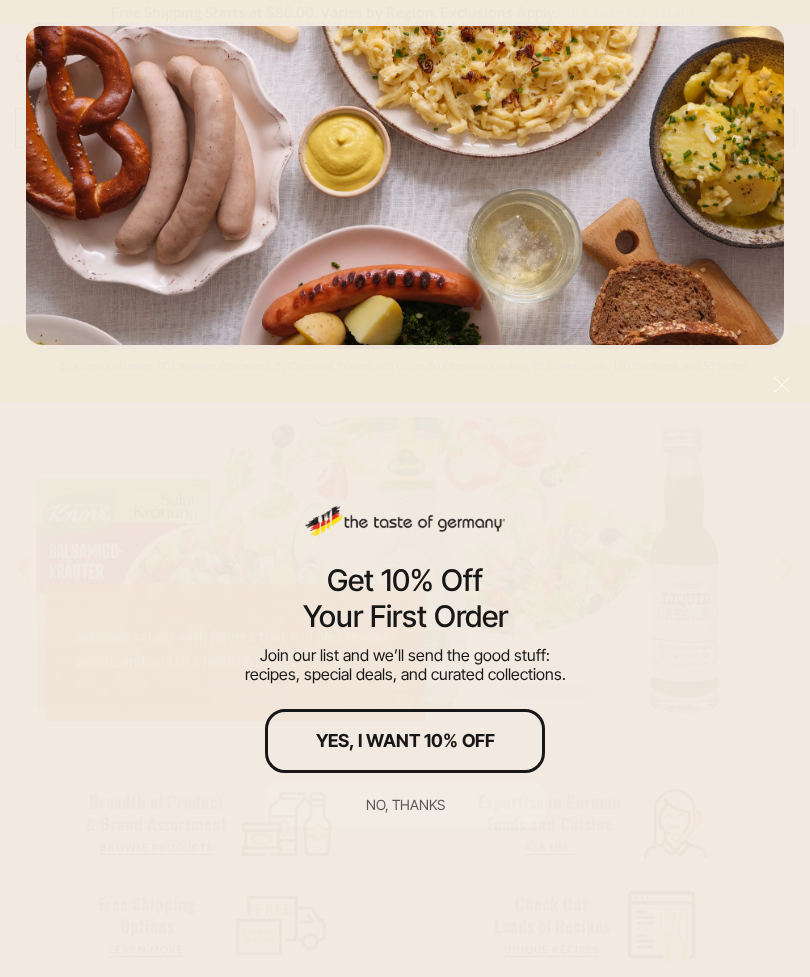 click on "No, thanks" at bounding box center [405, 805] 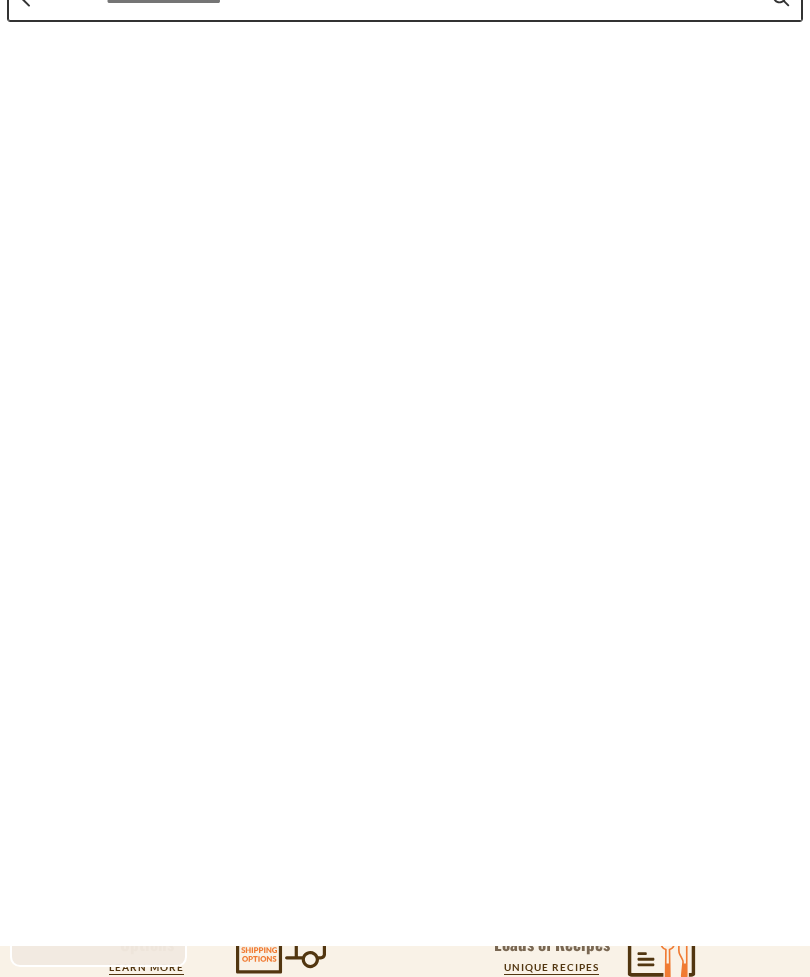 scroll, scrollTop: 0, scrollLeft: 0, axis: both 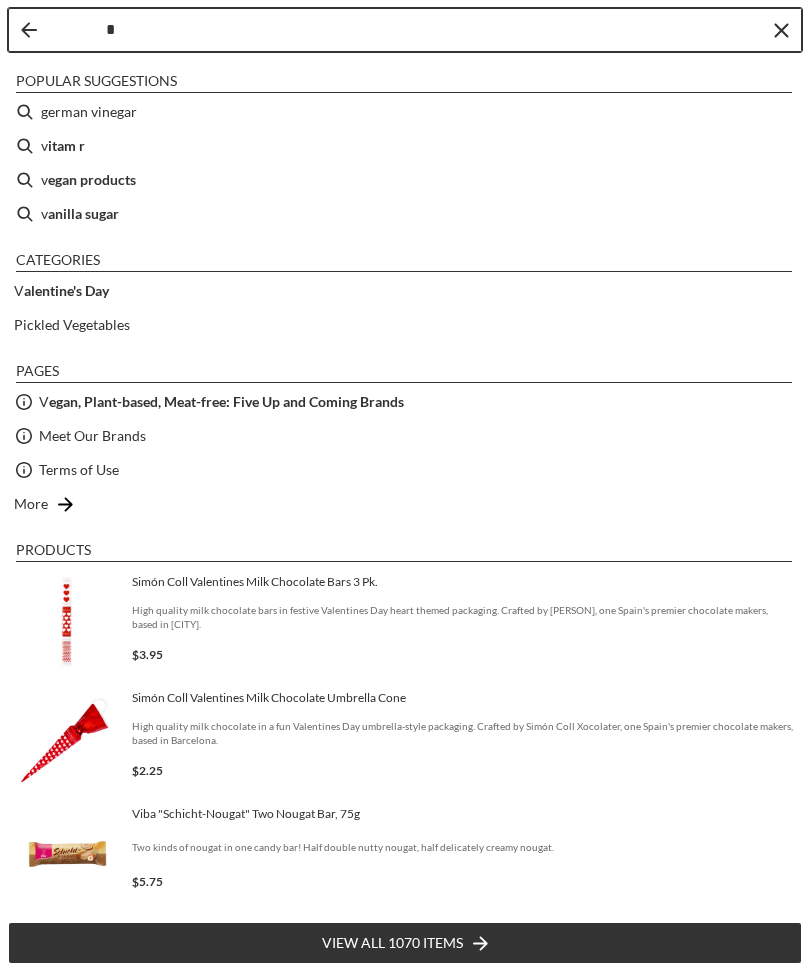 type on "**" 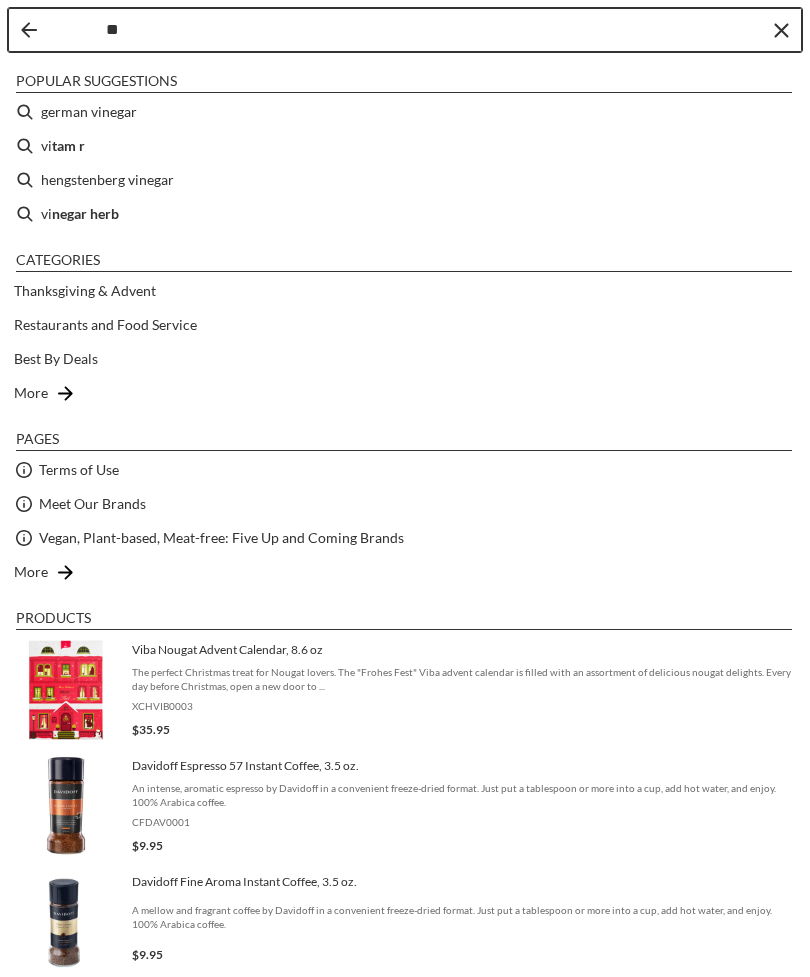 click on "german vinegar" at bounding box center [405, 112] 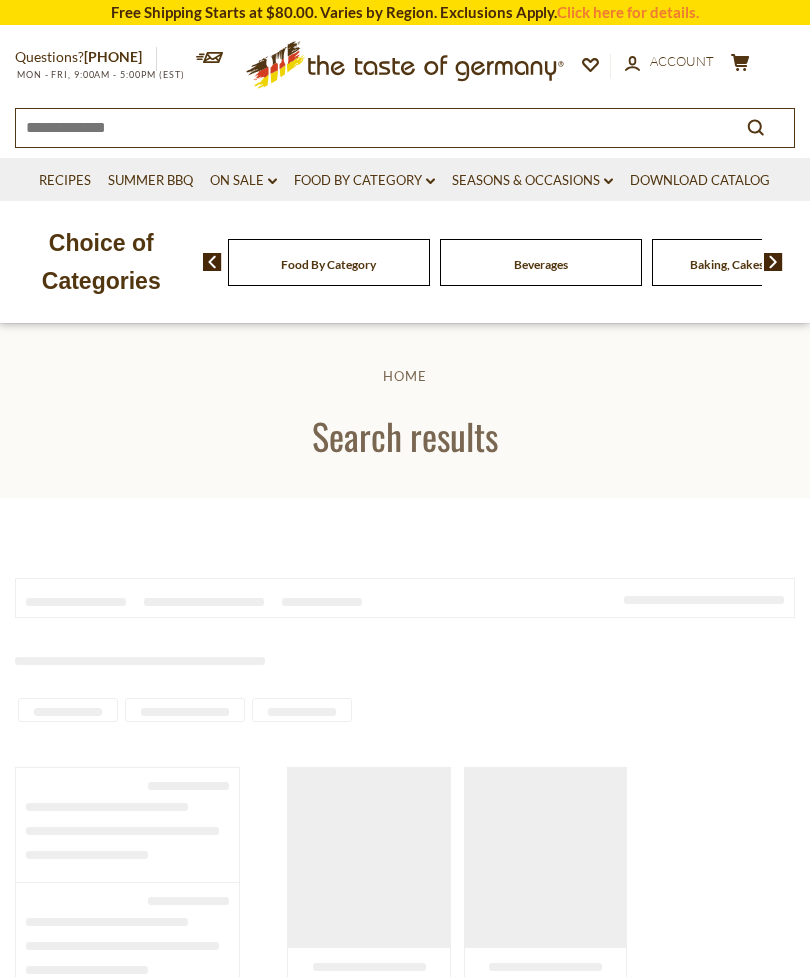 scroll, scrollTop: 0, scrollLeft: 0, axis: both 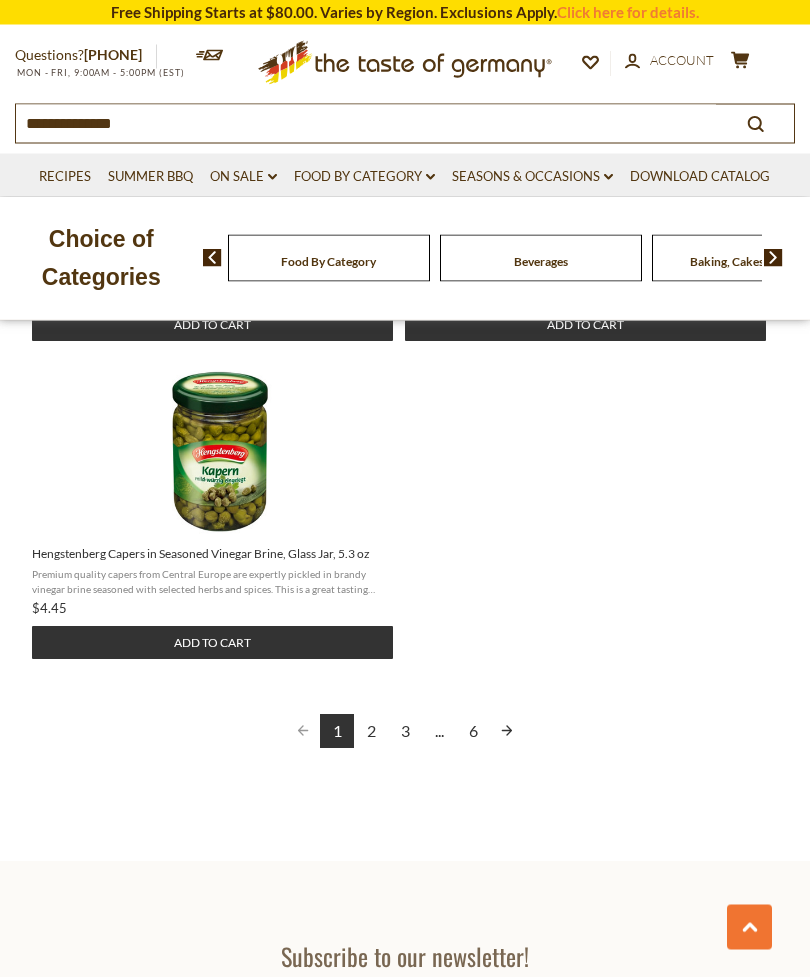 click at bounding box center (507, 732) 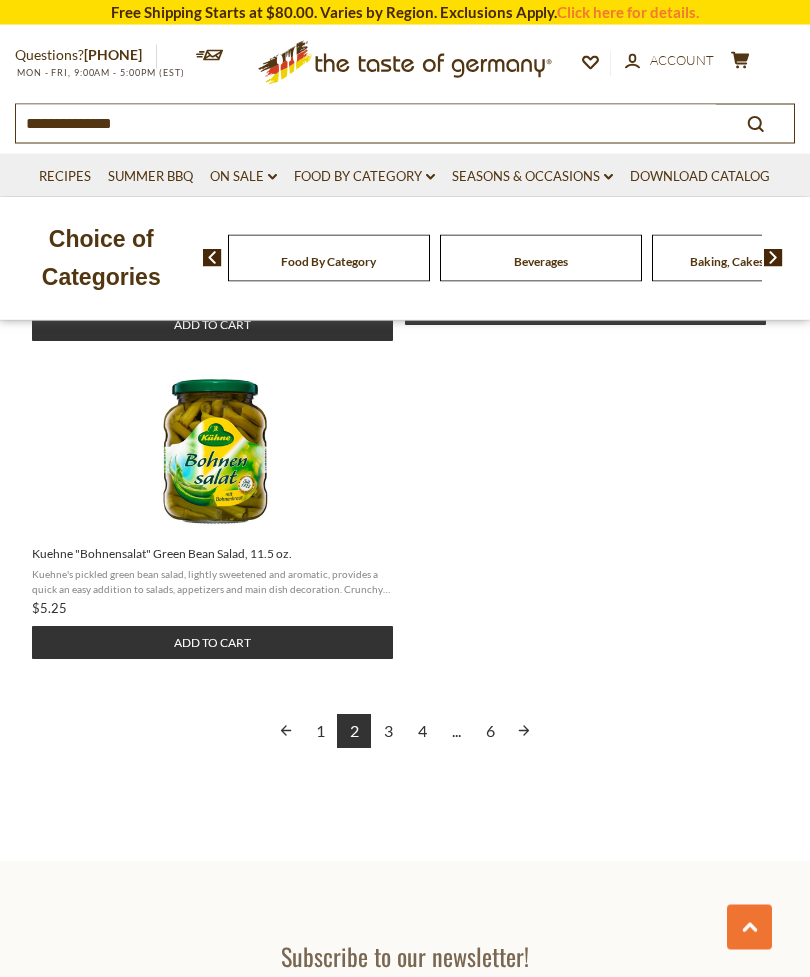 scroll, scrollTop: 2622, scrollLeft: 0, axis: vertical 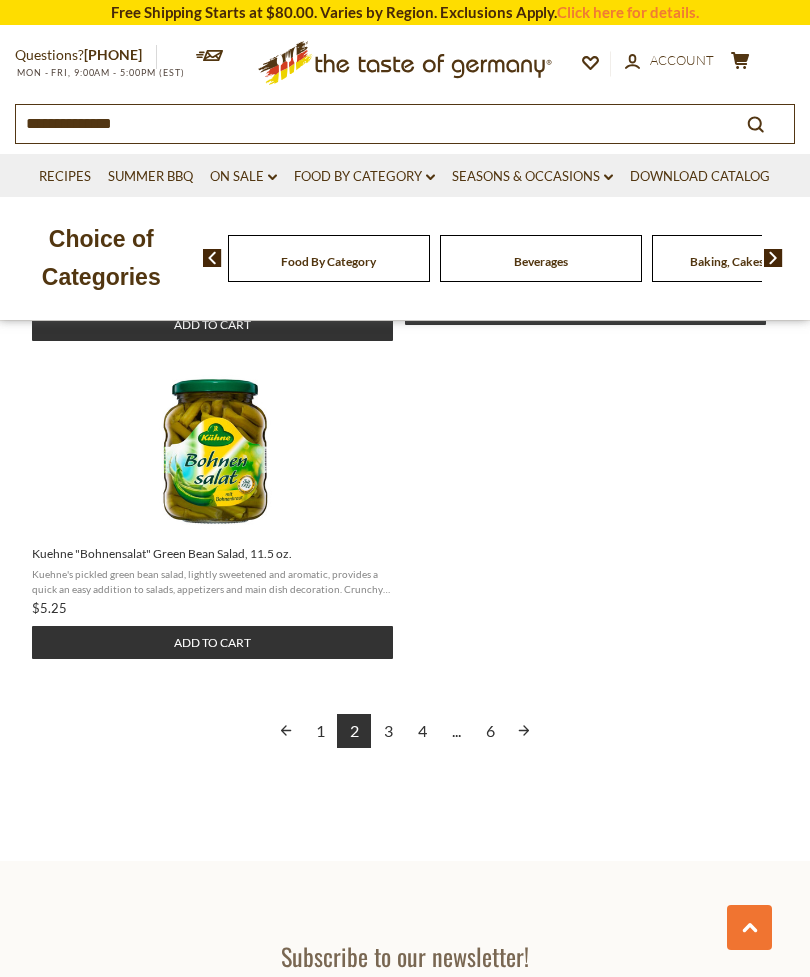 click at bounding box center (524, 731) 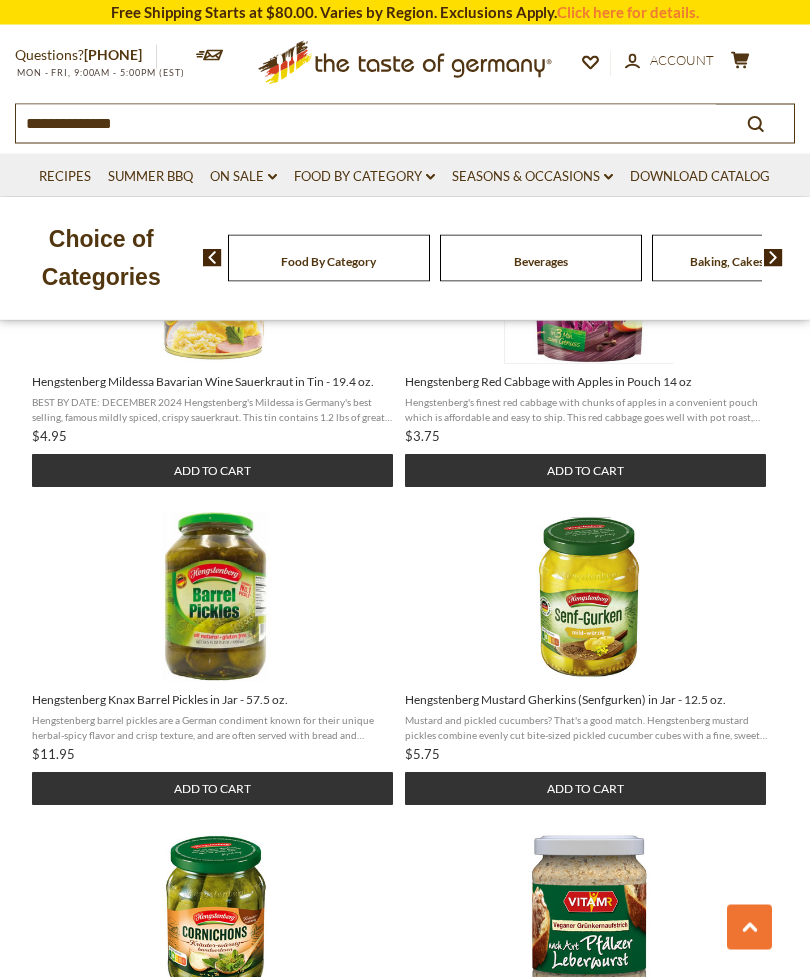 scroll, scrollTop: 1474, scrollLeft: 0, axis: vertical 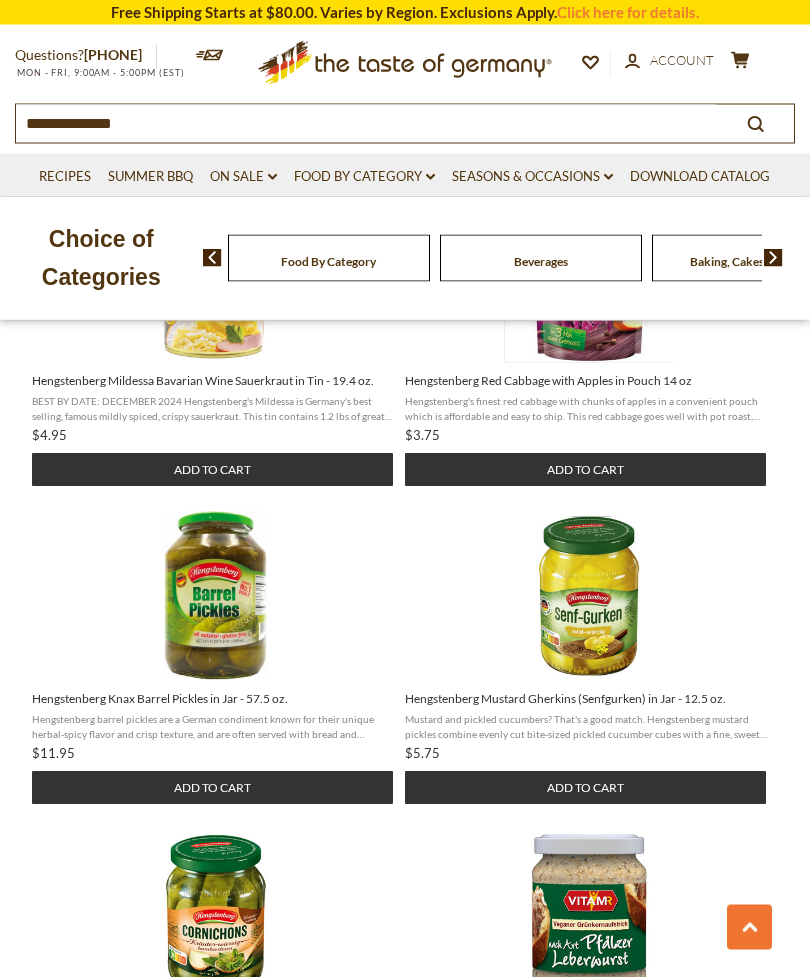 click on "Hengstenberg barrel pickles are a German condiment known for their unique herbal-spicy flavor and crisp texture, and are often served with bread and sausage, a traditional German snack. ..." at bounding box center (213, 727) 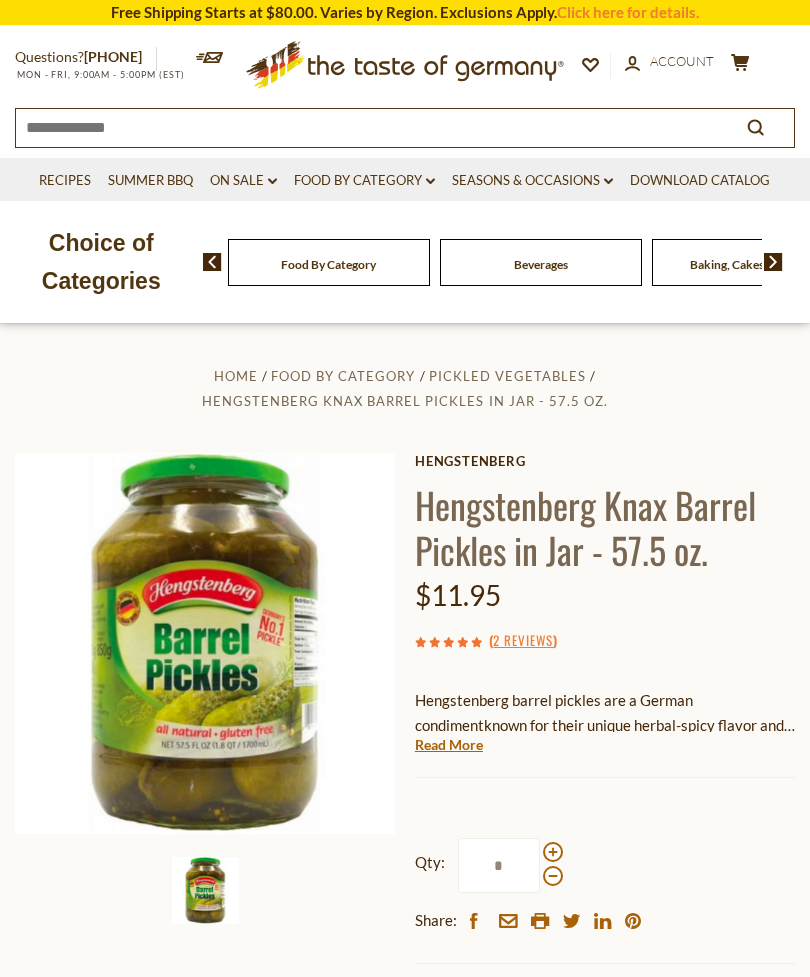 scroll, scrollTop: 0, scrollLeft: 0, axis: both 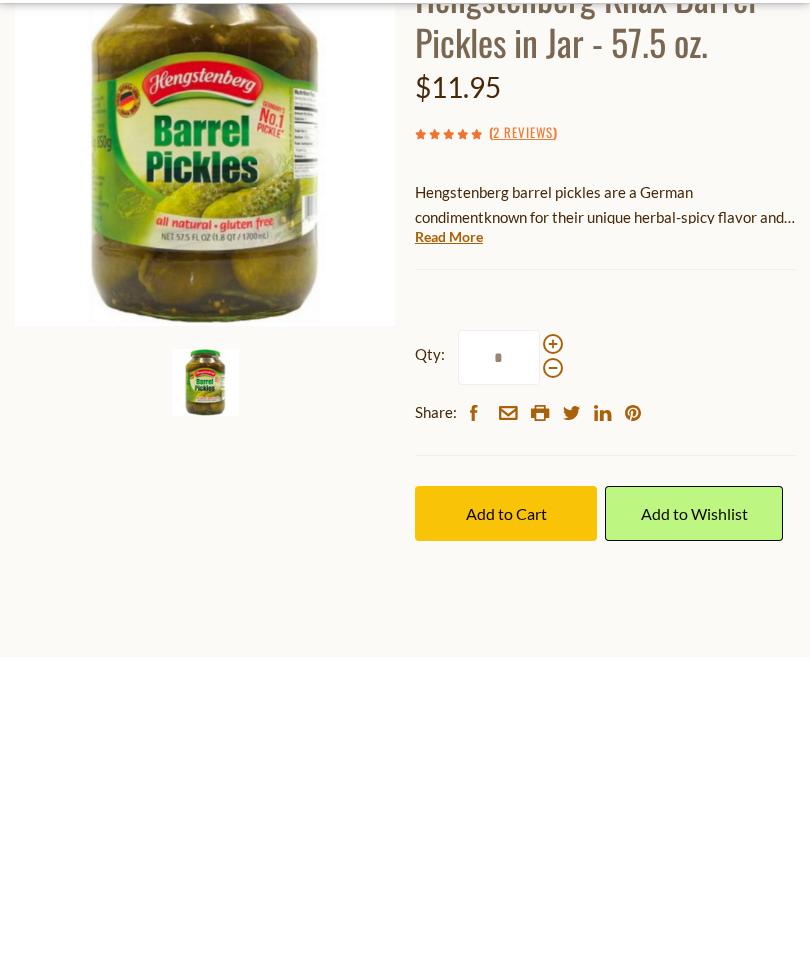 click on "Add to Cart" at bounding box center [506, 833] 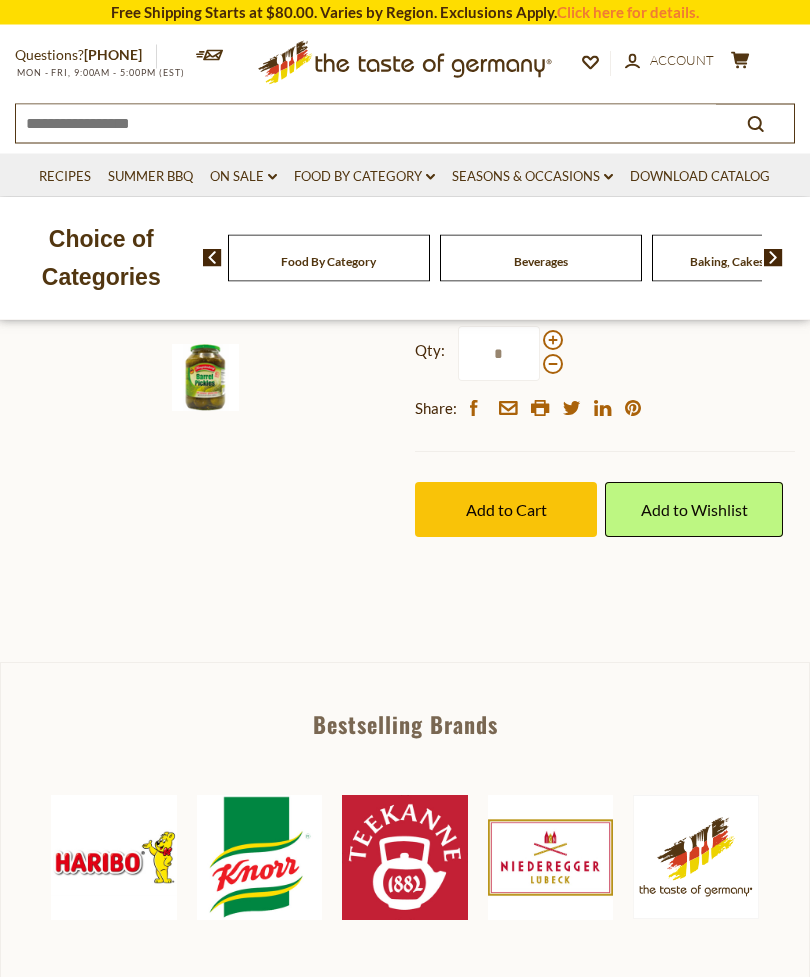 scroll, scrollTop: 504, scrollLeft: 0, axis: vertical 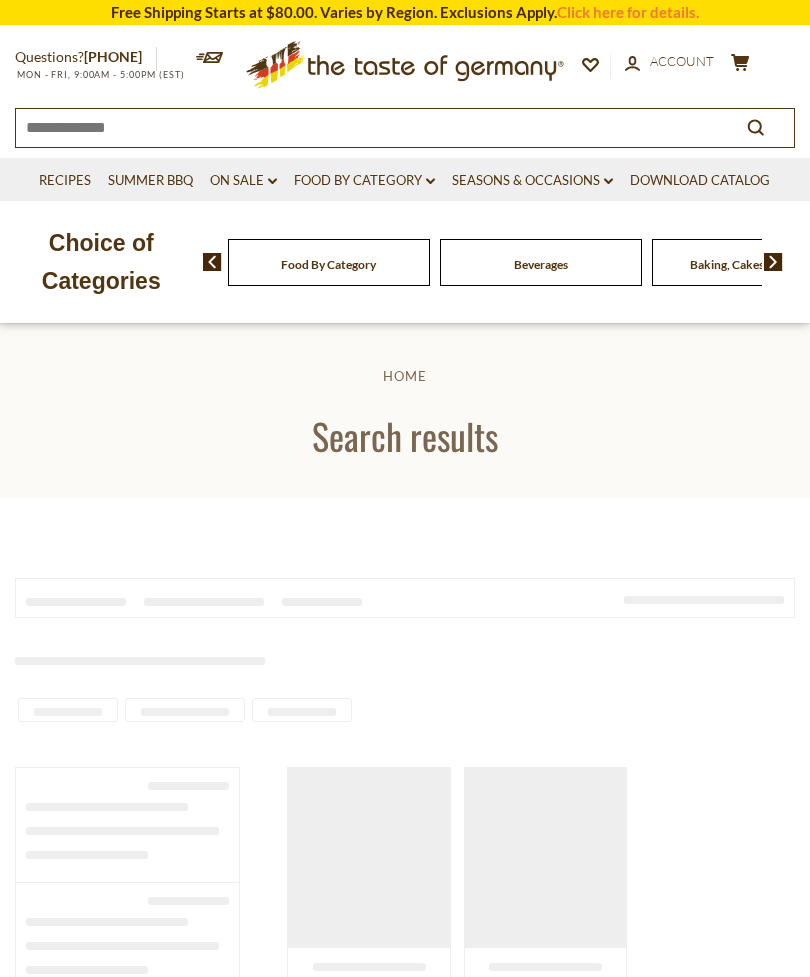 type on "**********" 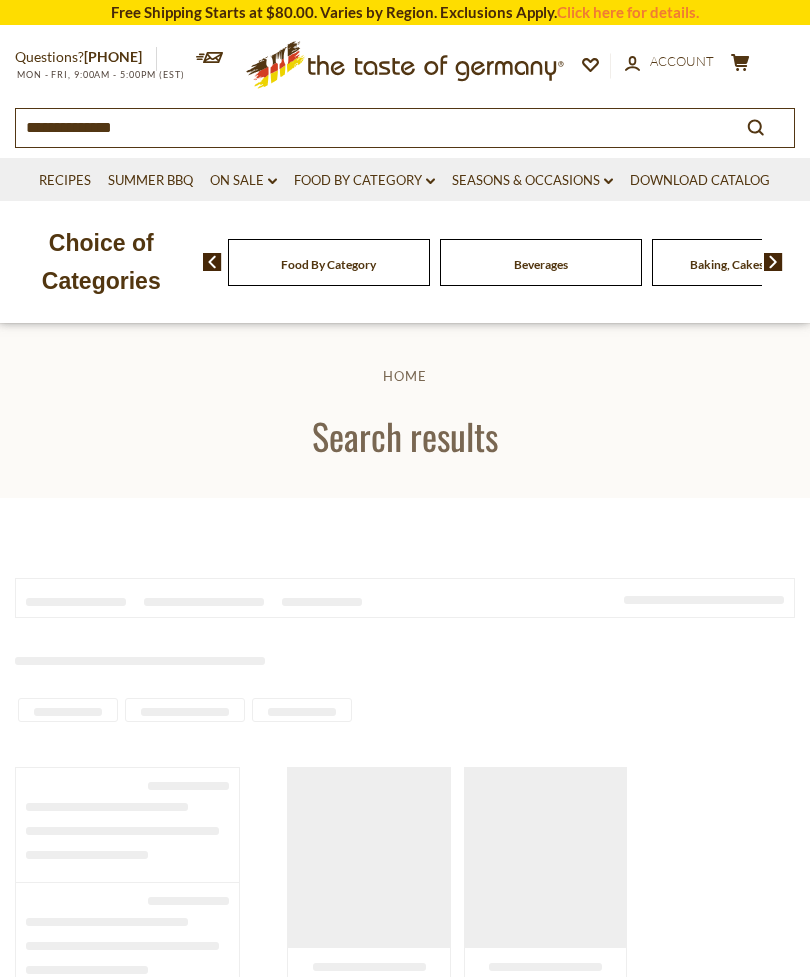 scroll, scrollTop: 0, scrollLeft: 0, axis: both 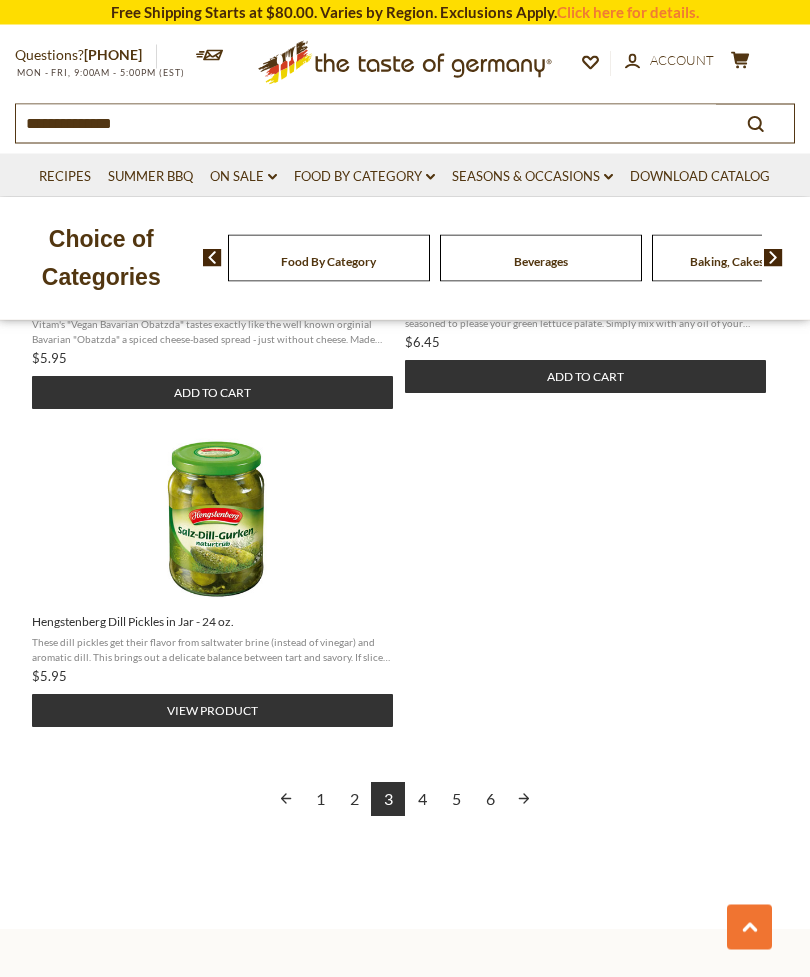 click at bounding box center [524, 800] 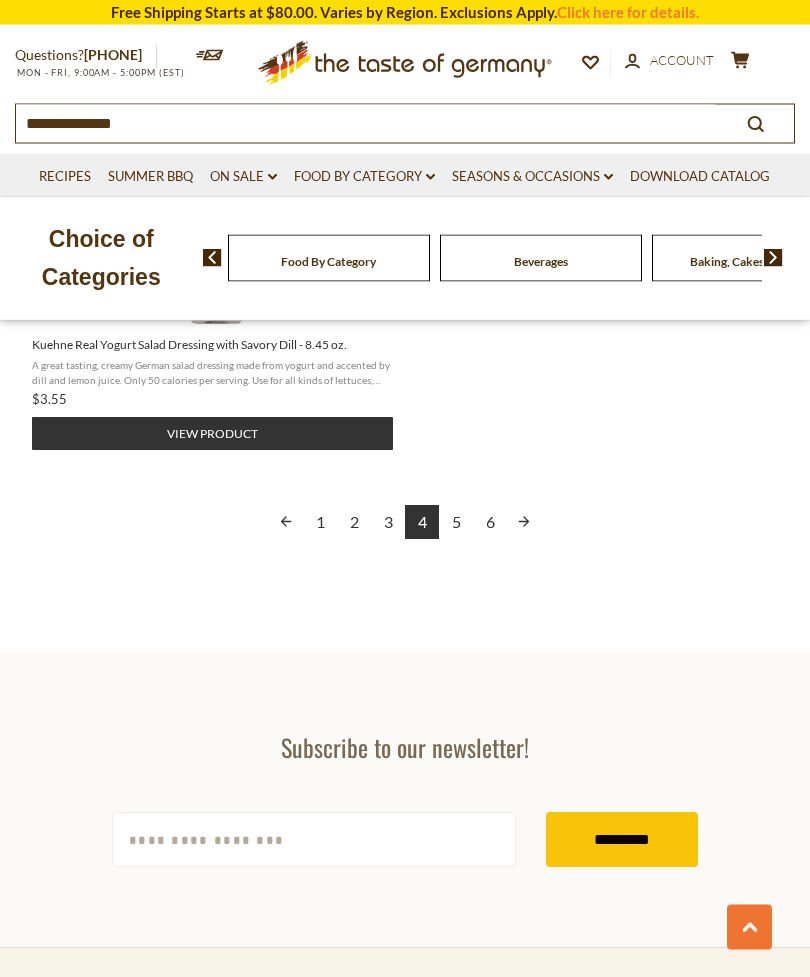 scroll, scrollTop: 2815, scrollLeft: 0, axis: vertical 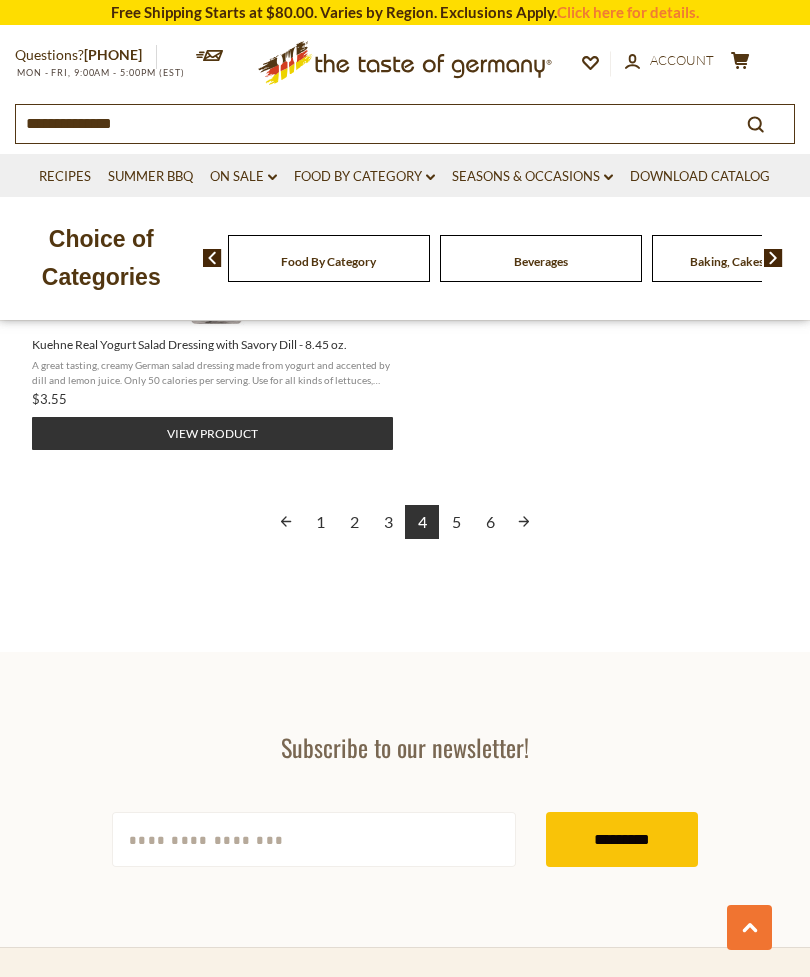 click at bounding box center [524, 522] 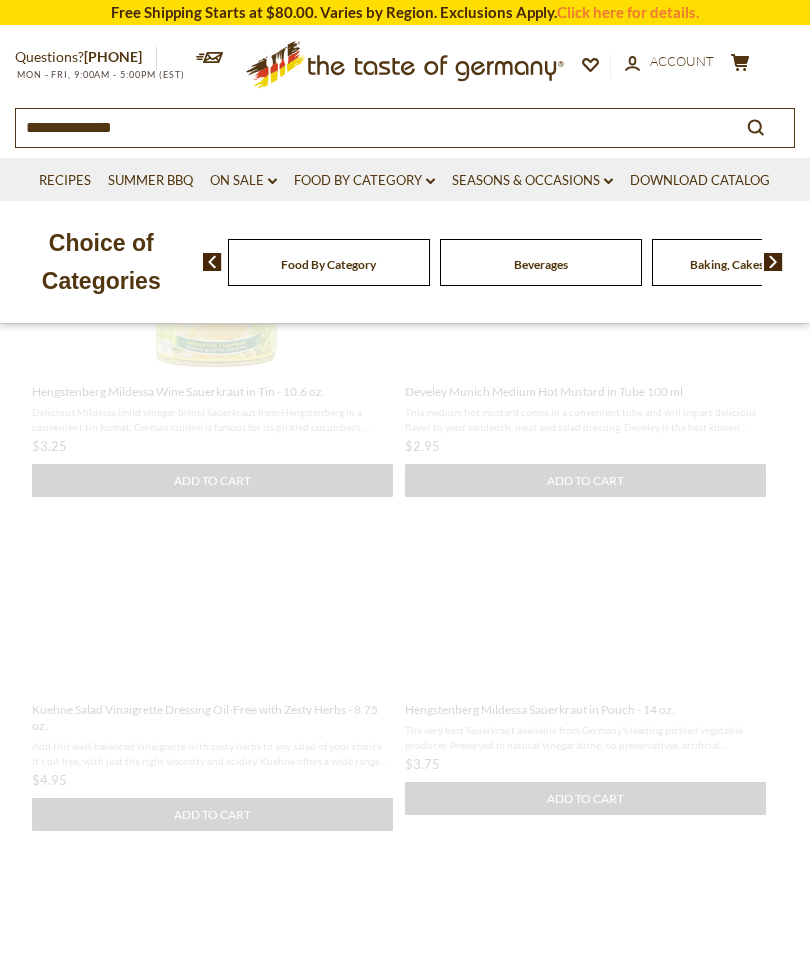 scroll, scrollTop: 6, scrollLeft: 0, axis: vertical 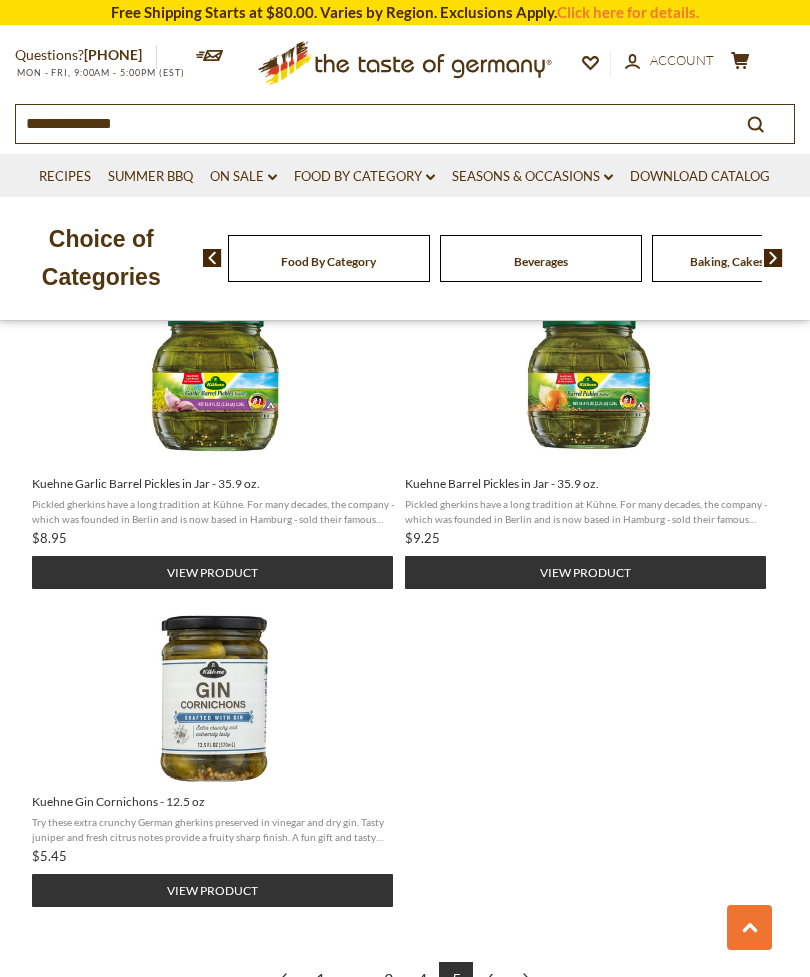 click at bounding box center [524, 979] 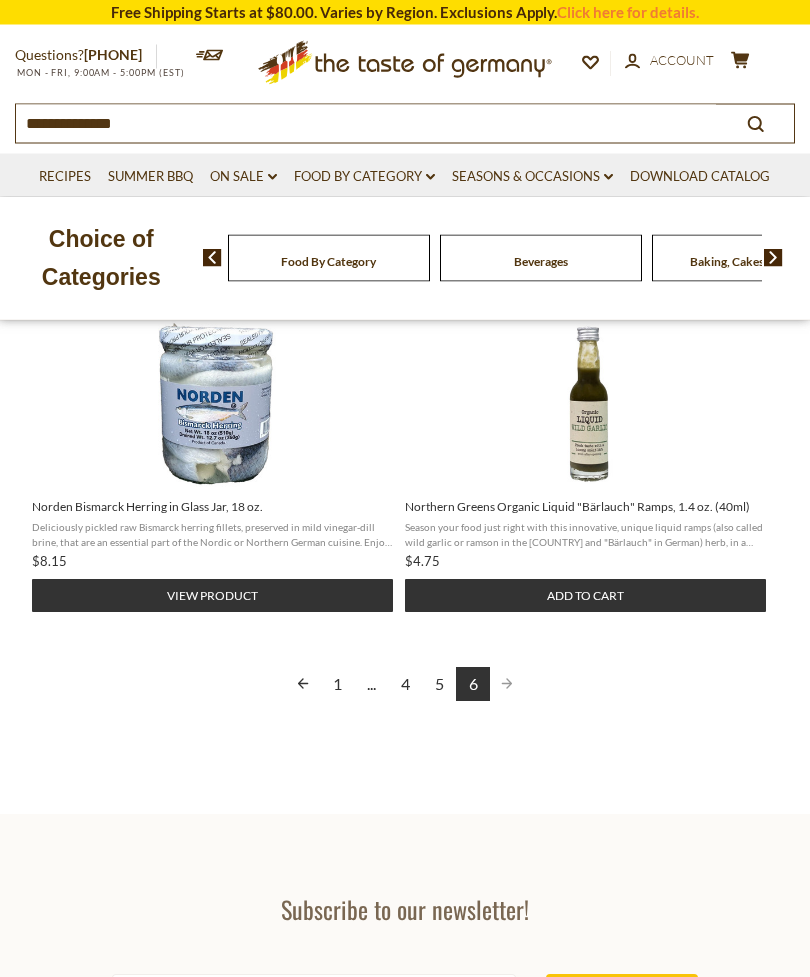 scroll, scrollTop: 713, scrollLeft: 0, axis: vertical 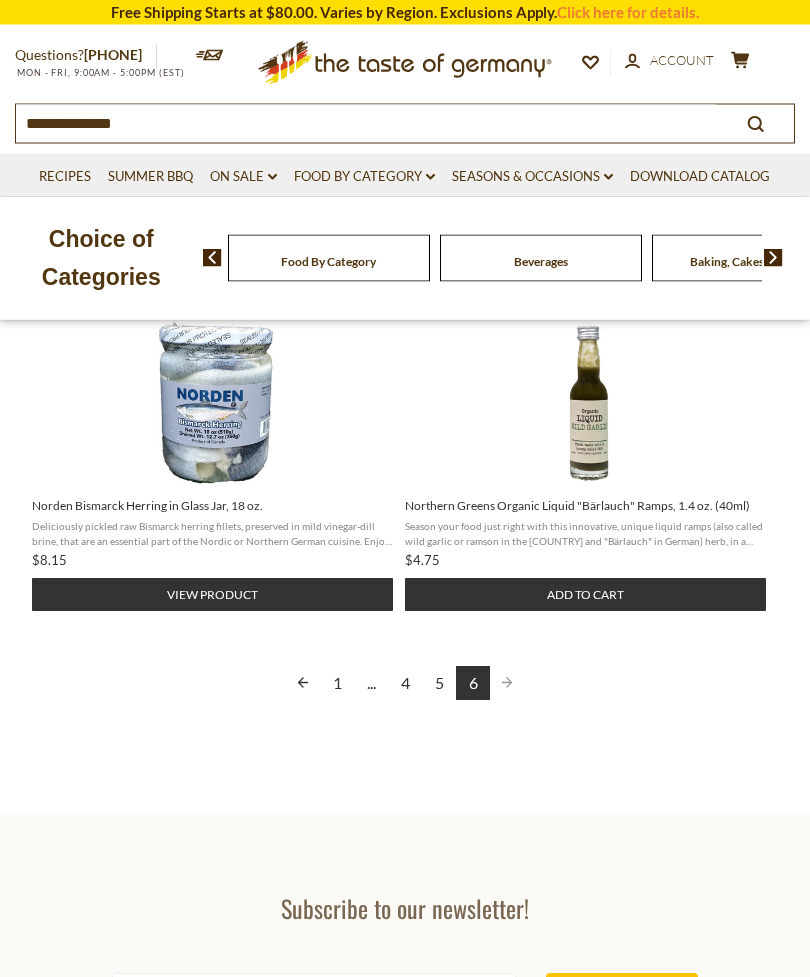click at bounding box center (303, 684) 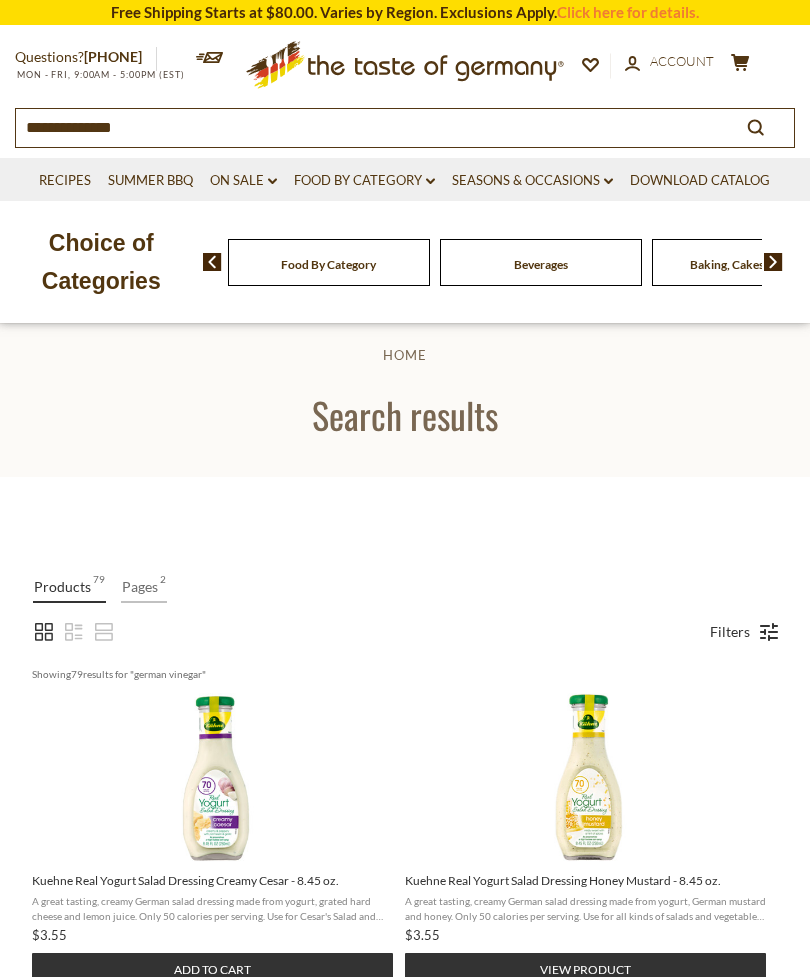 scroll, scrollTop: 1, scrollLeft: 0, axis: vertical 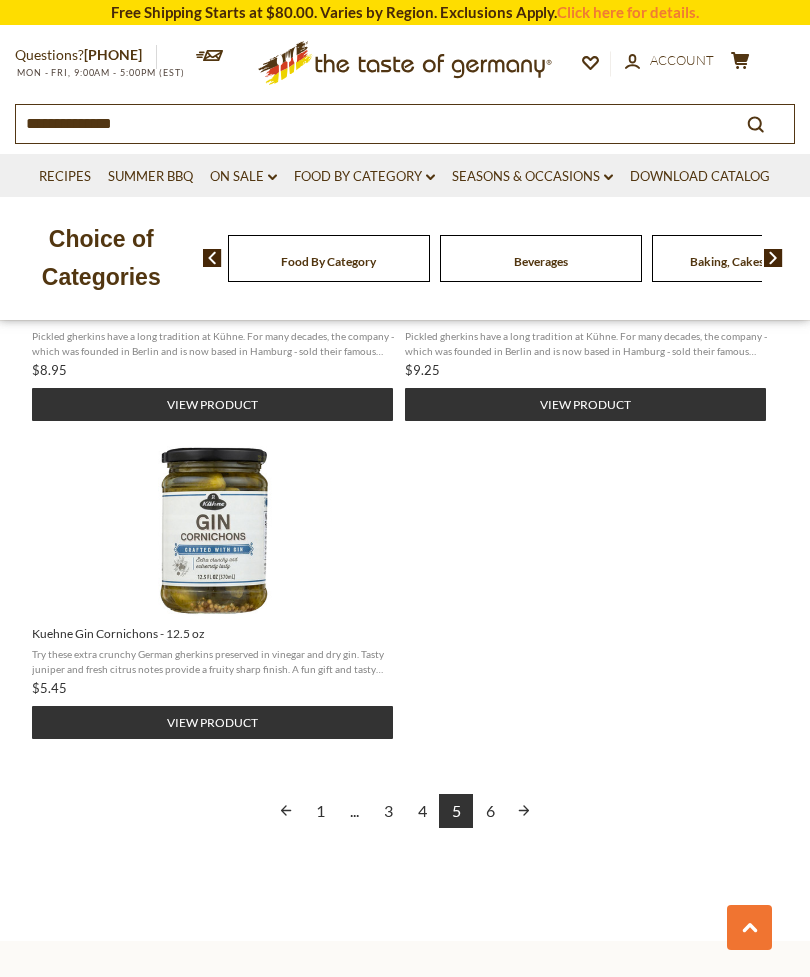click on "3" at bounding box center (388, 811) 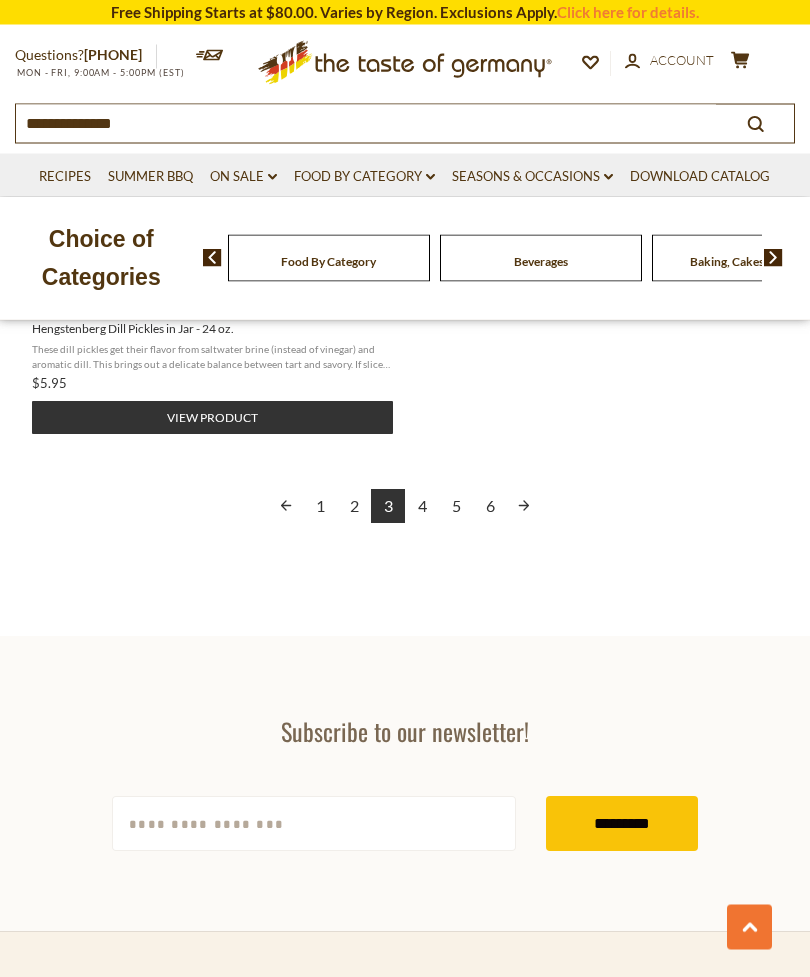 scroll, scrollTop: 2832, scrollLeft: 0, axis: vertical 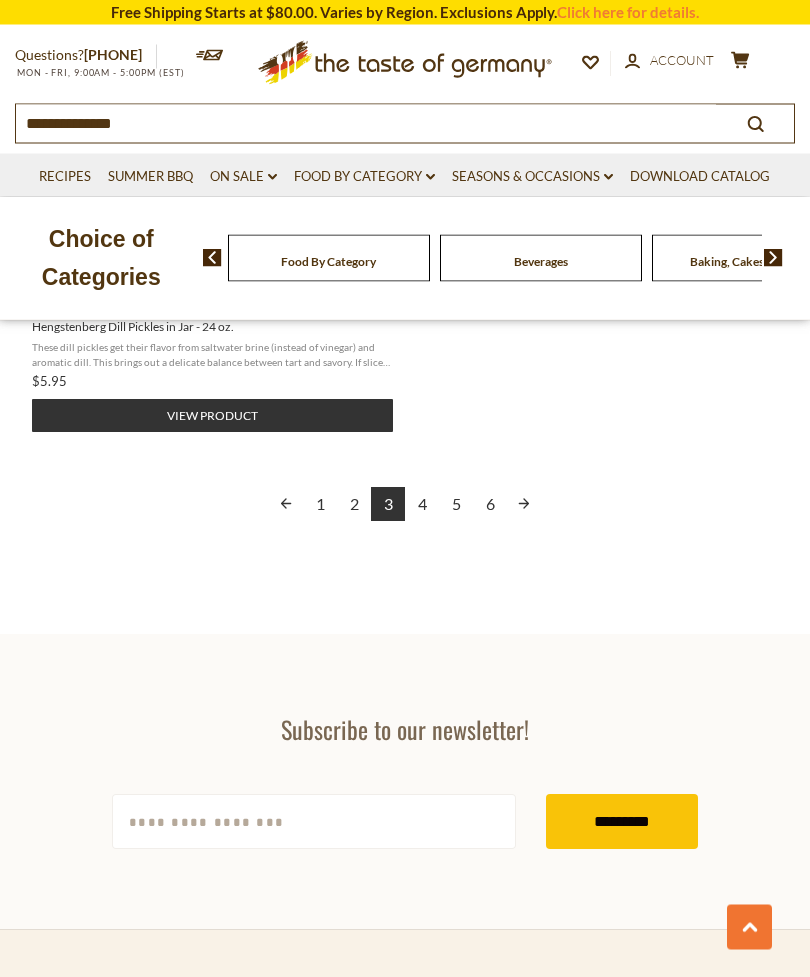 click on "2" at bounding box center (354, 505) 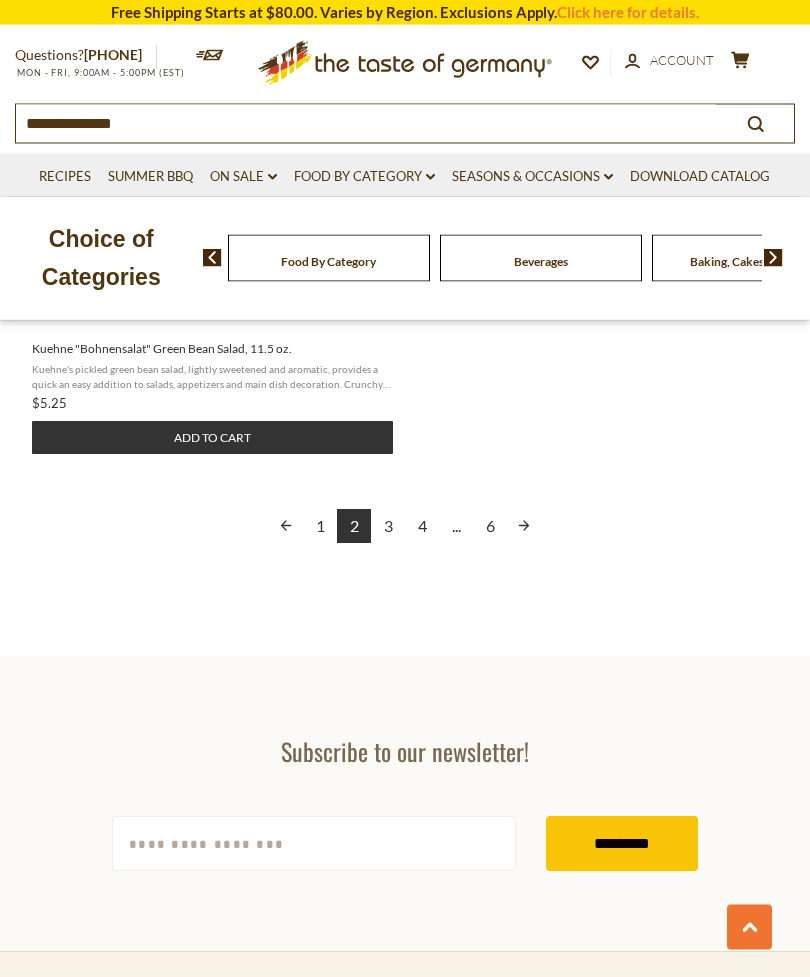 scroll, scrollTop: 2827, scrollLeft: 0, axis: vertical 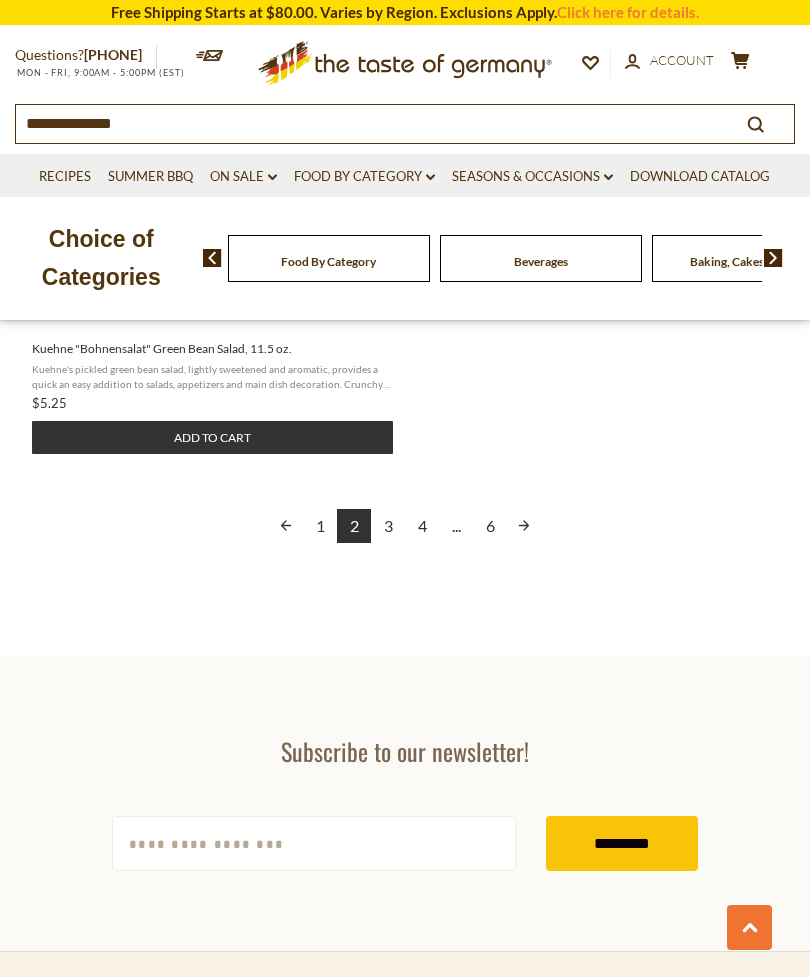 click on "1" at bounding box center (320, 526) 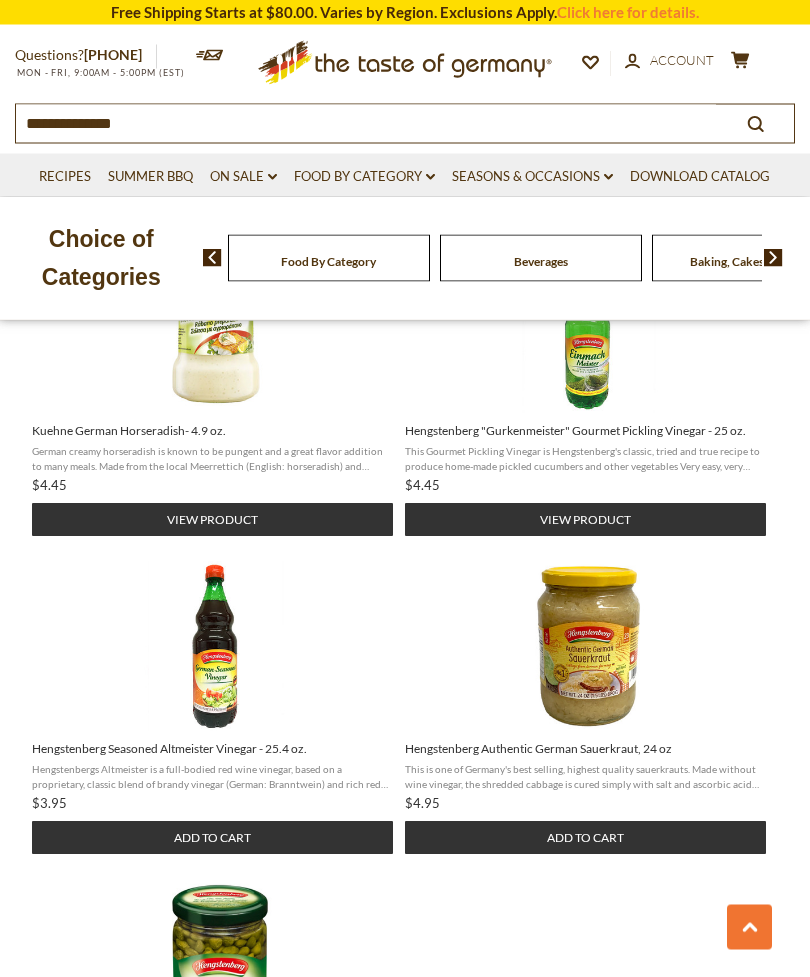 scroll, scrollTop: 2061, scrollLeft: 0, axis: vertical 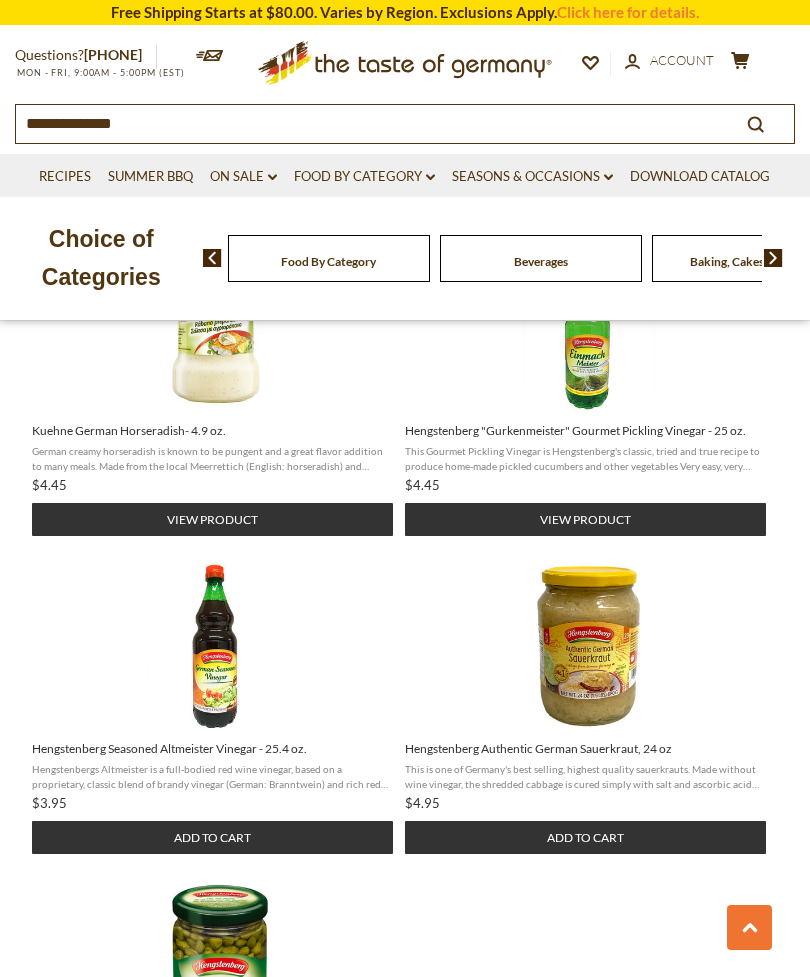 click on "Add to cart" at bounding box center (212, 837) 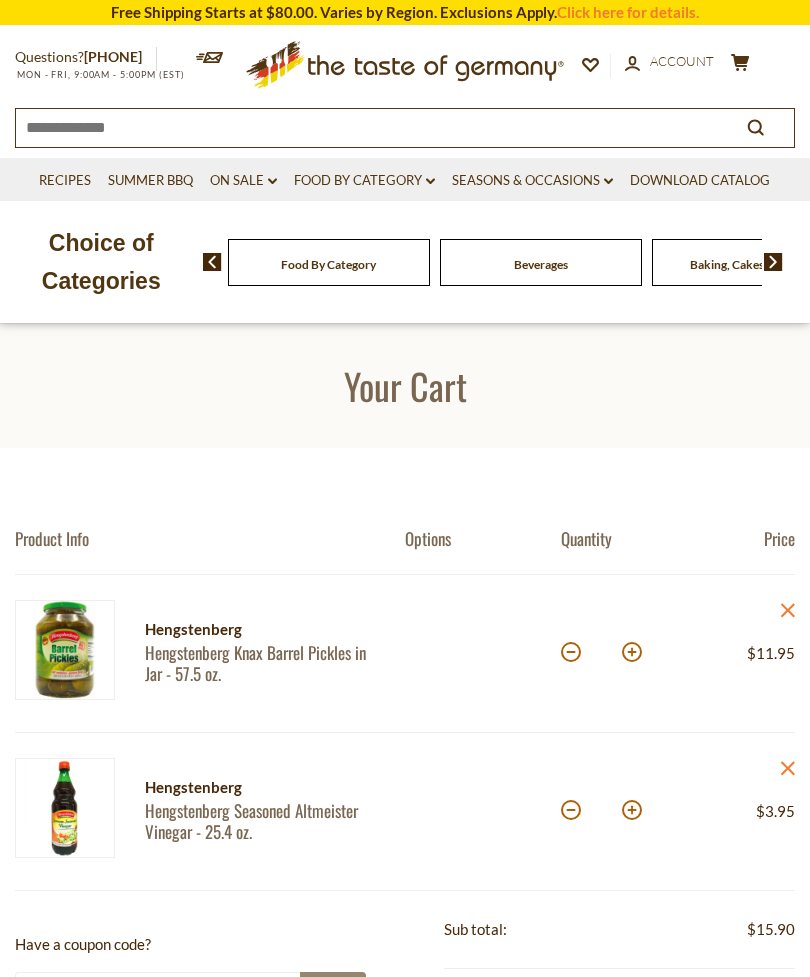 scroll, scrollTop: 0, scrollLeft: 0, axis: both 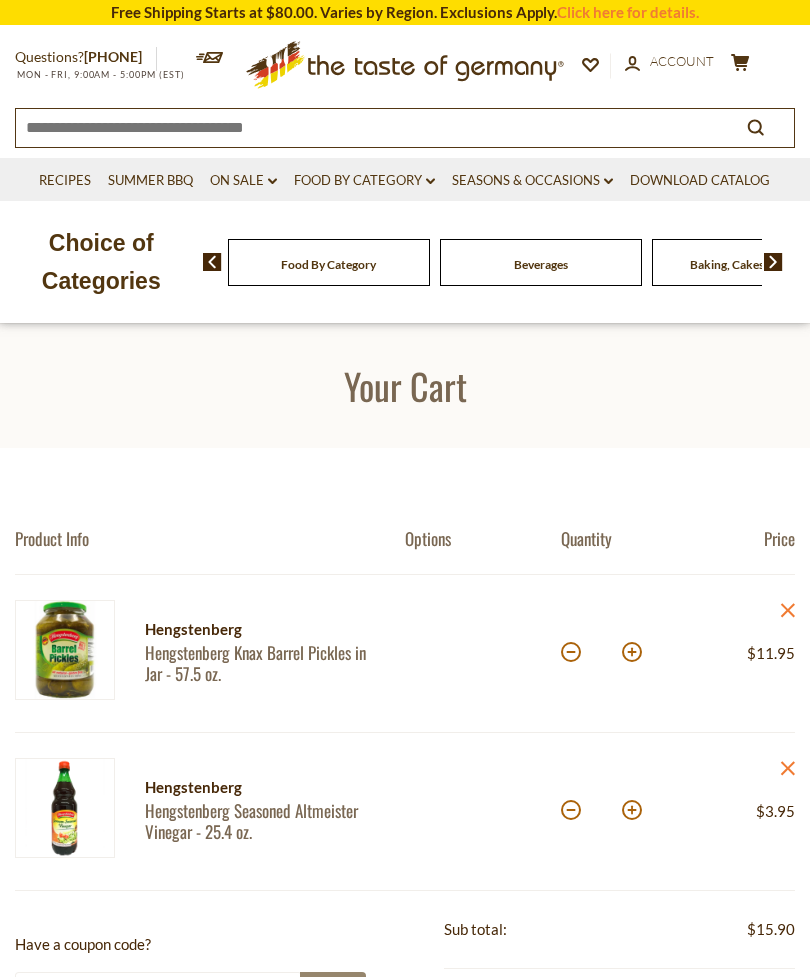 click at bounding box center [632, 810] 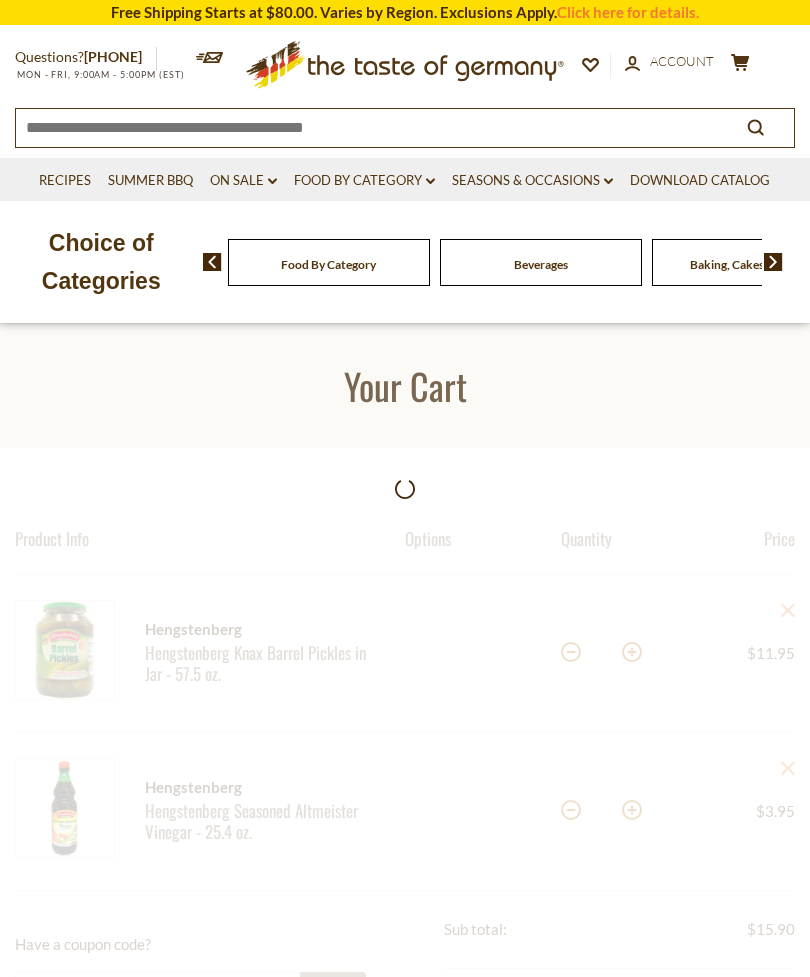 click at bounding box center [405, 1056] 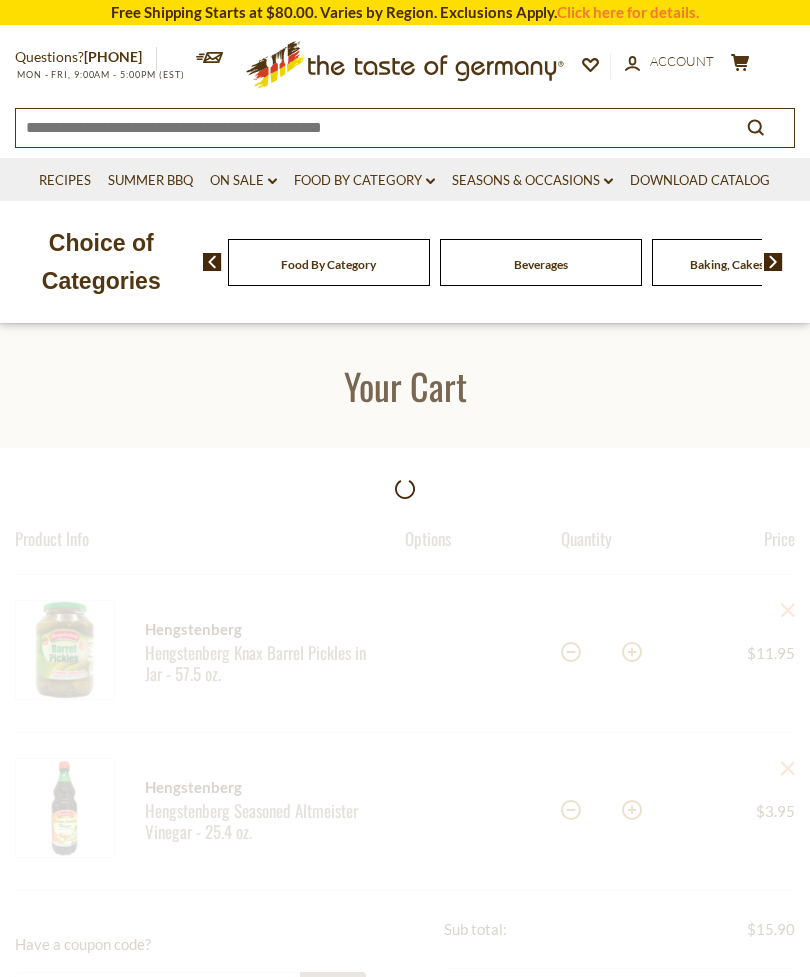 click at bounding box center [405, 1056] 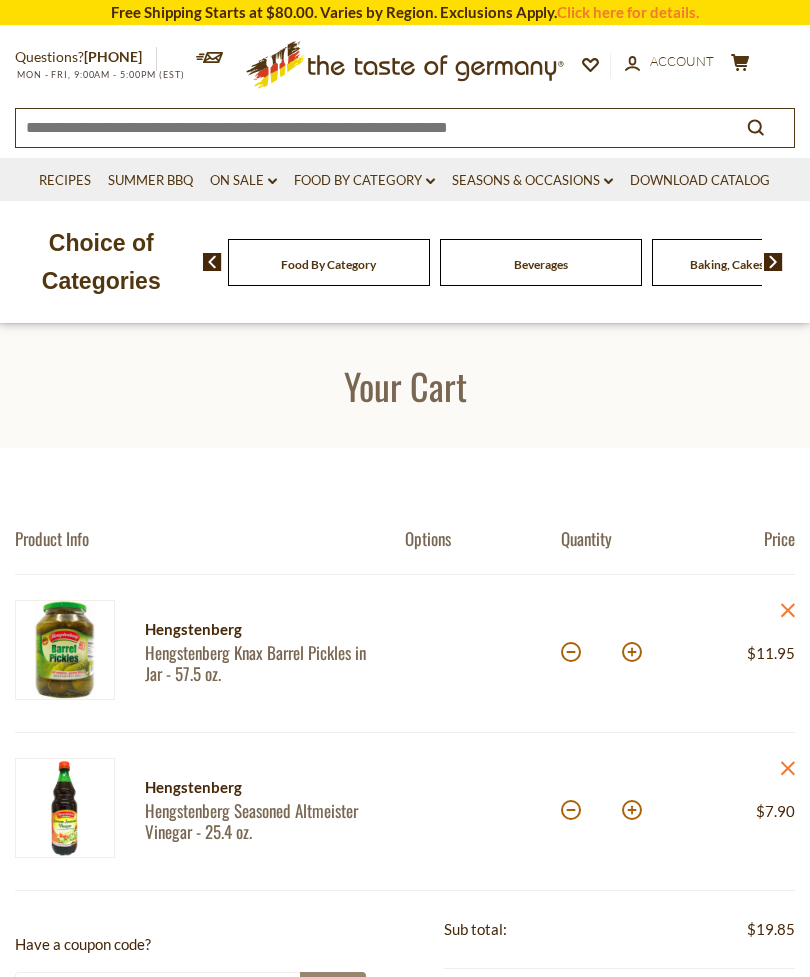 click at bounding box center (632, 810) 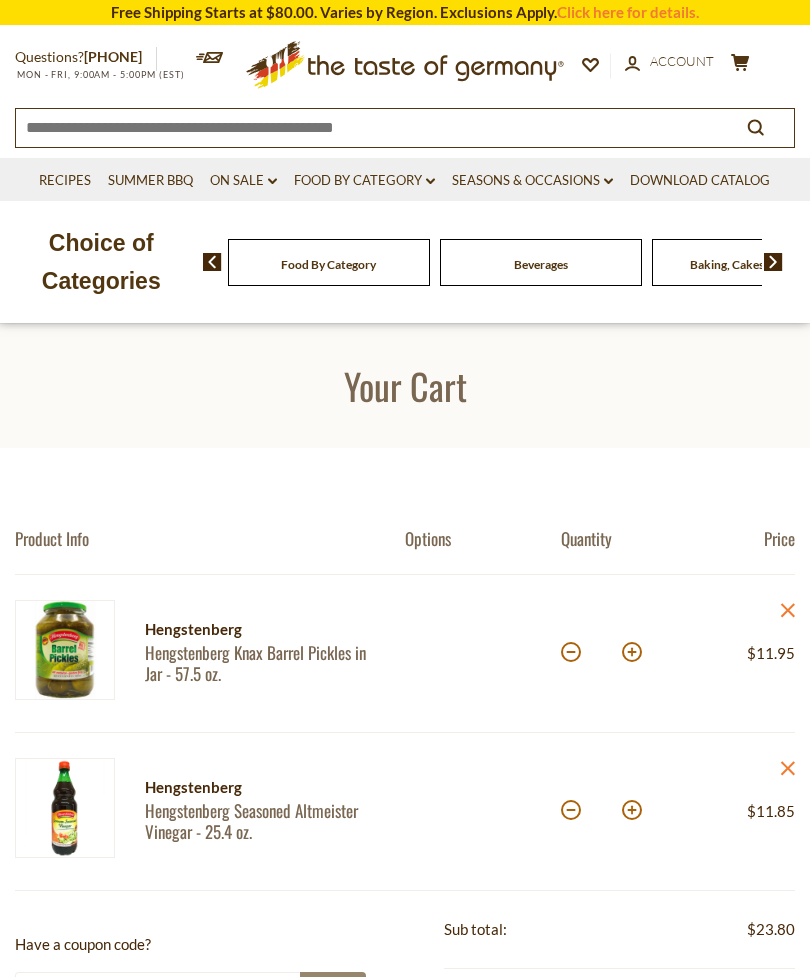 click at bounding box center (632, 810) 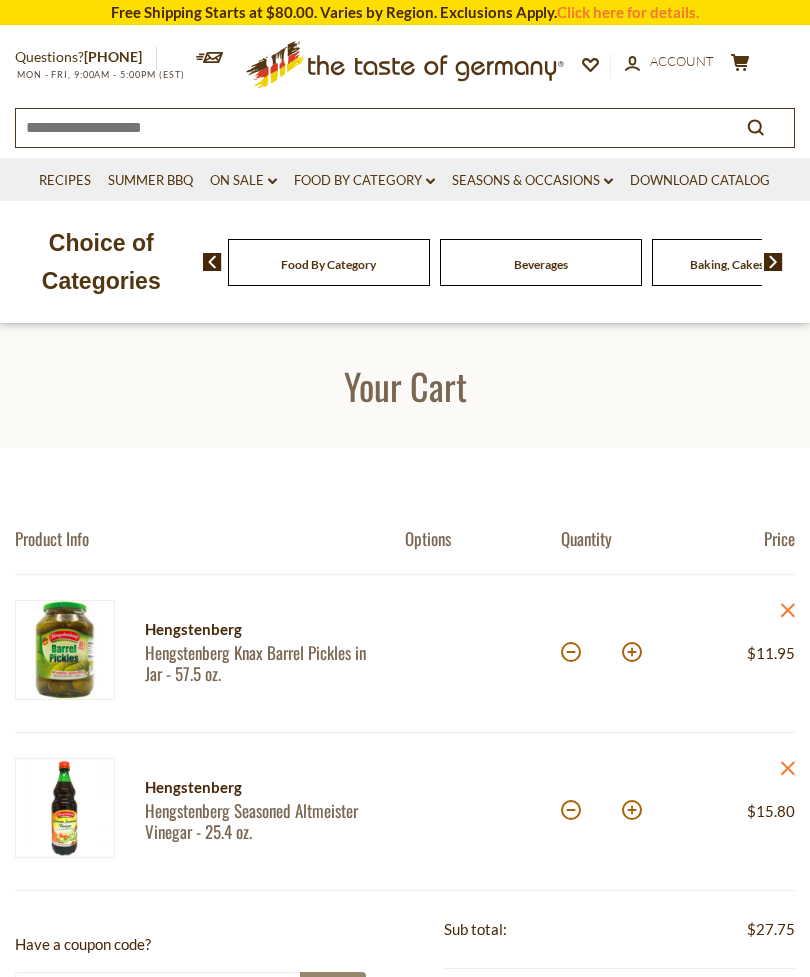 click at bounding box center [632, 810] 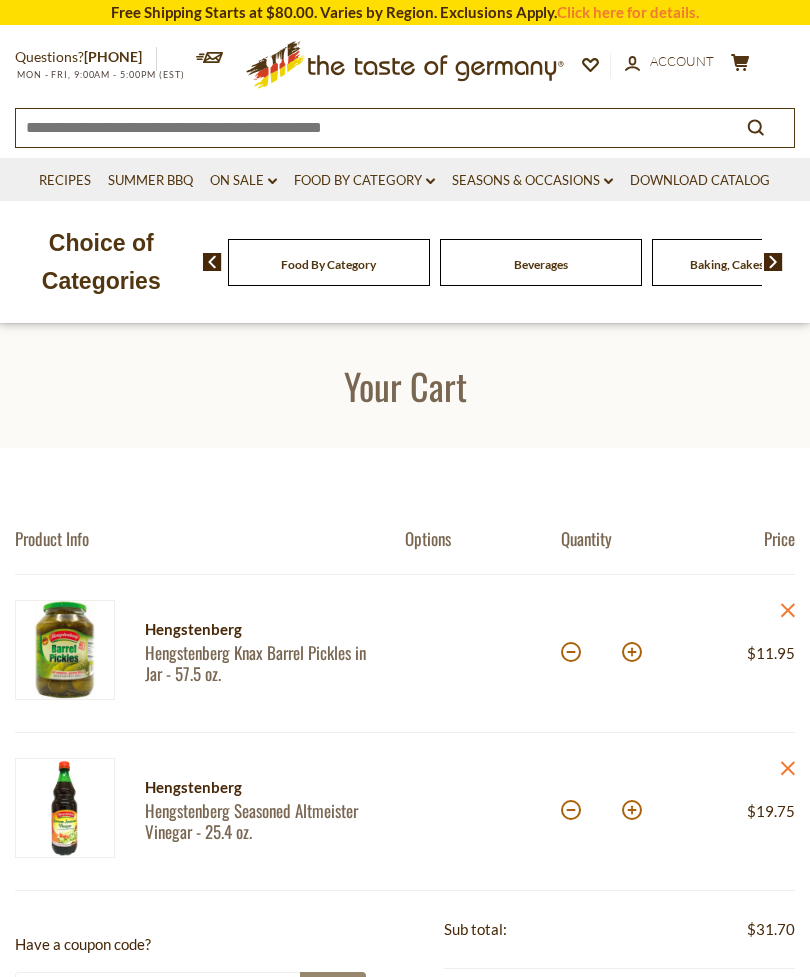 click at bounding box center [632, 810] 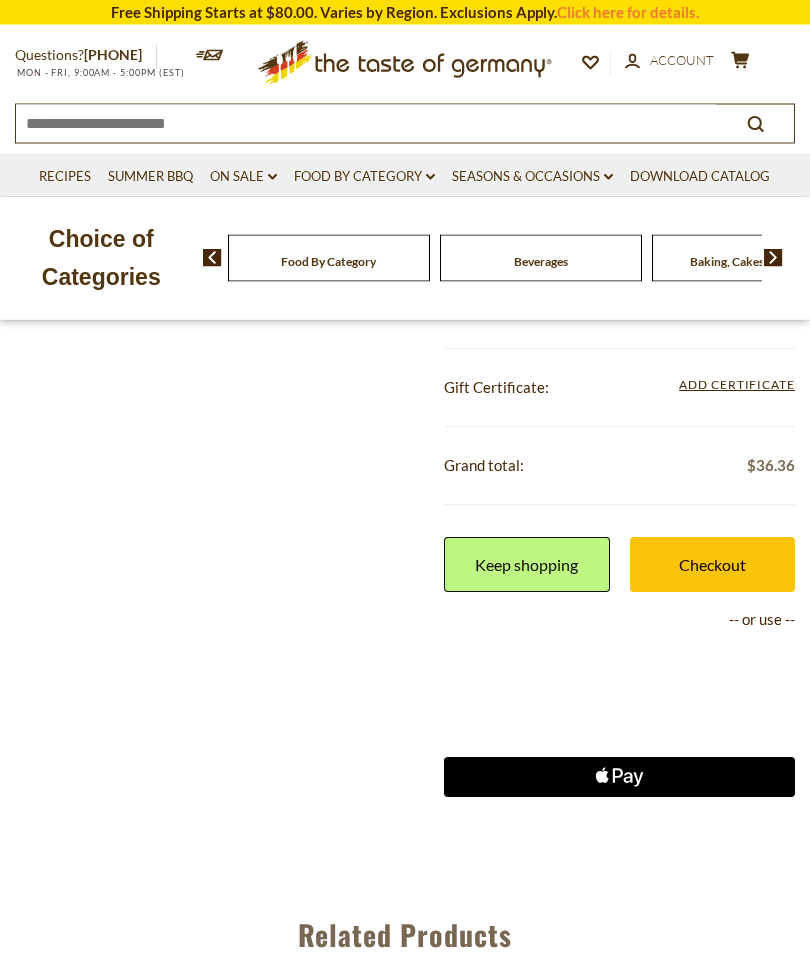 scroll, scrollTop: 780, scrollLeft: 0, axis: vertical 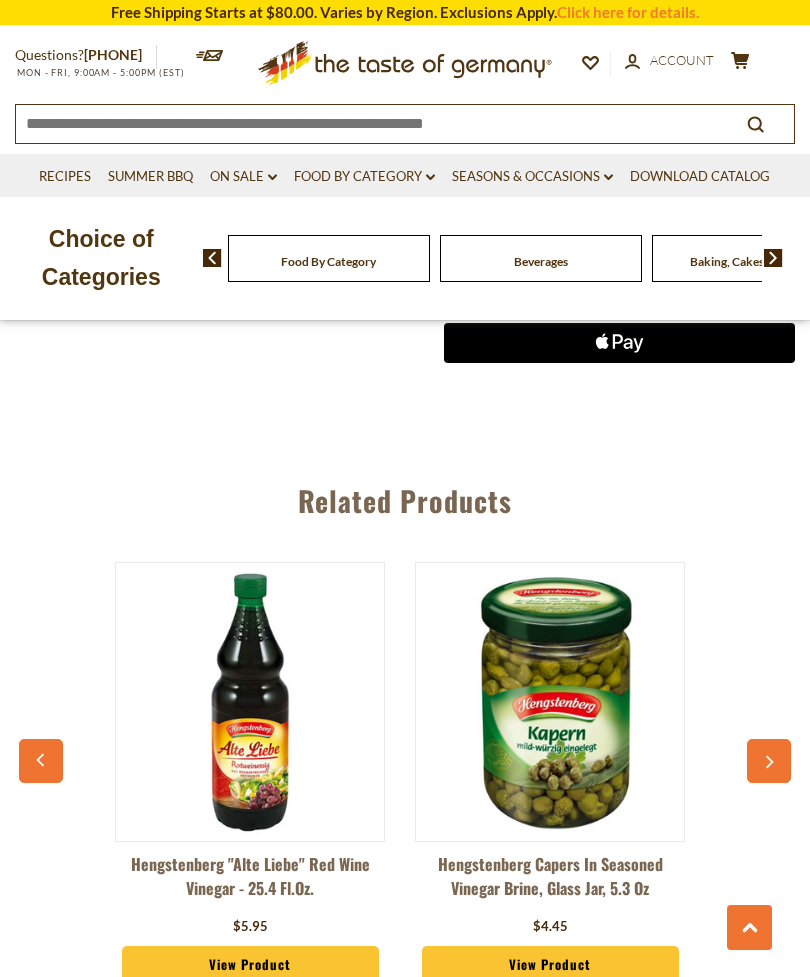 click at bounding box center (769, 761) 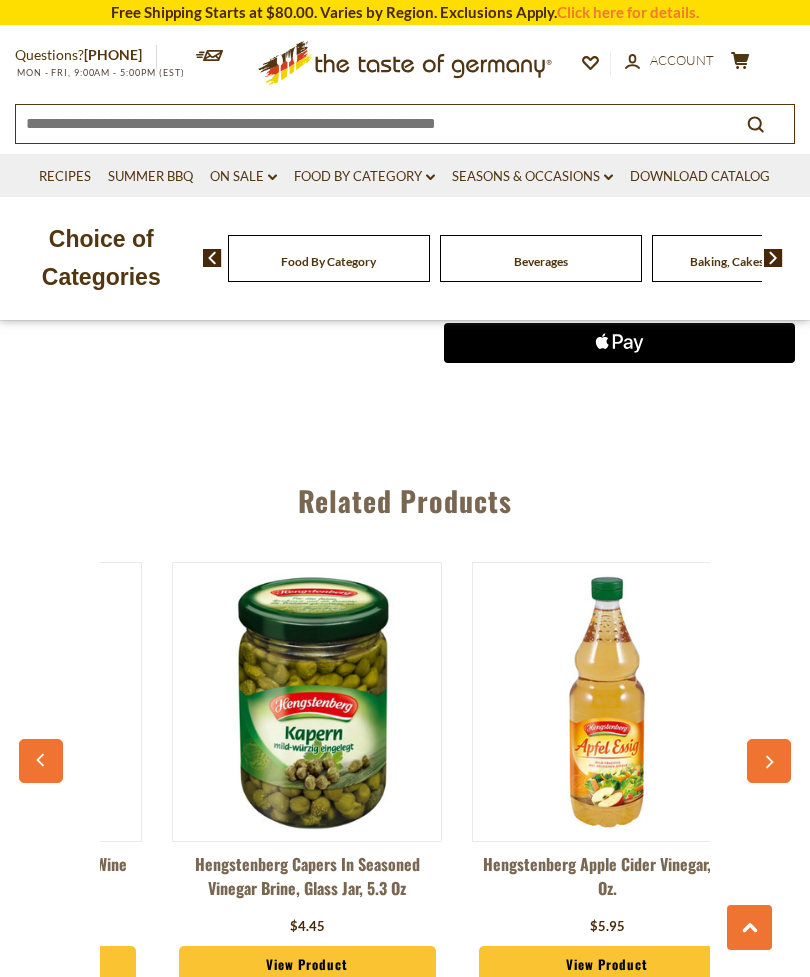 scroll, scrollTop: 0, scrollLeft: 300, axis: horizontal 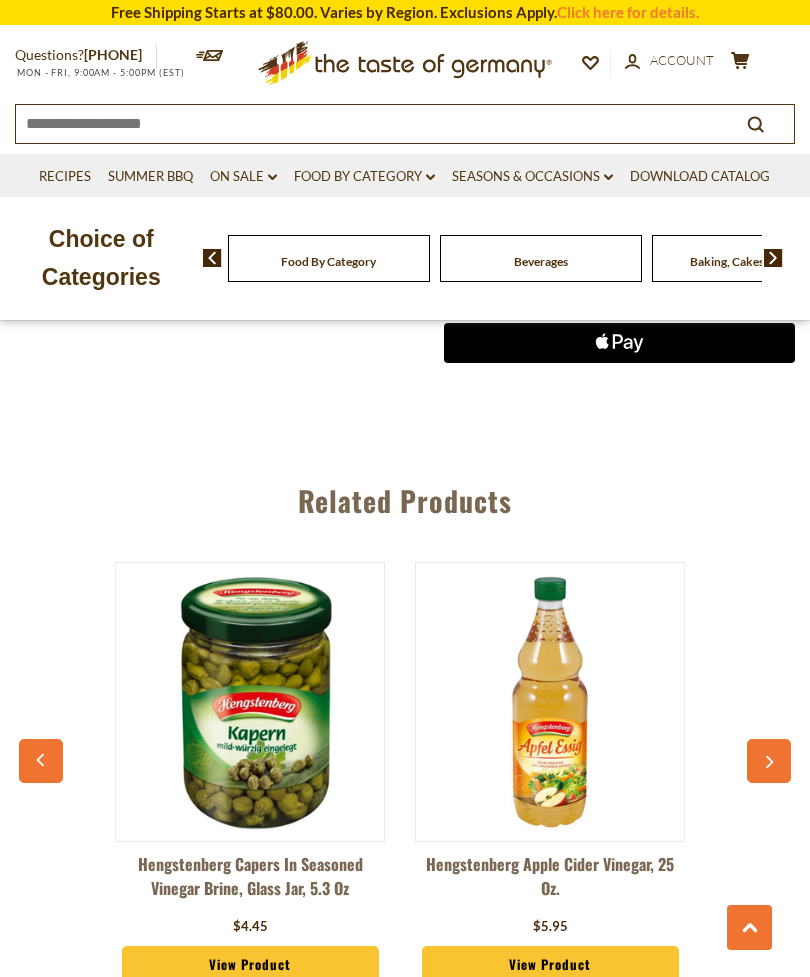 click at bounding box center [769, 761] 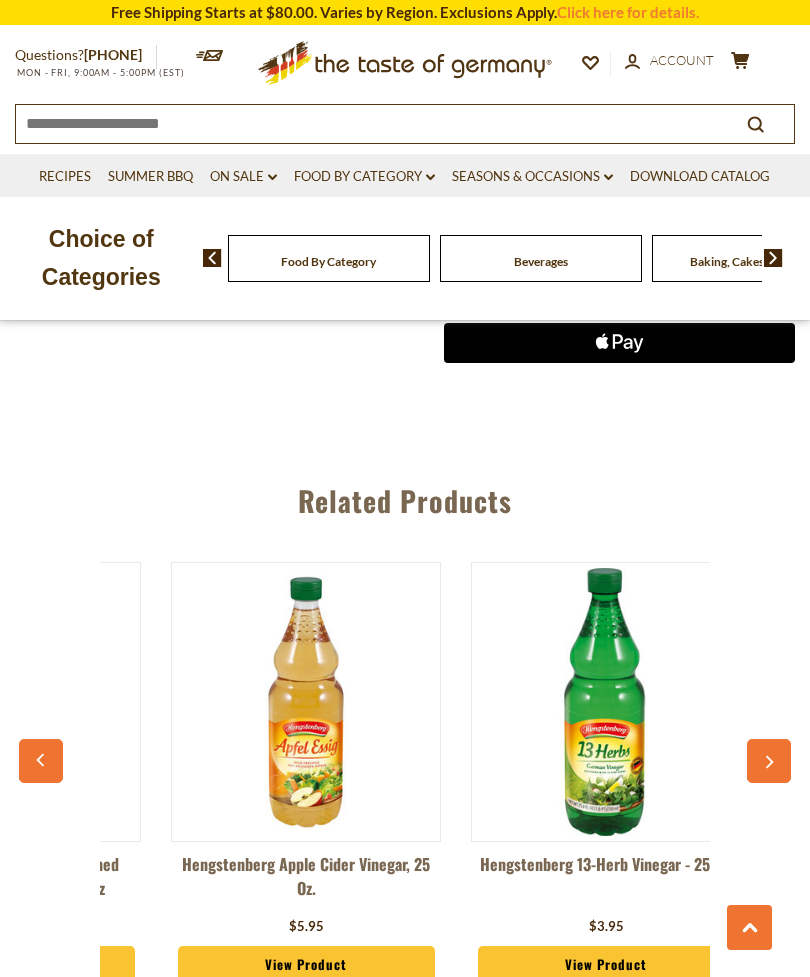 scroll, scrollTop: 0, scrollLeft: 600, axis: horizontal 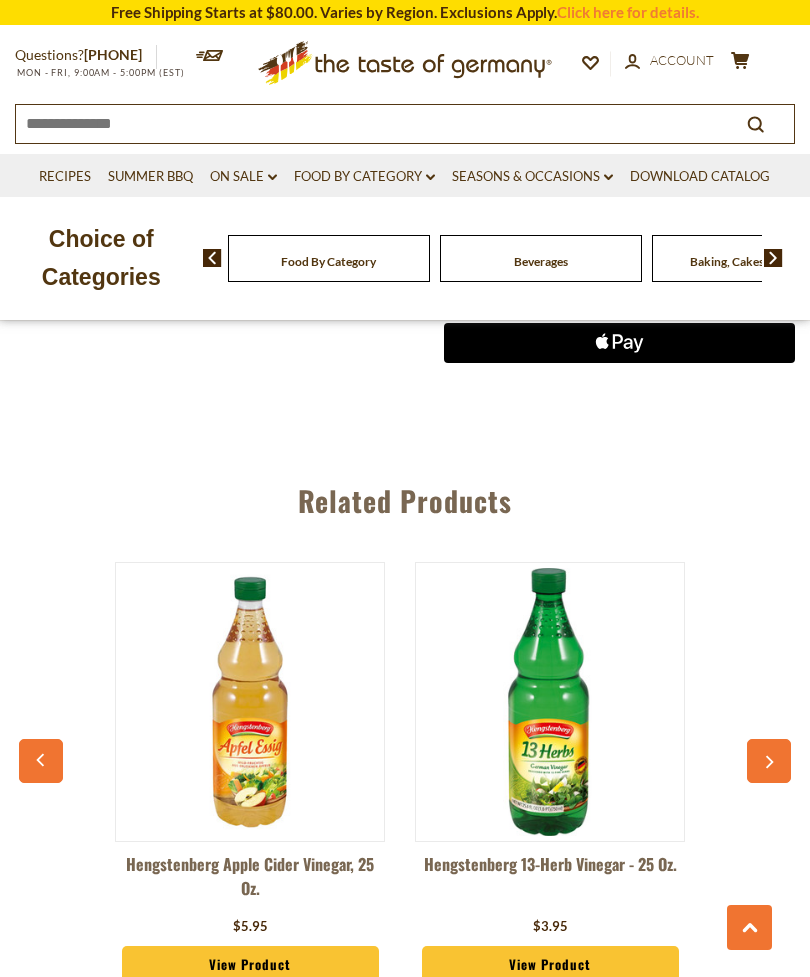click at bounding box center (550, 702) 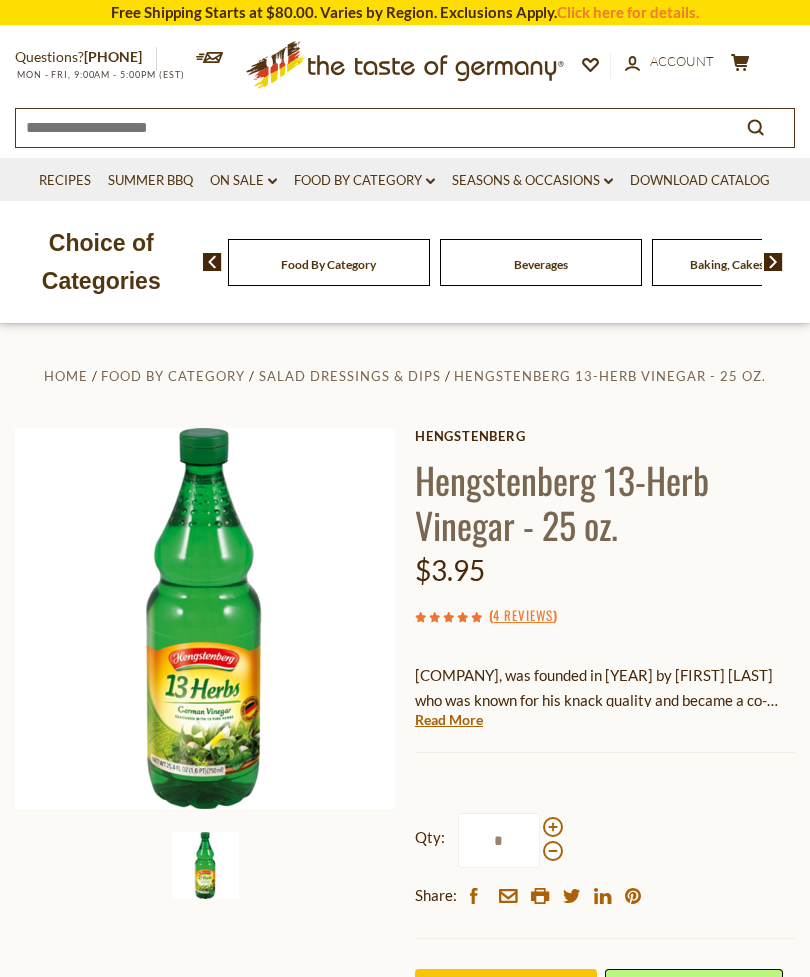 scroll, scrollTop: 509, scrollLeft: 0, axis: vertical 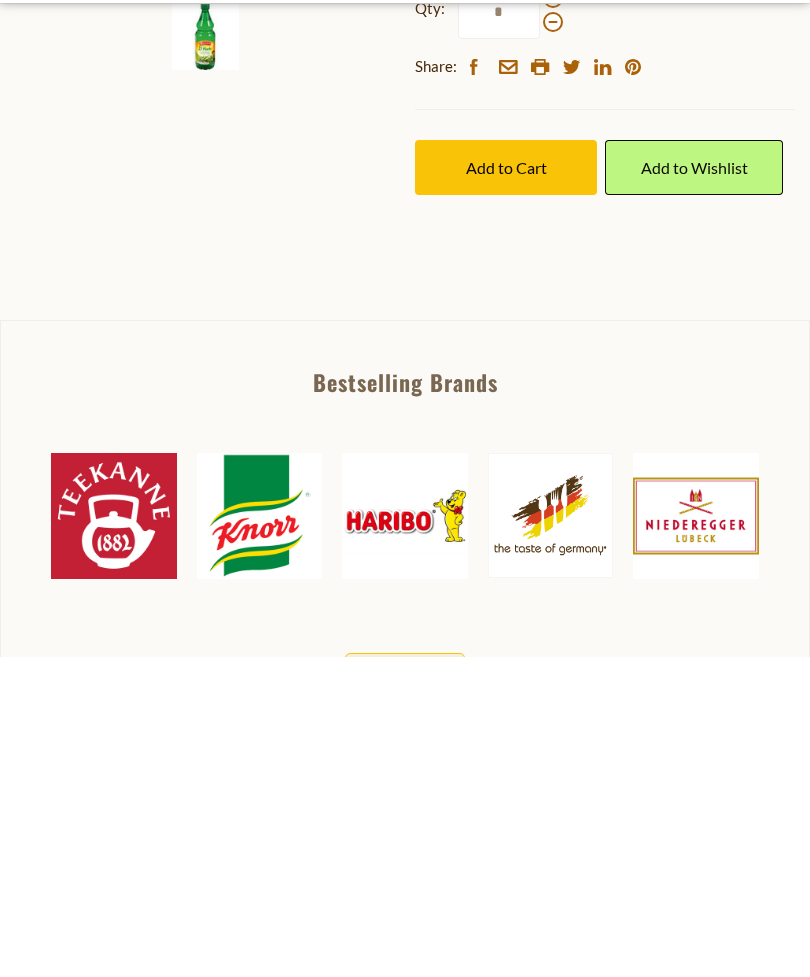 click on "Add to Cart" at bounding box center [506, 487] 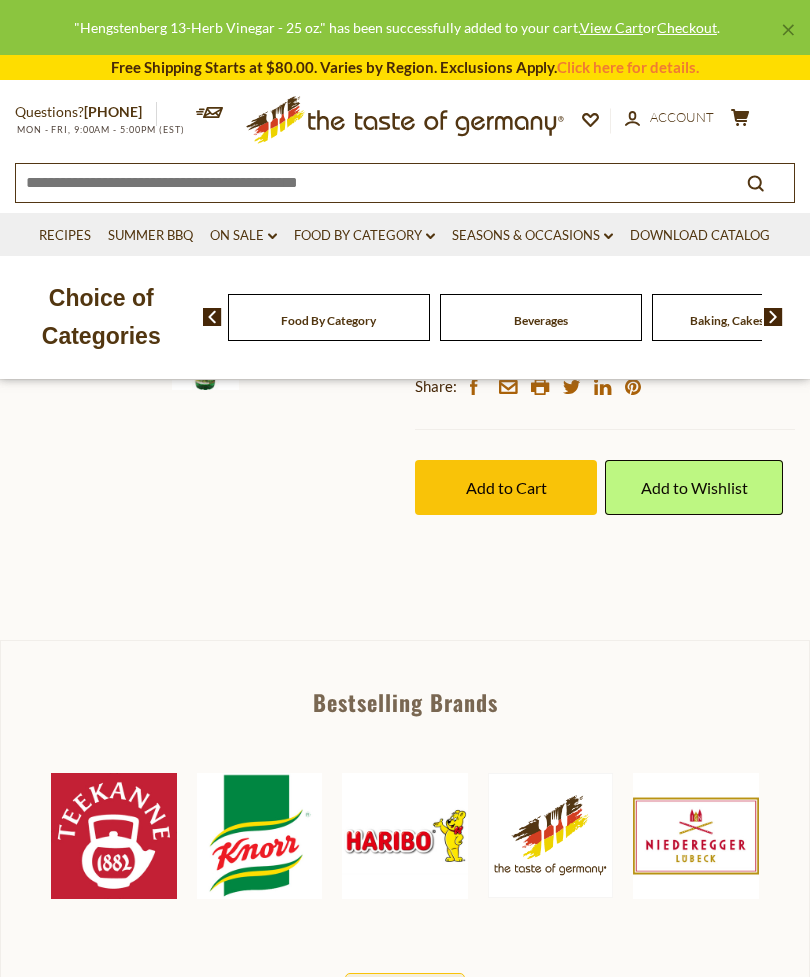 click on "Add to Cart" at bounding box center [506, 487] 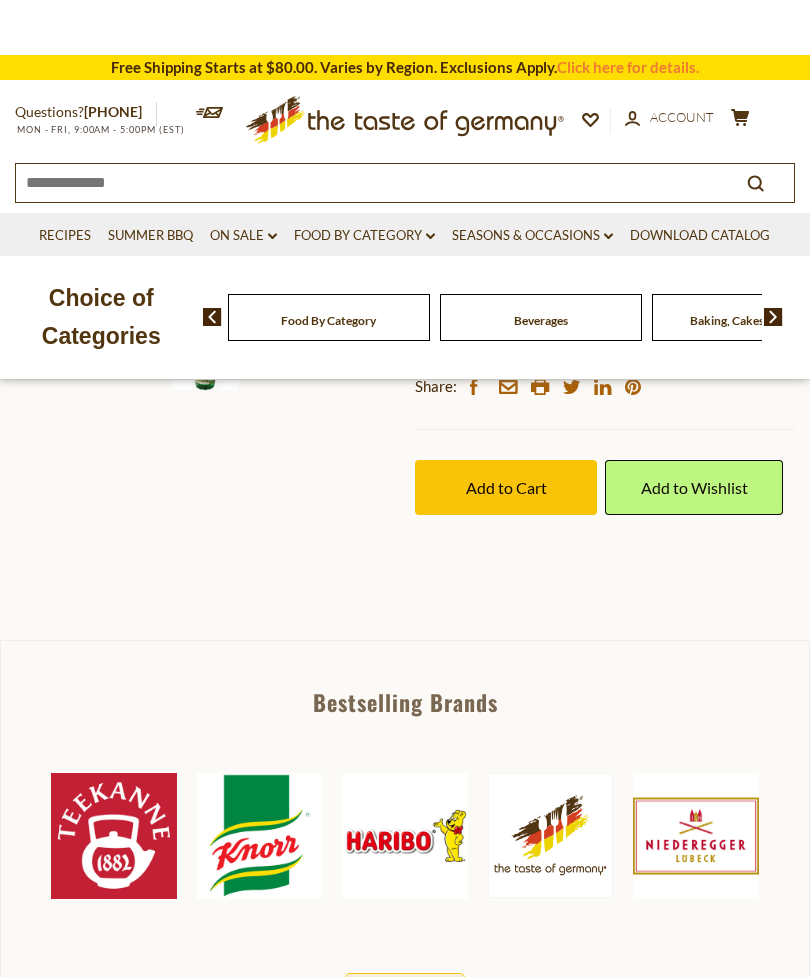 click on "Add to Cart" at bounding box center (506, 487) 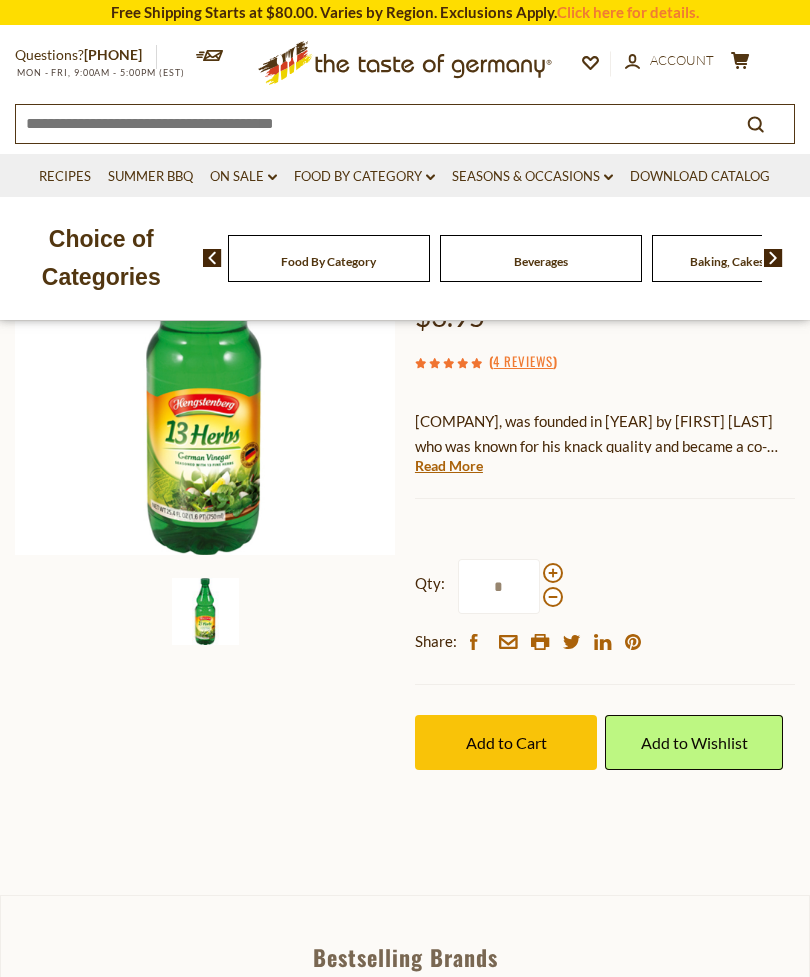 scroll, scrollTop: 252, scrollLeft: 0, axis: vertical 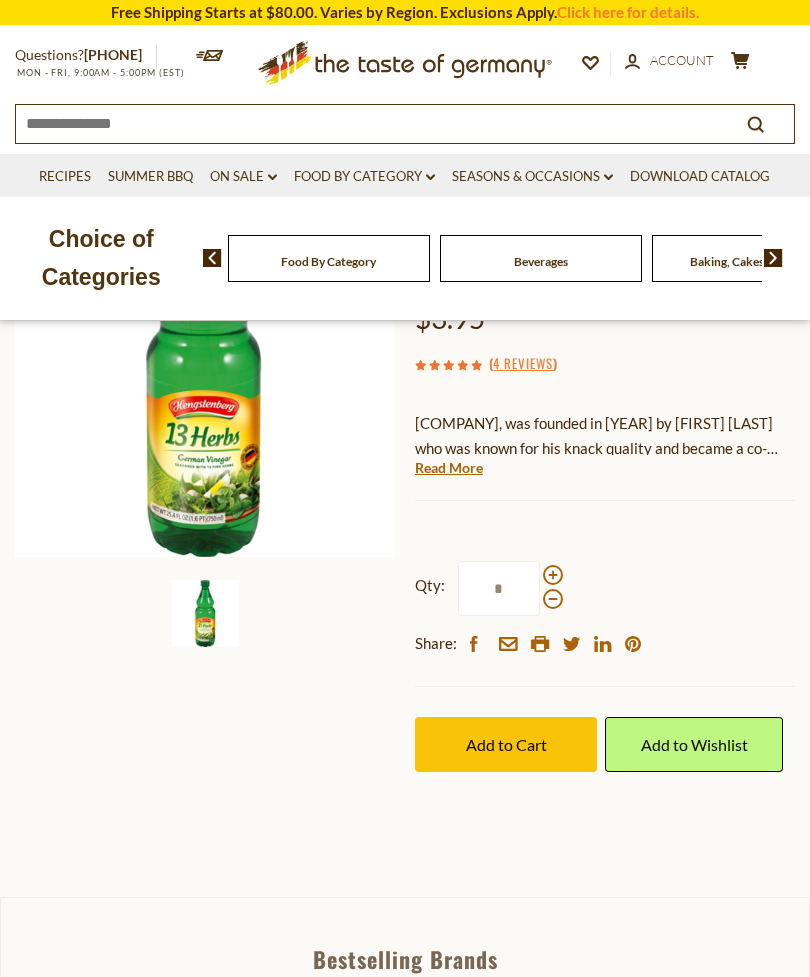 click on "Add to Cart" at bounding box center (506, 744) 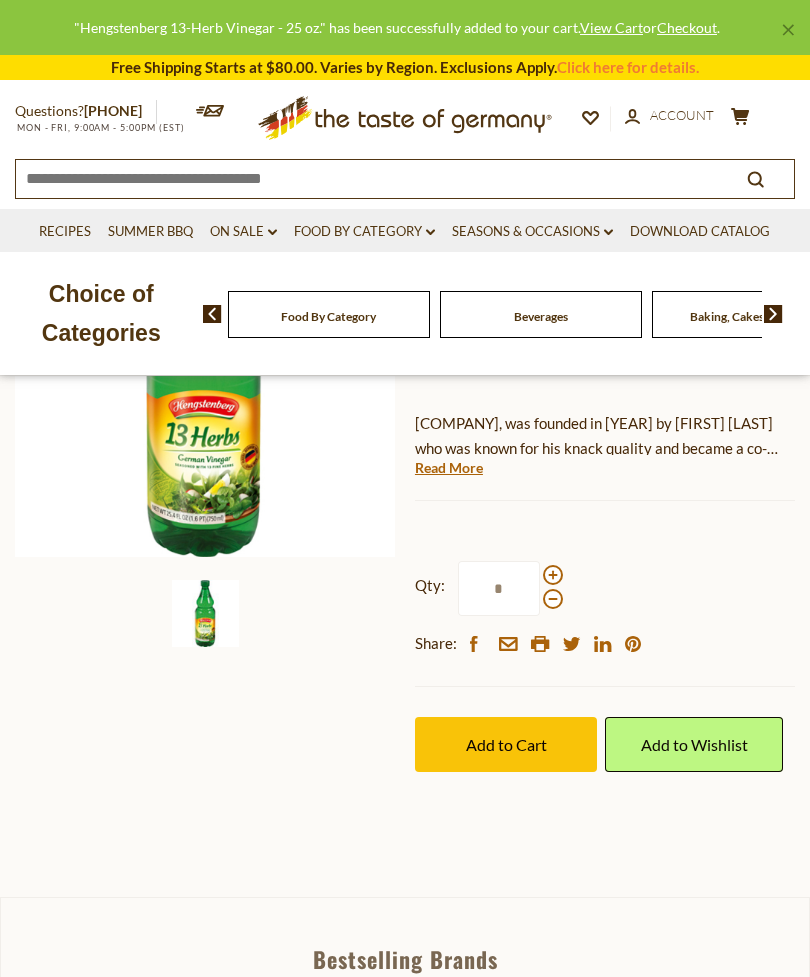 click on "Add to Cart" at bounding box center (506, 744) 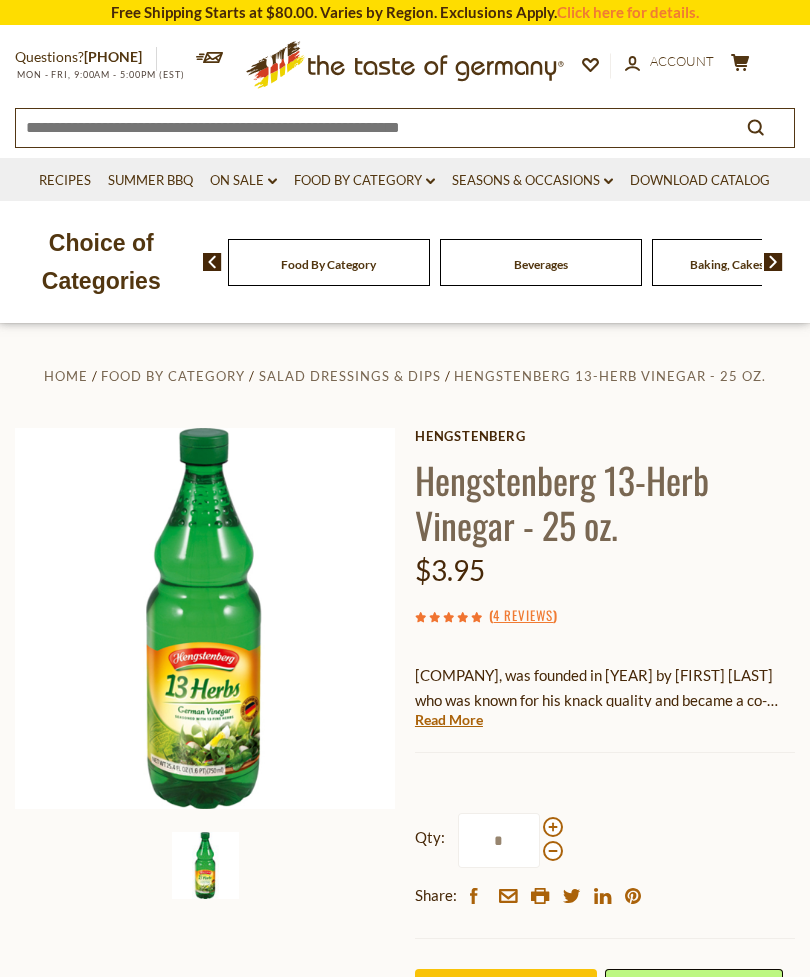 scroll, scrollTop: 1, scrollLeft: 0, axis: vertical 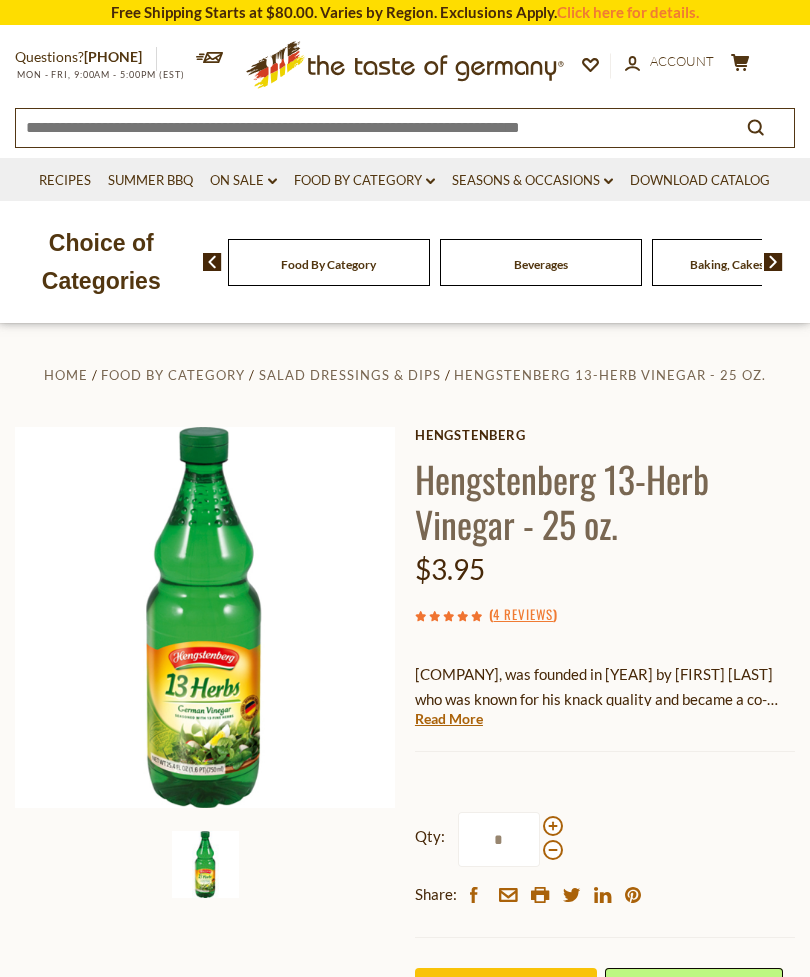 click on "cart" 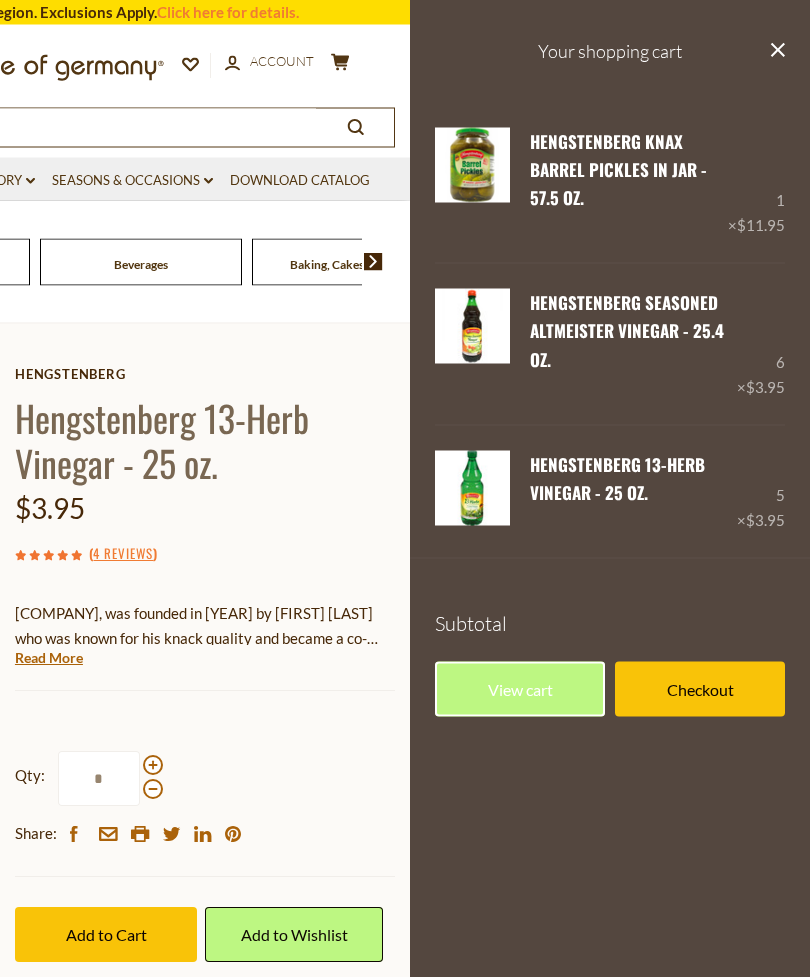 scroll, scrollTop: 65, scrollLeft: 0, axis: vertical 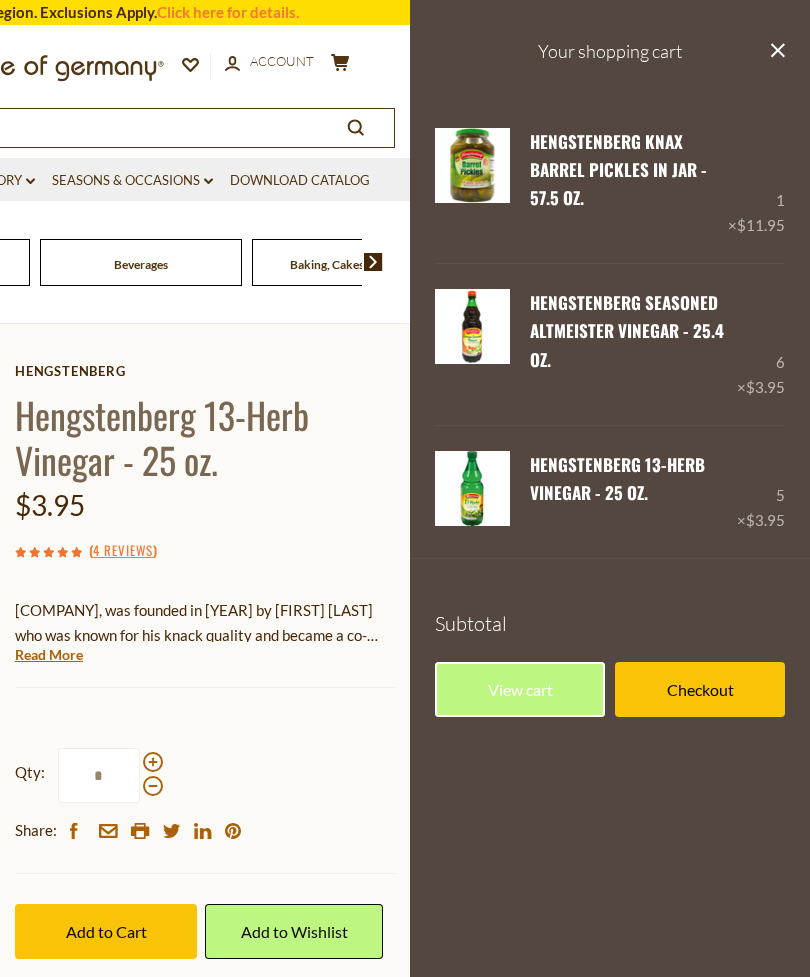 click on "Add to Cart" at bounding box center (106, 931) 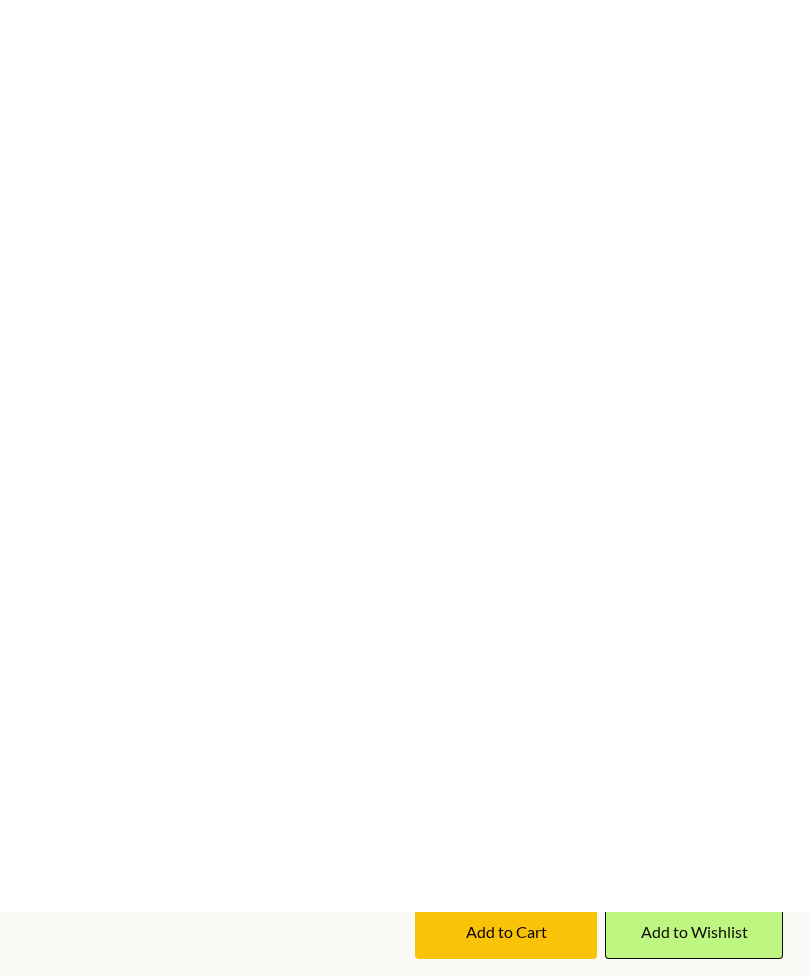 scroll, scrollTop: 0, scrollLeft: 0, axis: both 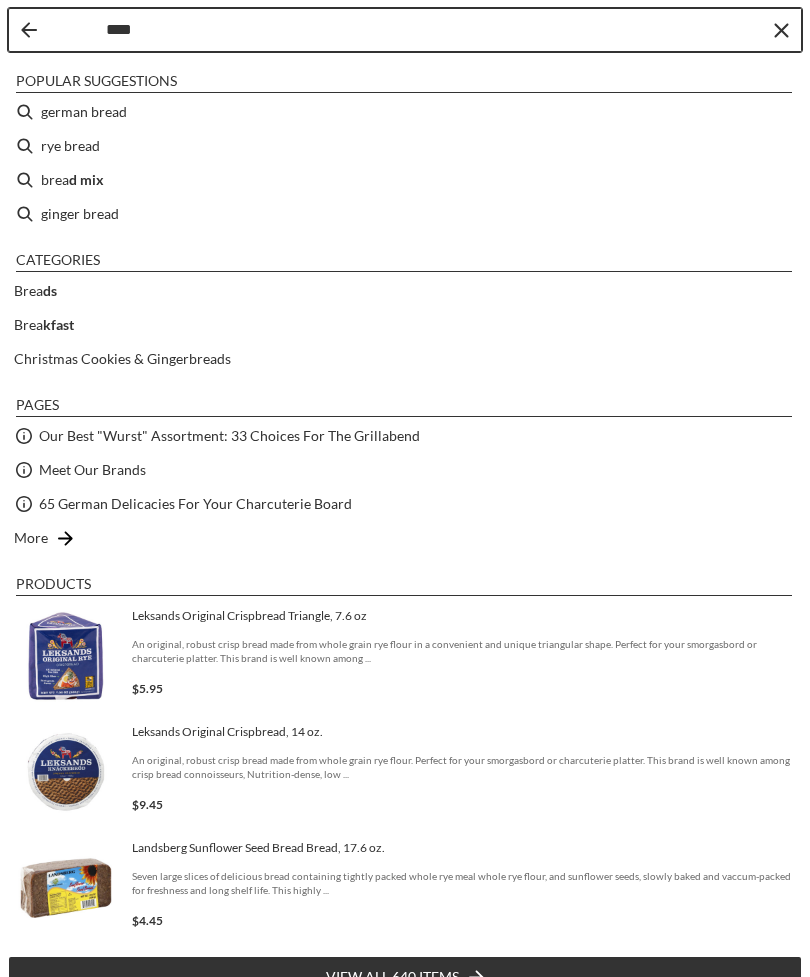type on "*****" 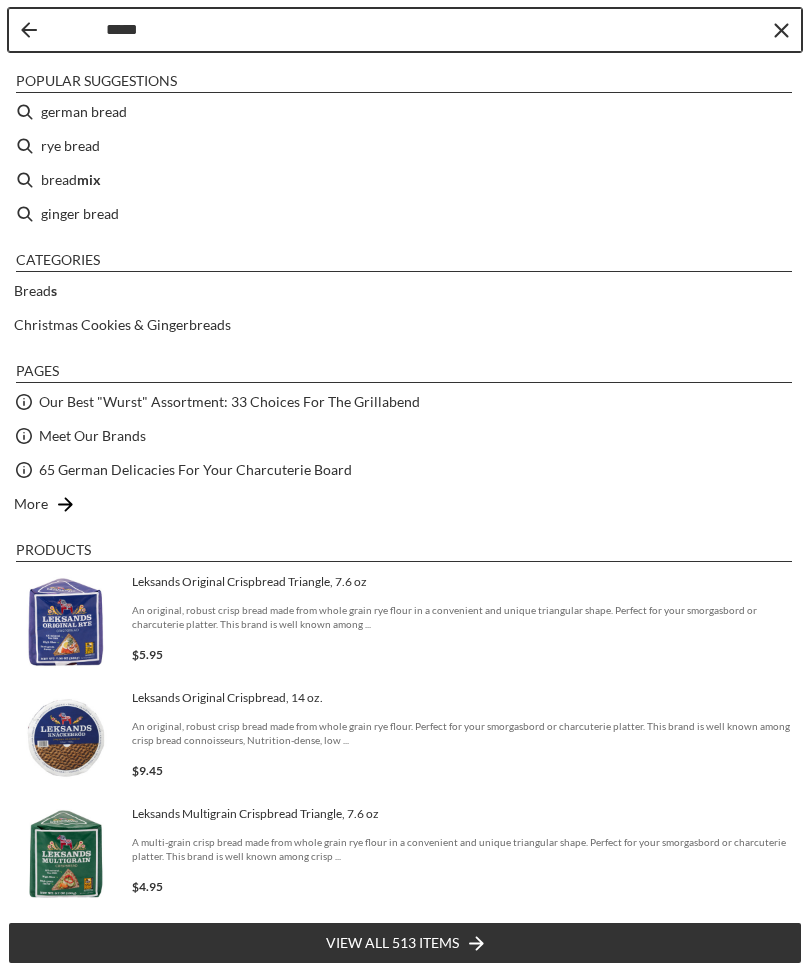 click on "german bread" at bounding box center (405, 112) 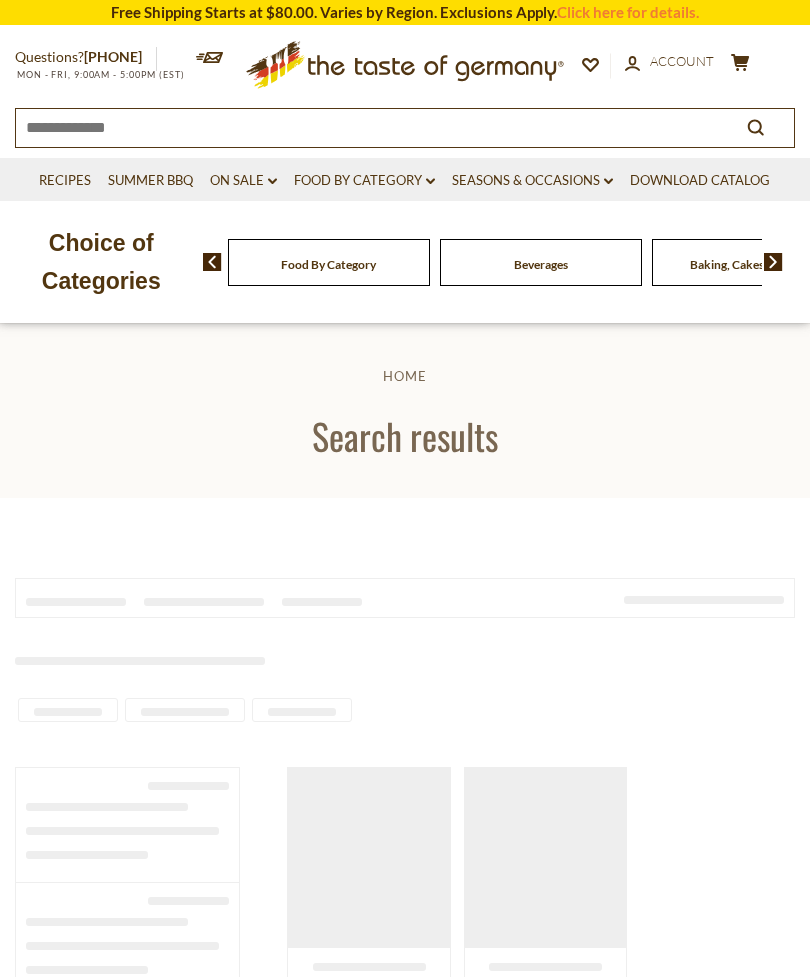 type on "**********" 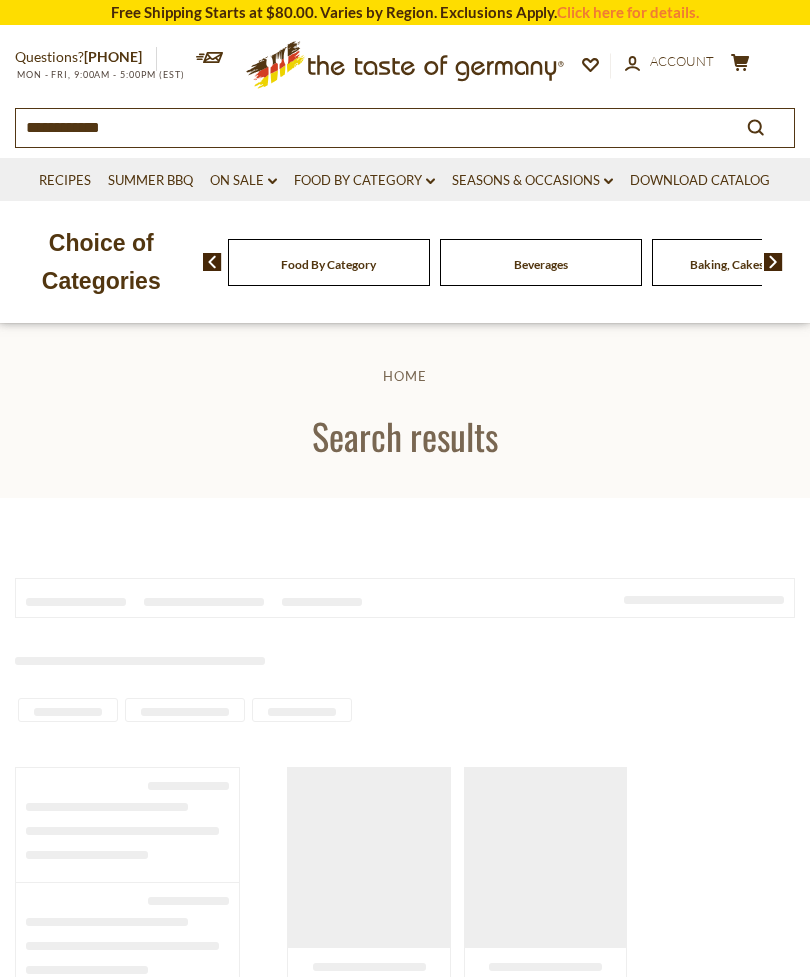scroll, scrollTop: 0, scrollLeft: 0, axis: both 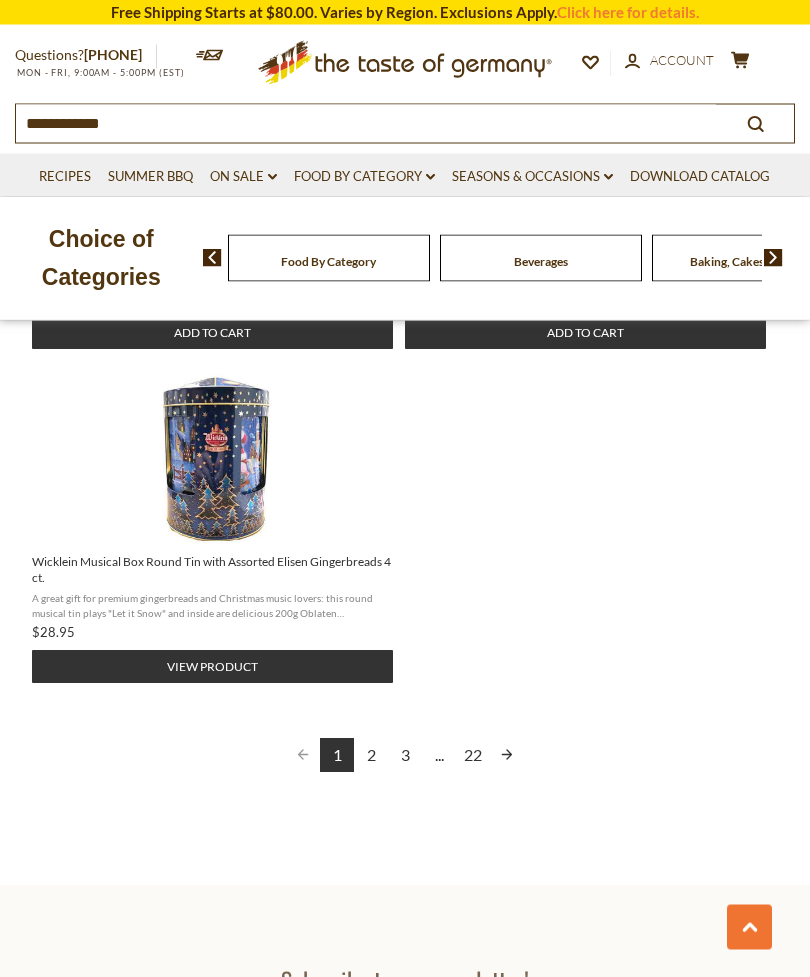 click at bounding box center (507, 756) 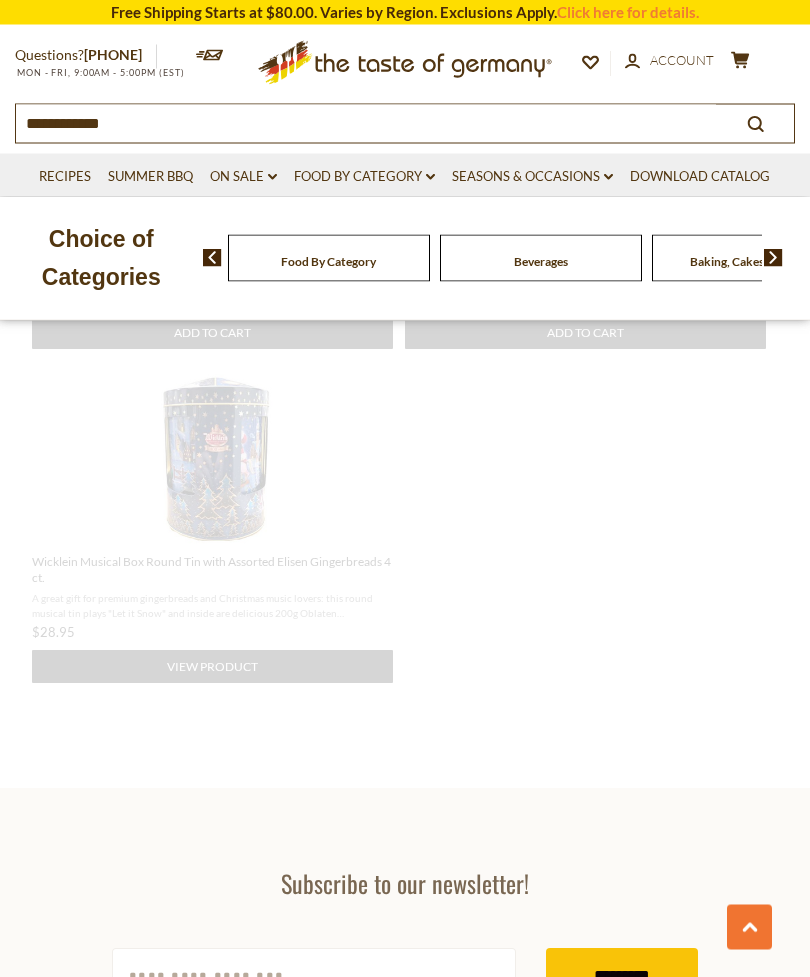 scroll, scrollTop: 1521, scrollLeft: 0, axis: vertical 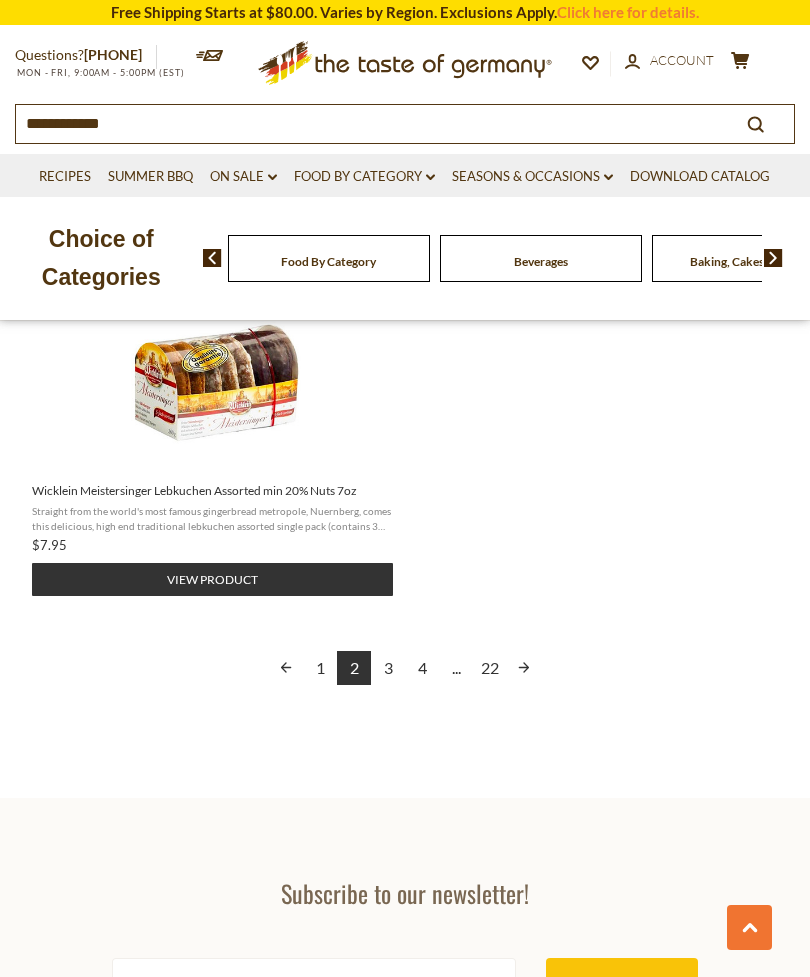 click at bounding box center [524, 668] 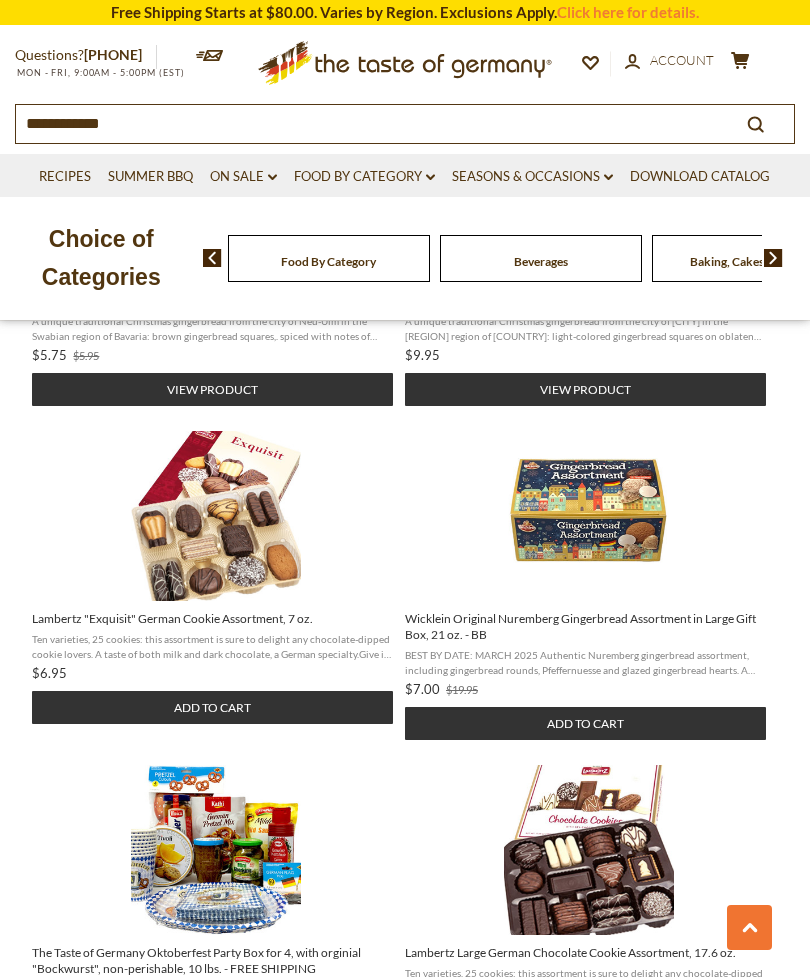 scroll, scrollTop: 1964, scrollLeft: 0, axis: vertical 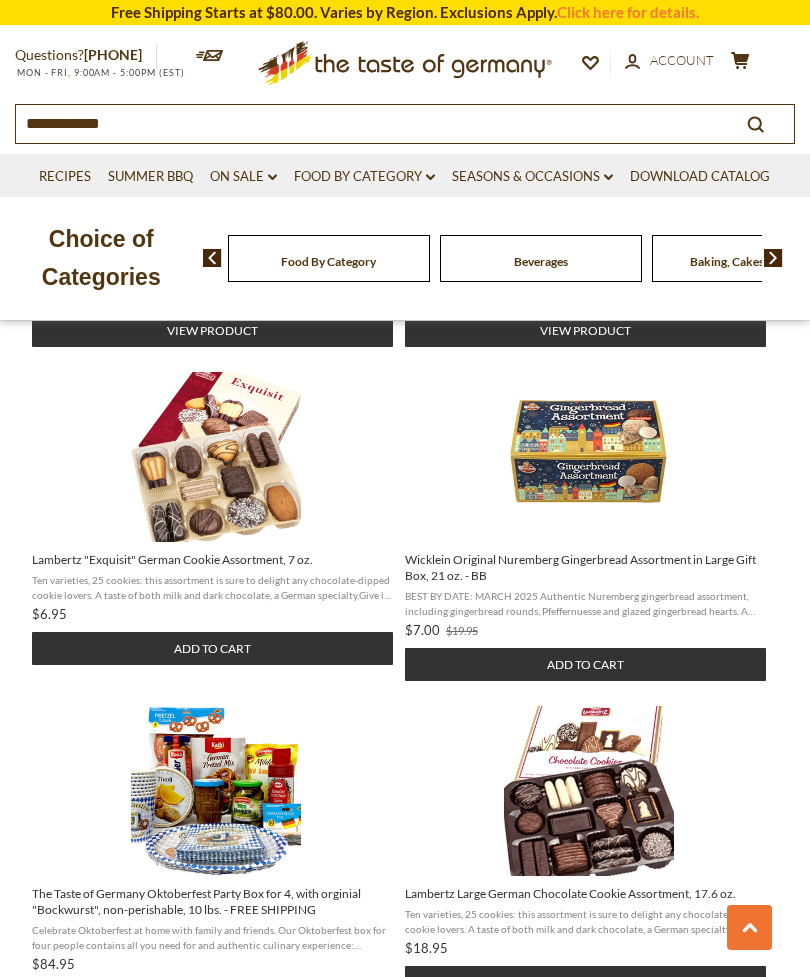 click at bounding box center (749, 927) 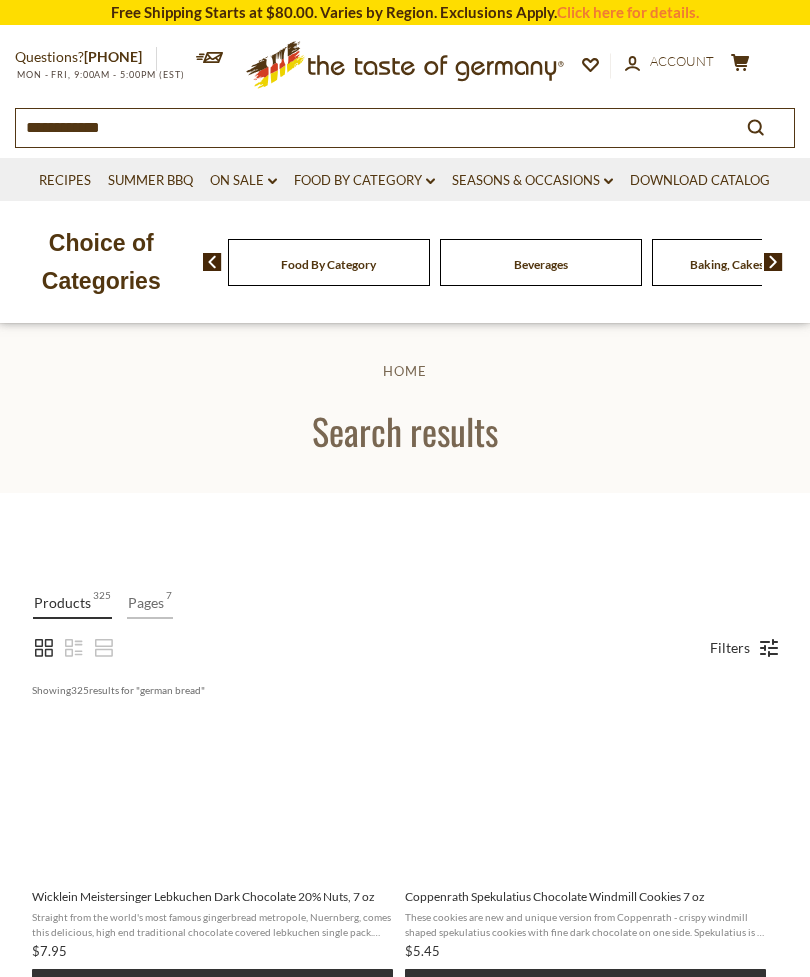 scroll, scrollTop: 0, scrollLeft: 0, axis: both 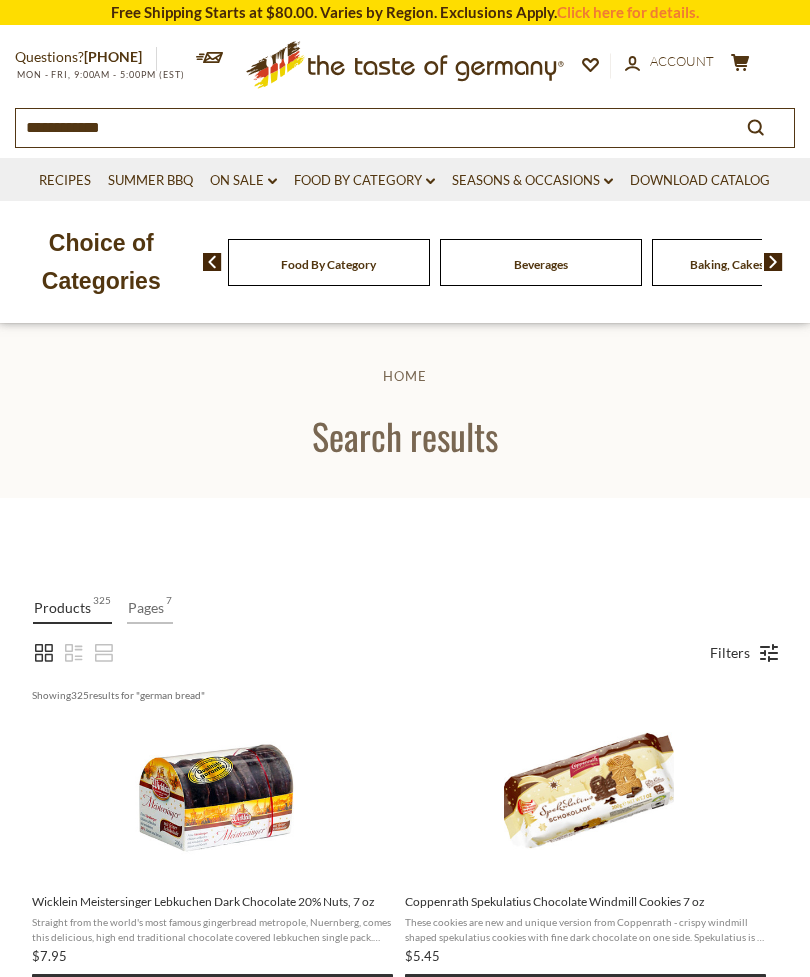 click on "Products 325 Pages 7 Relevance Filters Showing  325  results for " german bread " Wicklein Meistersinger Lebkuchen Dark Chocolate 20% Nuts, 7 oz Straight from the world's most famous gingerbread metropole, Nuernberg, comes this delicious, high end traditional chocolate covered lebkuchen single pack. Please read our "Shipping Perishable ... $7.95 View product Coppenrath Spekulatius Chocolate Windmill Cookies 7 oz These cookies are new and unique version from Coppenrath - crispy windmill shaped spekulatius cookies with fine dark chocolate on one side. Spekulatius is a traditional winter holiday cookie with ... $5.45 Add to cart Weiss German Gingerbread Rounds with Fruits, 17.5 oz. Soft gingerbread rounds, with Christmas spices and delicious fruit inclusions, from the city of New Ulm (Bavaria). Made by Max Weiss Lebkuchen GmbH, a gingerbread maker since 1925. $10.25 View product Wicklein Mini Elisen Baked Apple Glazed Gingerbread Rounds 5.3oz $11.25 View product $24.95 Add to cart" at bounding box center (405, 1998) 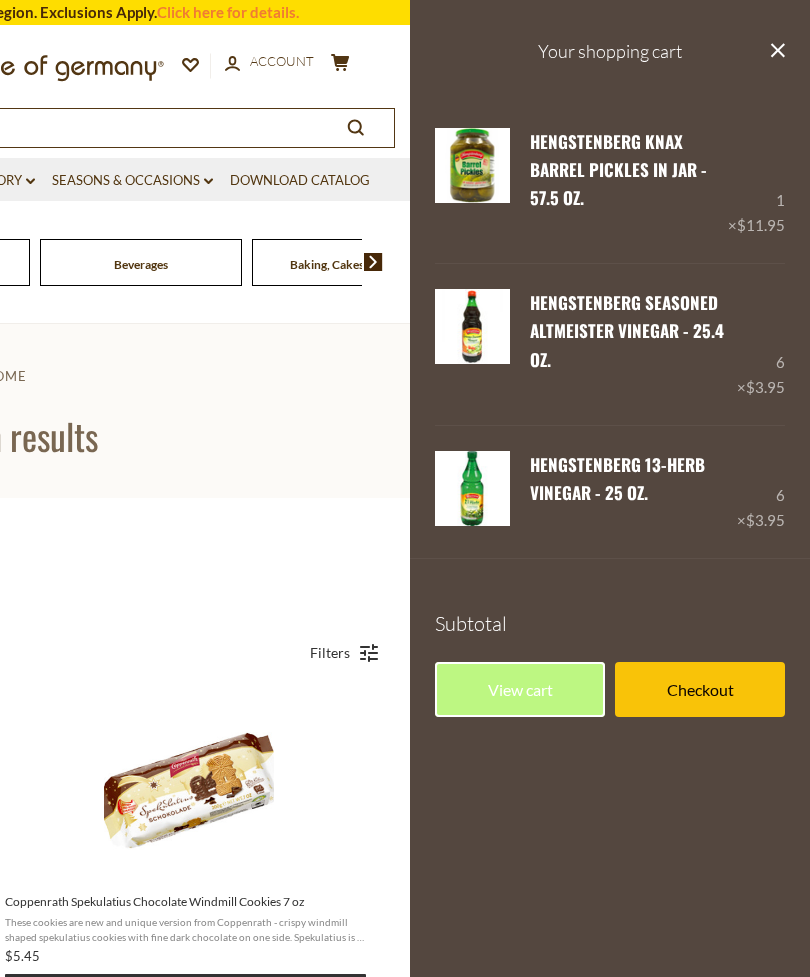 click on "View cart" at bounding box center (520, 689) 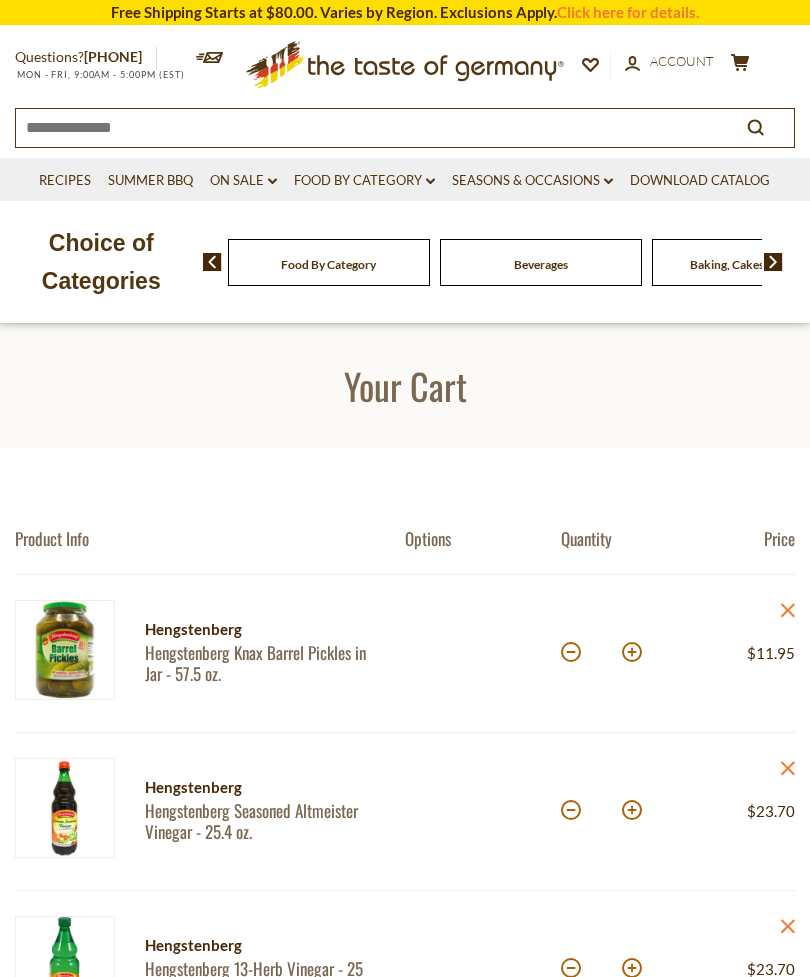 scroll, scrollTop: 0, scrollLeft: 0, axis: both 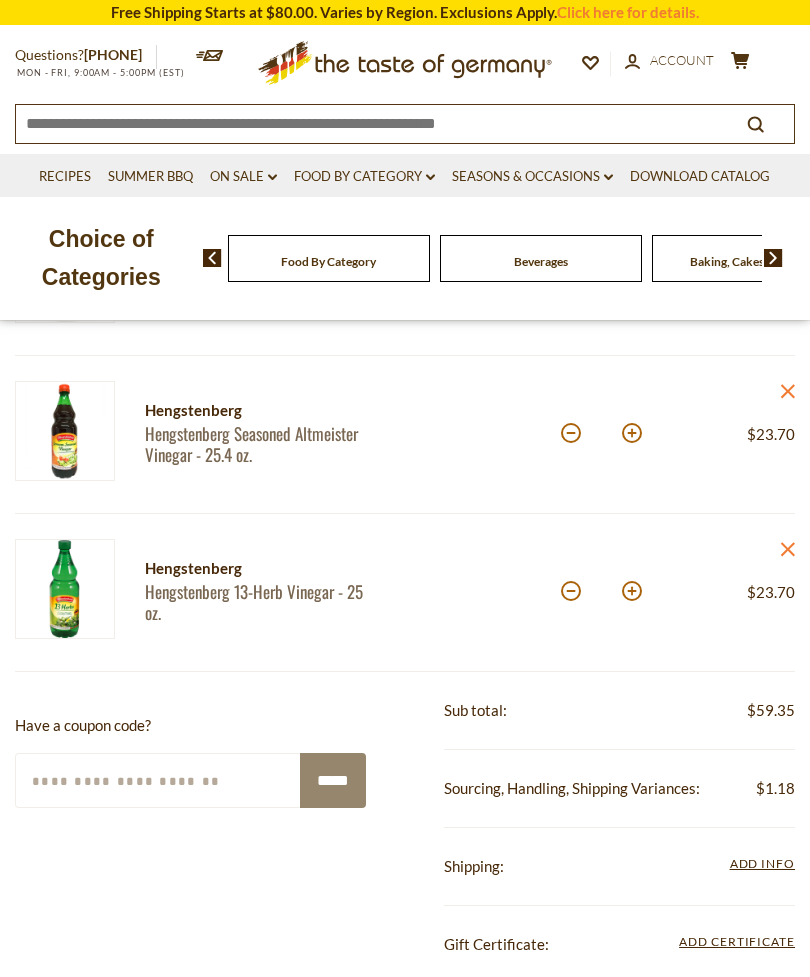 click at bounding box center (571, 433) 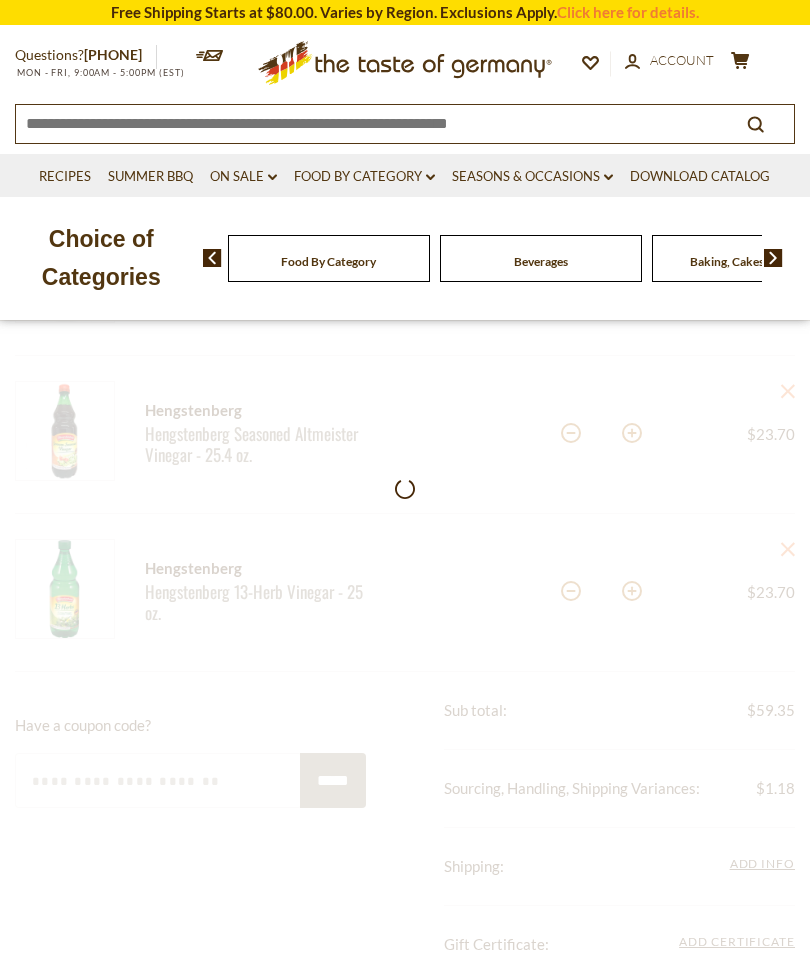 click at bounding box center [405, 758] 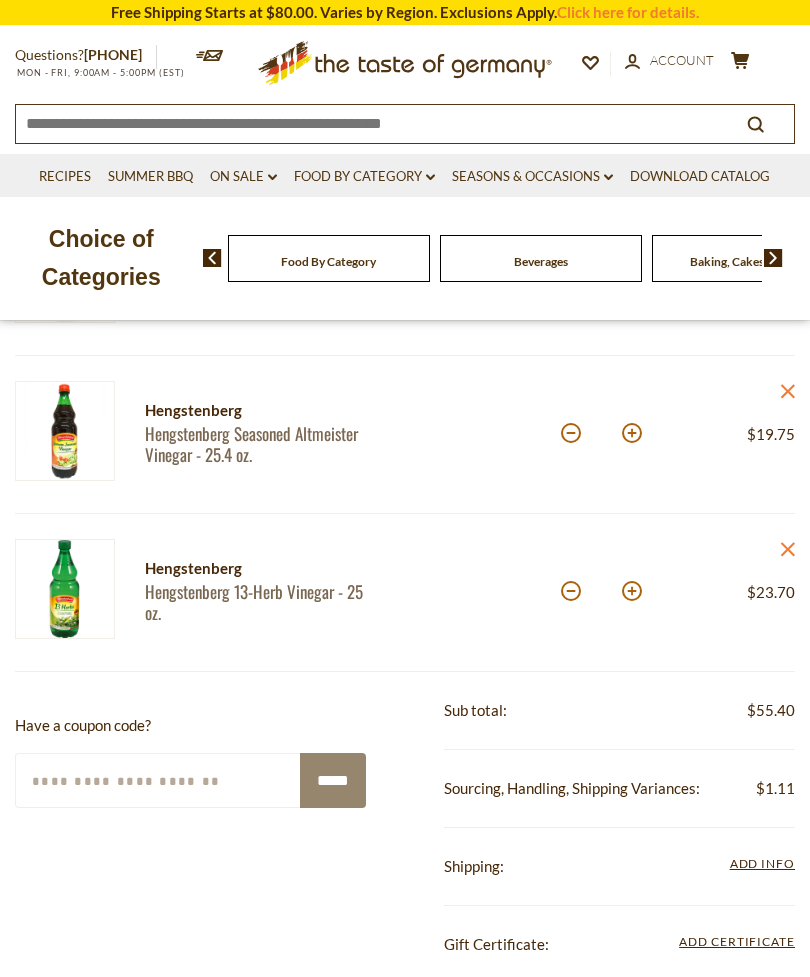 click at bounding box center [632, 591] 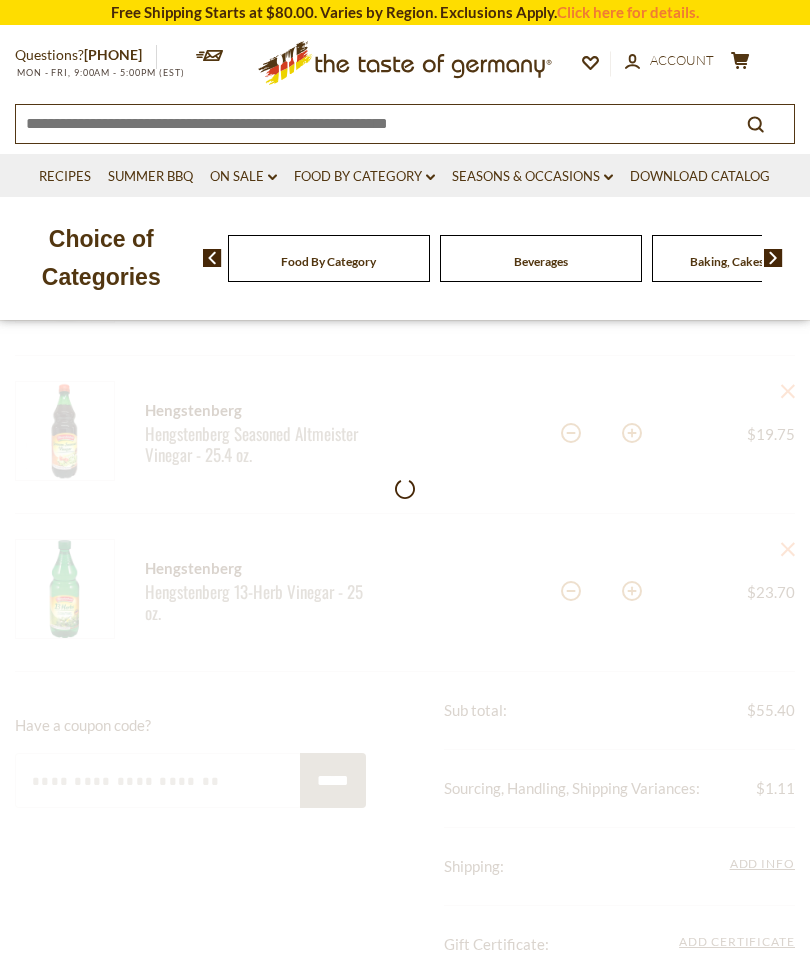 click at bounding box center (405, 758) 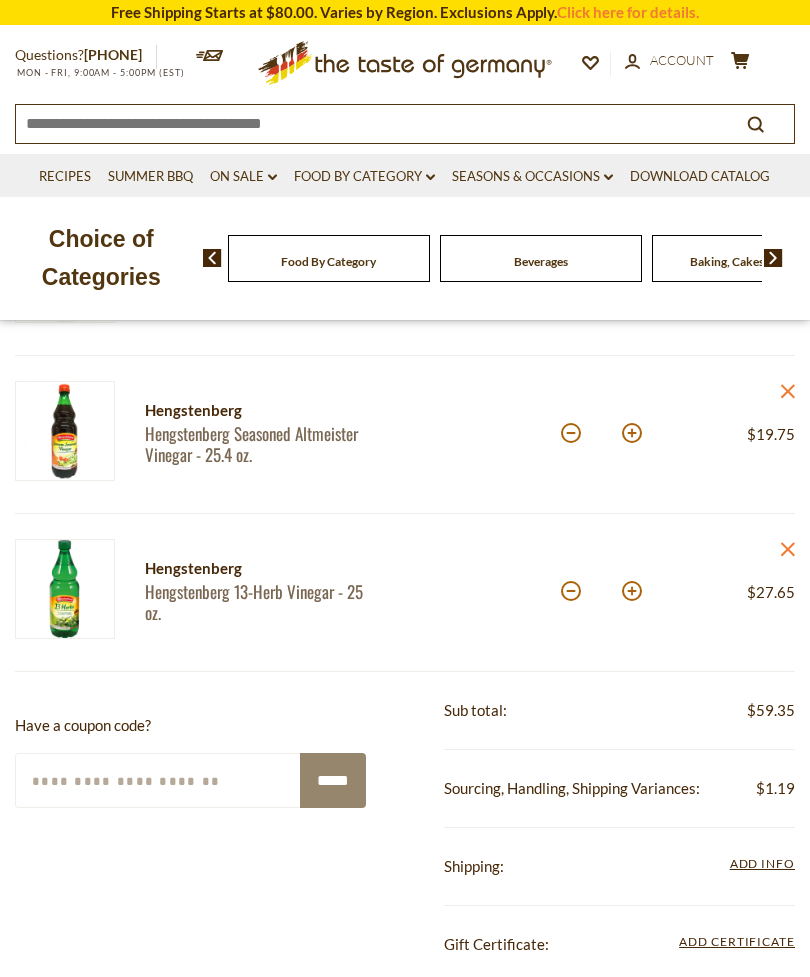 click on "*" at bounding box center [601, 592] 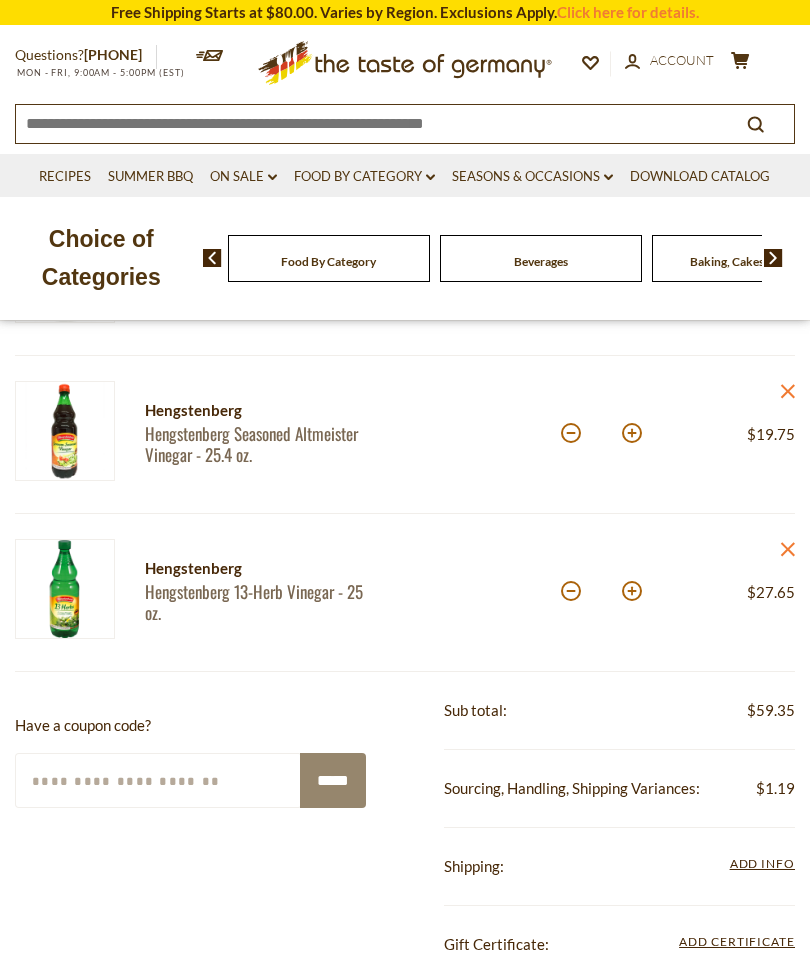 click at bounding box center (632, 591) 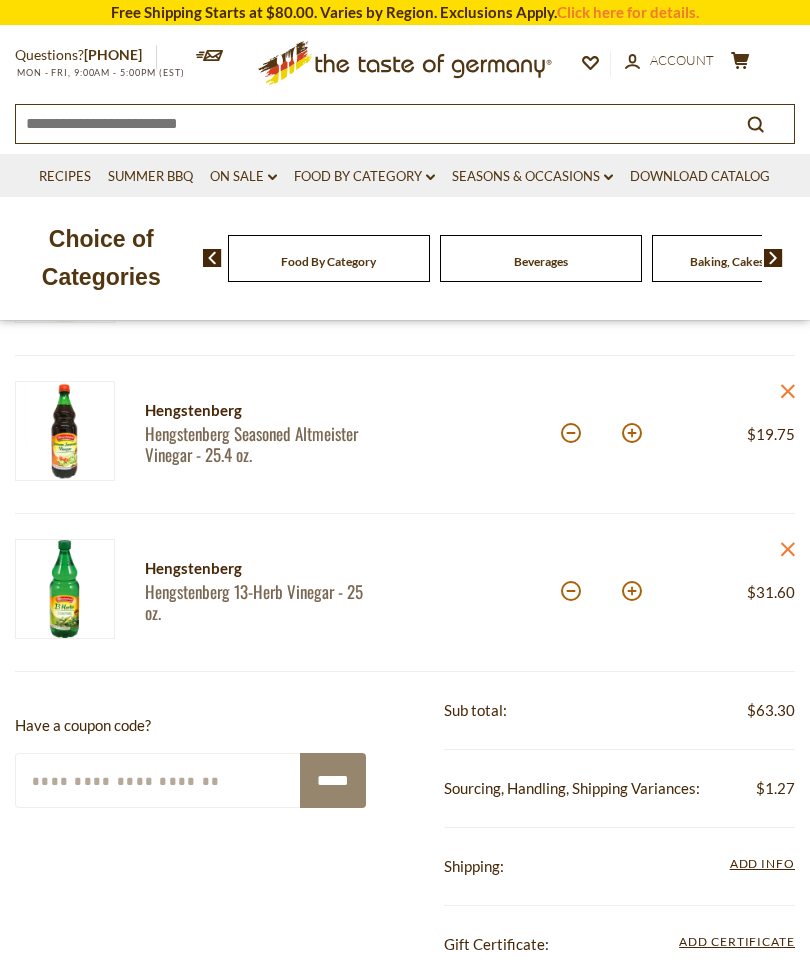 click at bounding box center (571, 433) 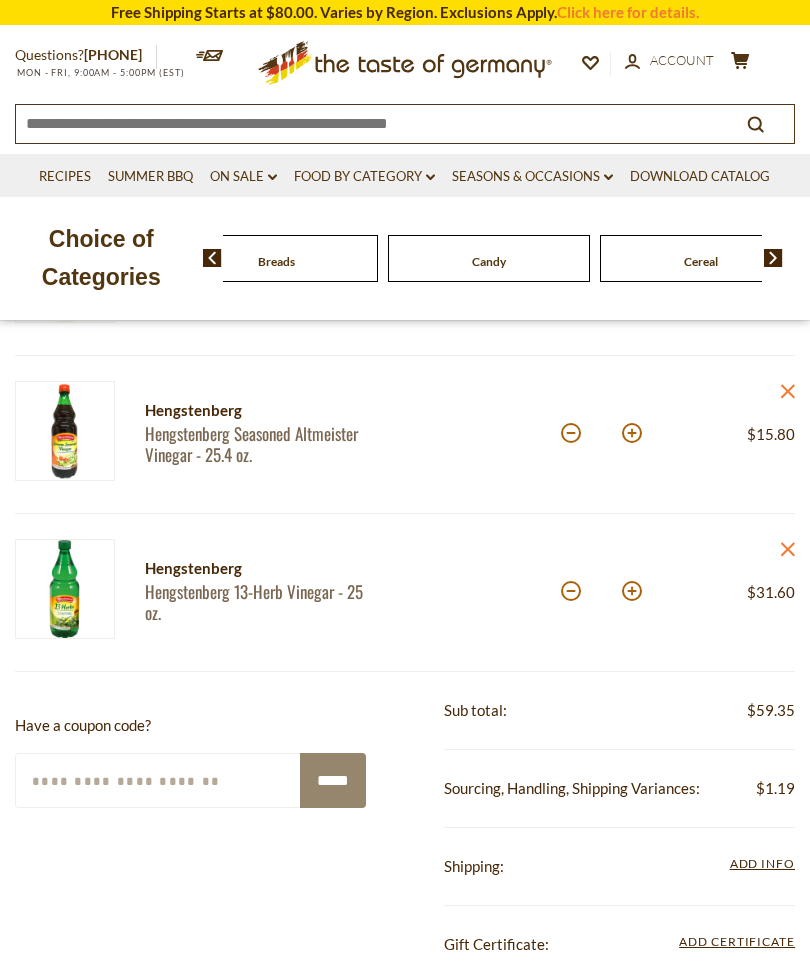click on "Breads" at bounding box center (-359, 258) 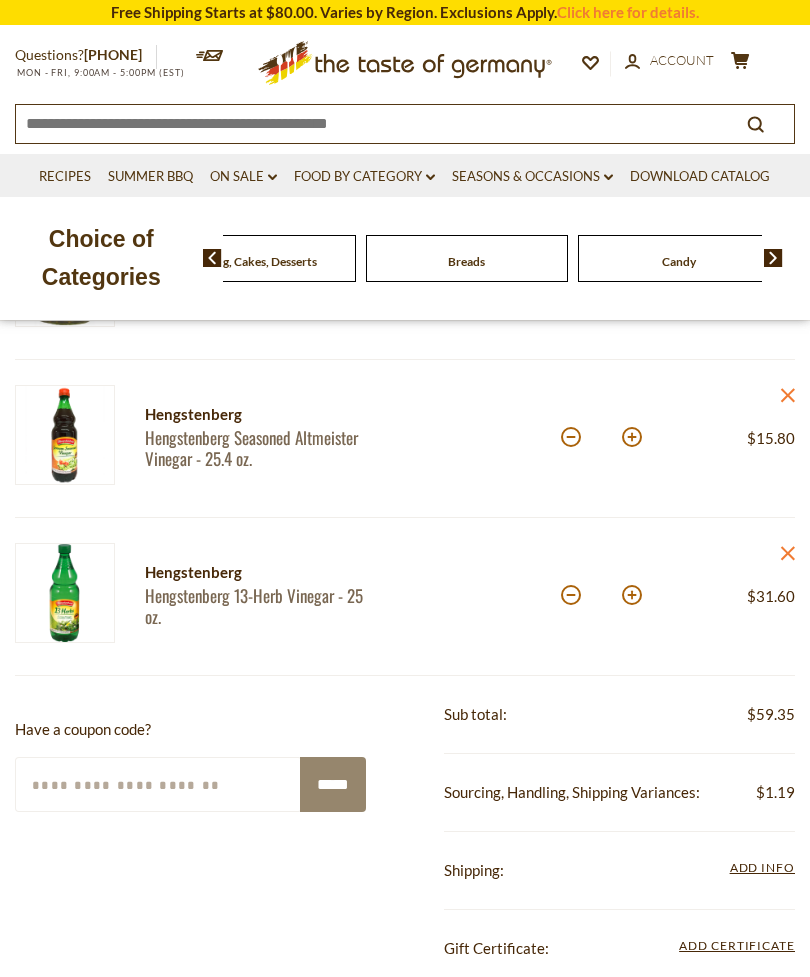 scroll, scrollTop: 372, scrollLeft: 0, axis: vertical 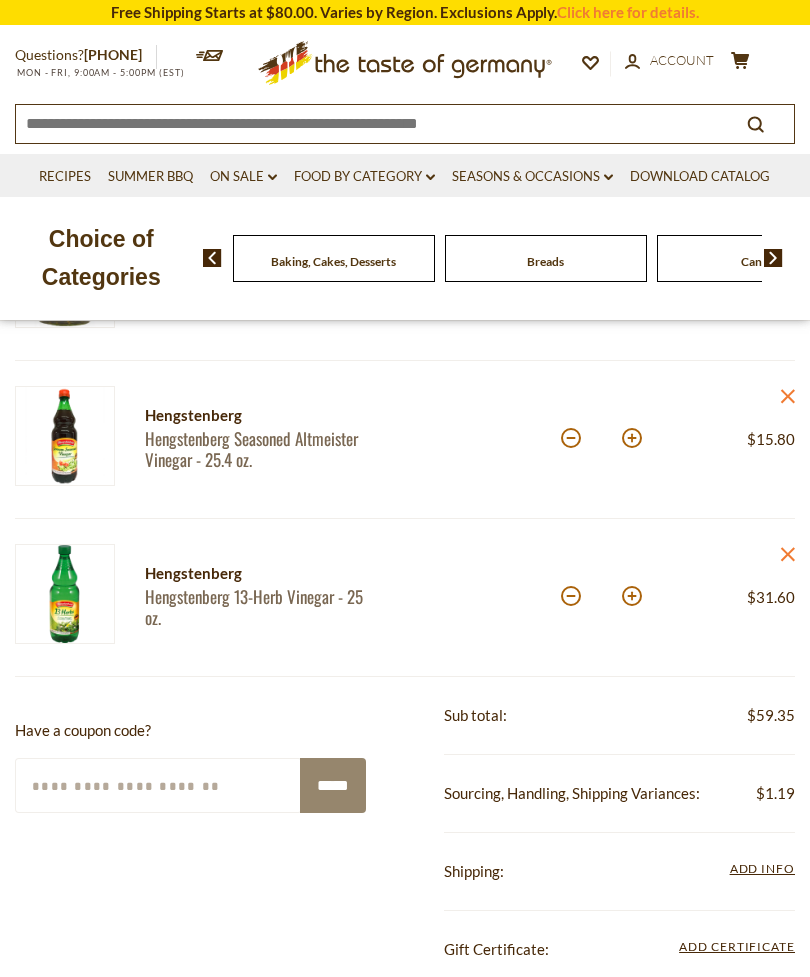 click on "Breads" at bounding box center [-90, 258] 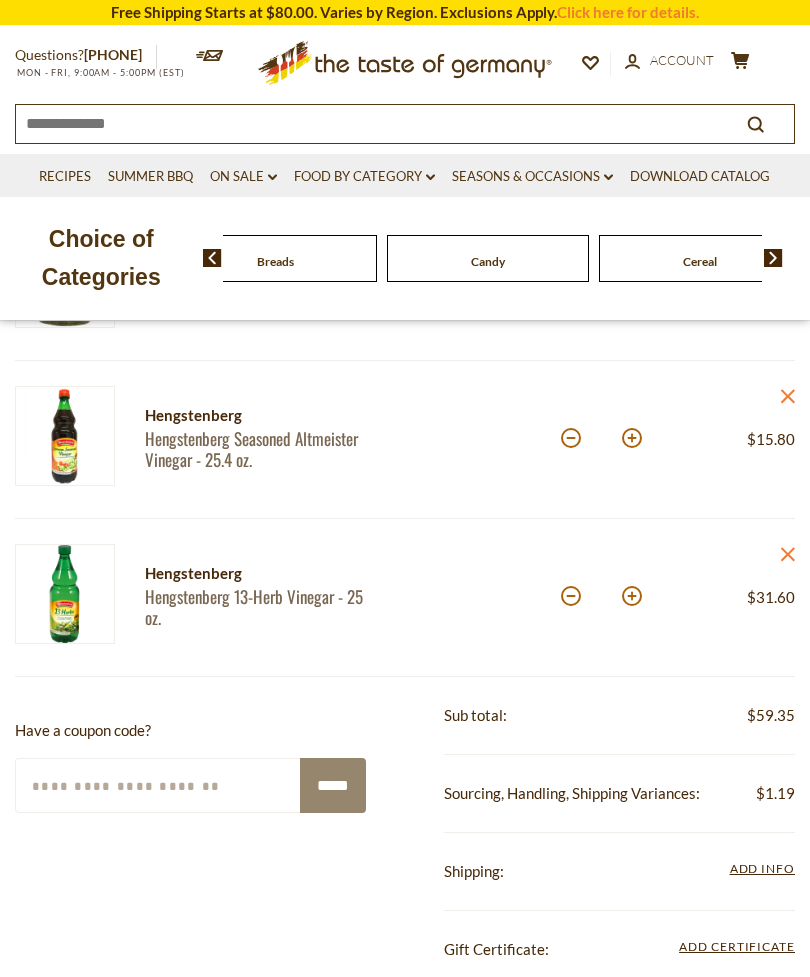 click on "Food By Category
Beverages
Baking, Cakes, Desserts
Breads
Candy
Cereal
Cookies
Coffee, Cocoa & Tea
Chocolate & Marzipan
Cheese & Dairy
Fish" at bounding box center (1548, 258) 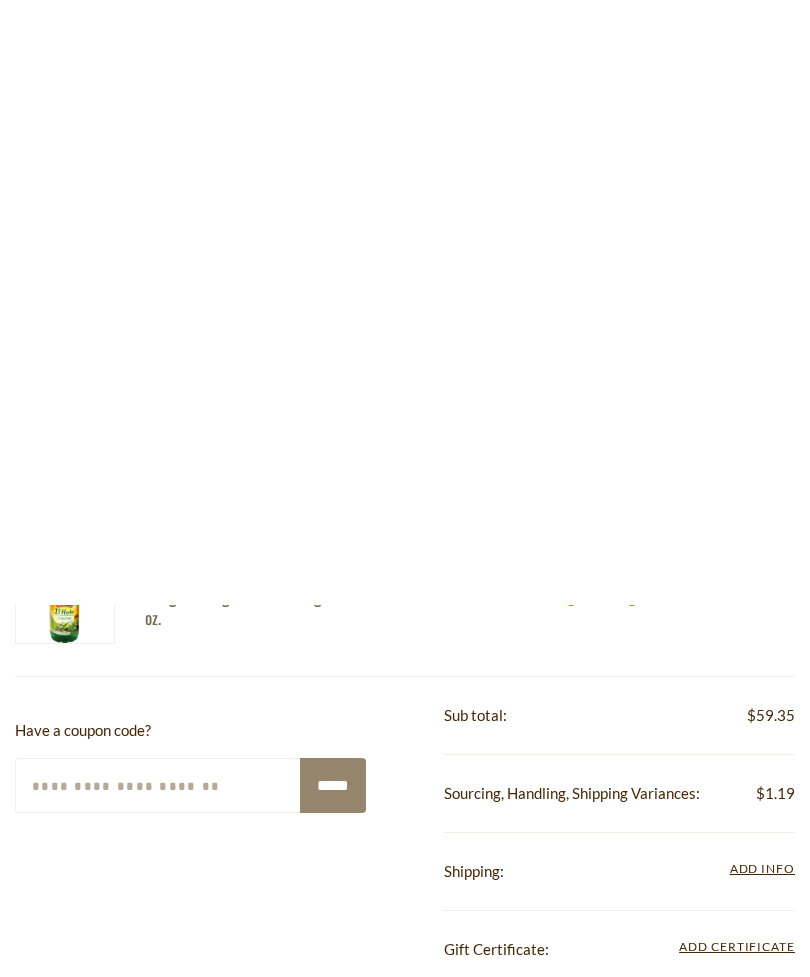 scroll, scrollTop: 0, scrollLeft: 0, axis: both 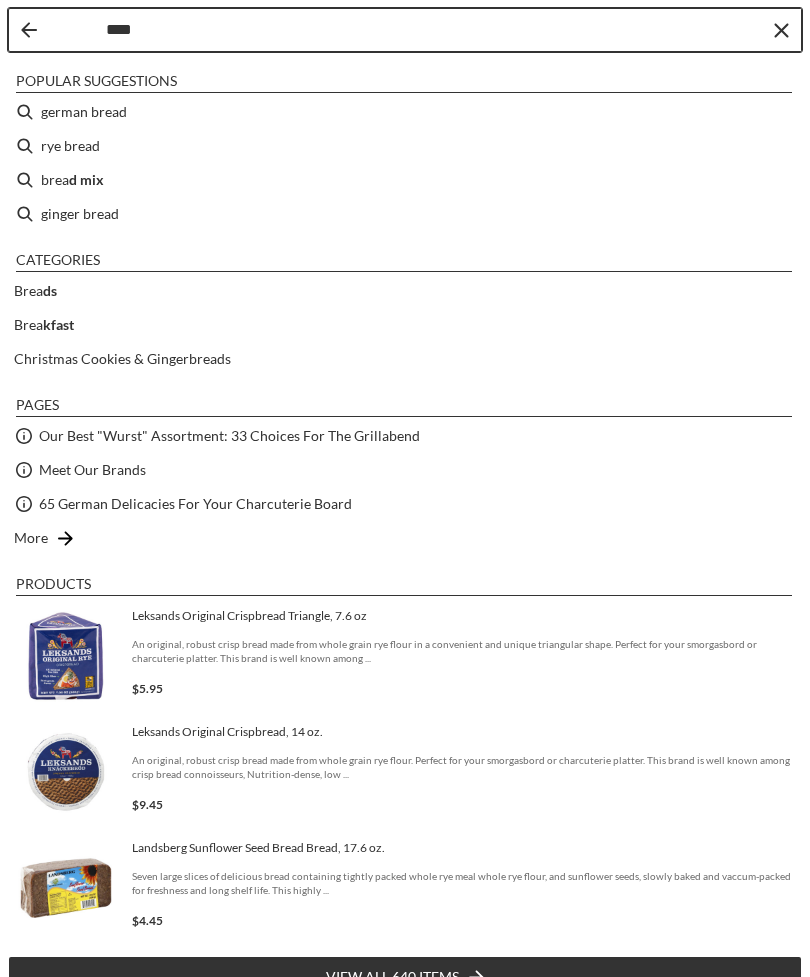 type on "*****" 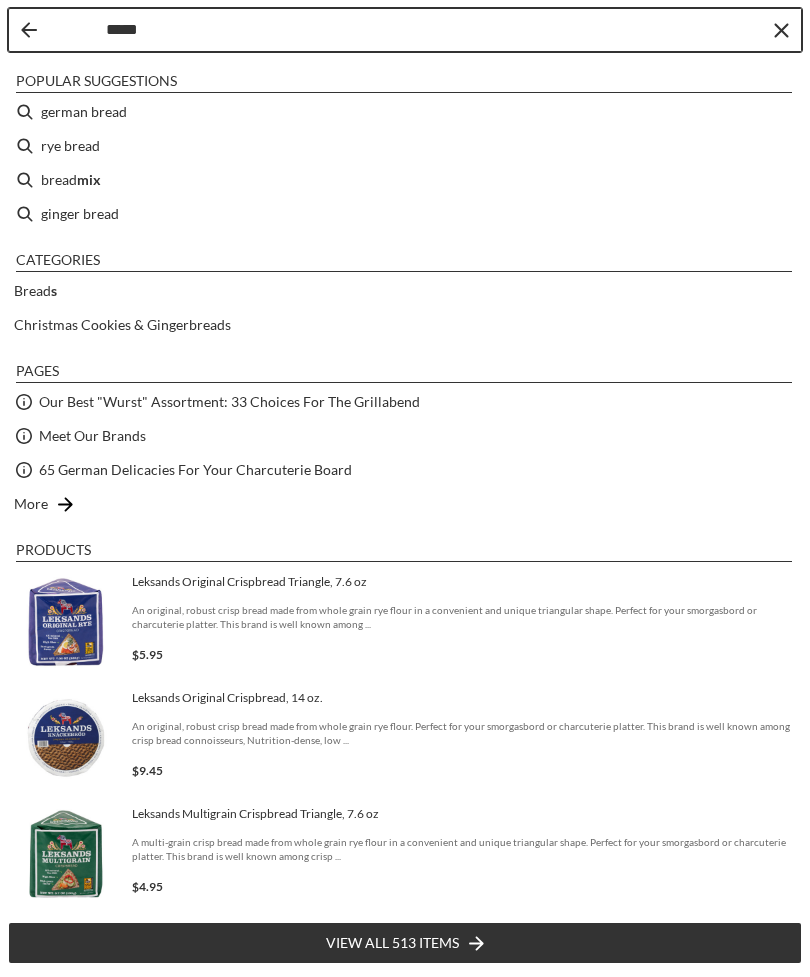 click on "german bread" at bounding box center [405, 112] 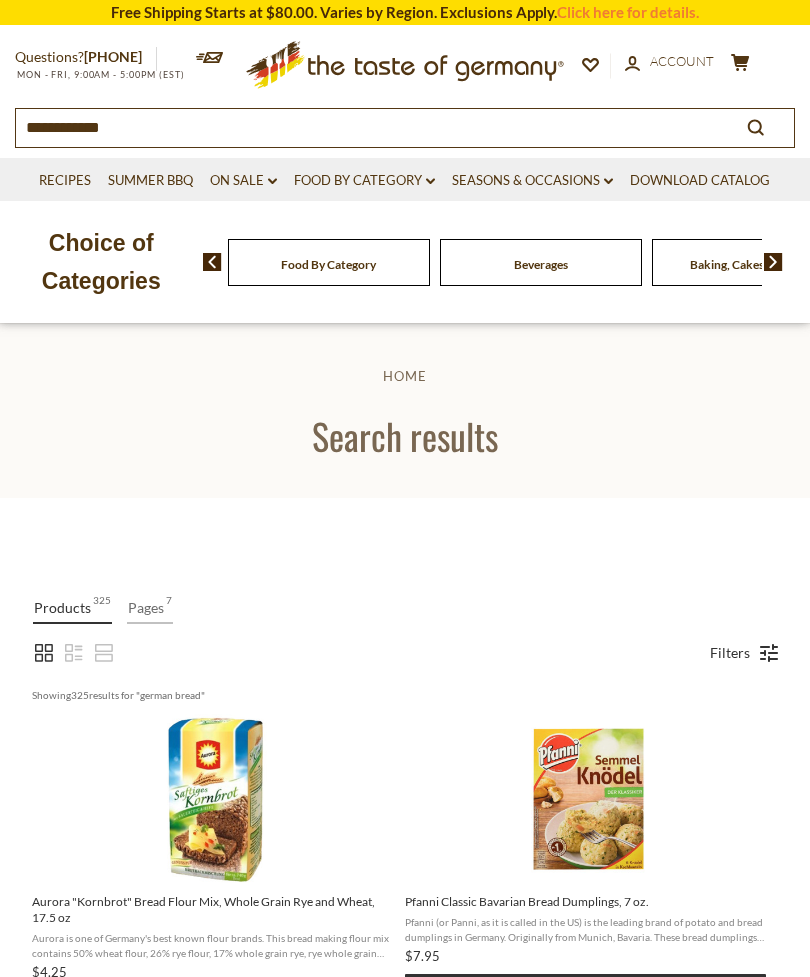 scroll, scrollTop: 0, scrollLeft: 0, axis: both 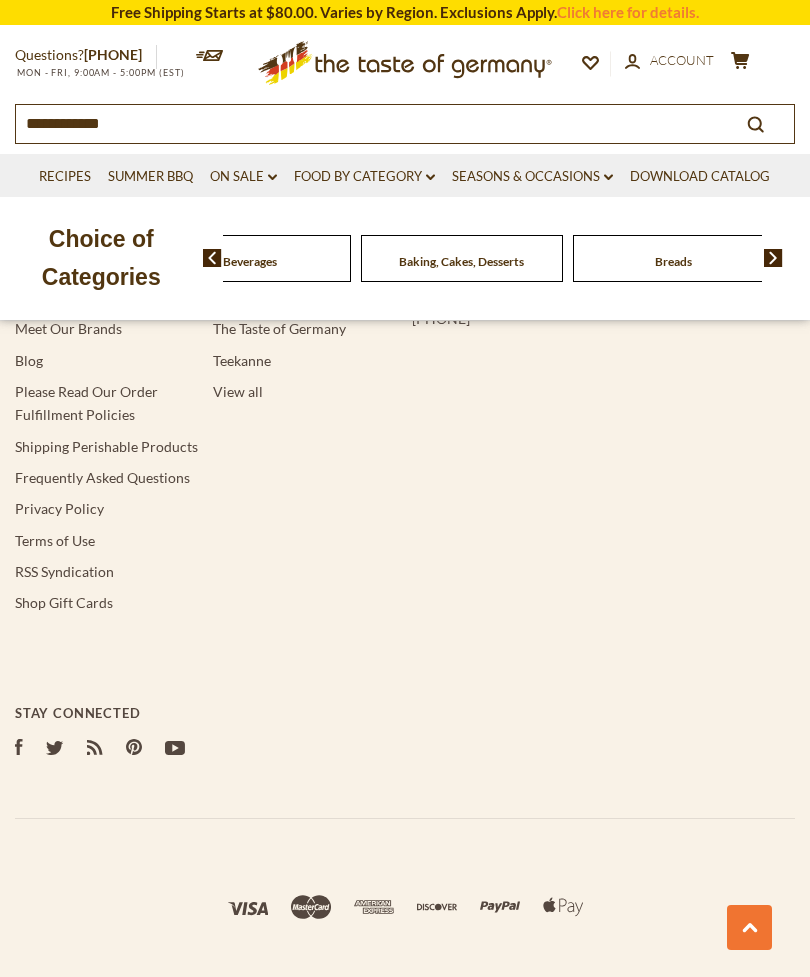 click on "Beverages" at bounding box center [38, 258] 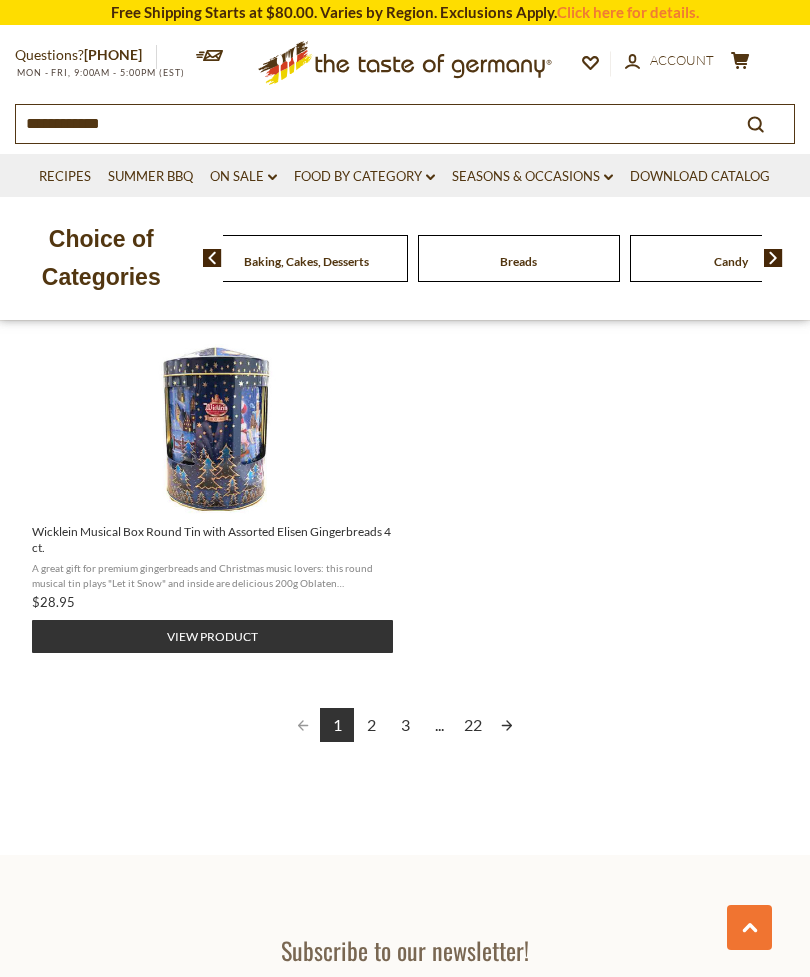 scroll, scrollTop: 0, scrollLeft: 0, axis: both 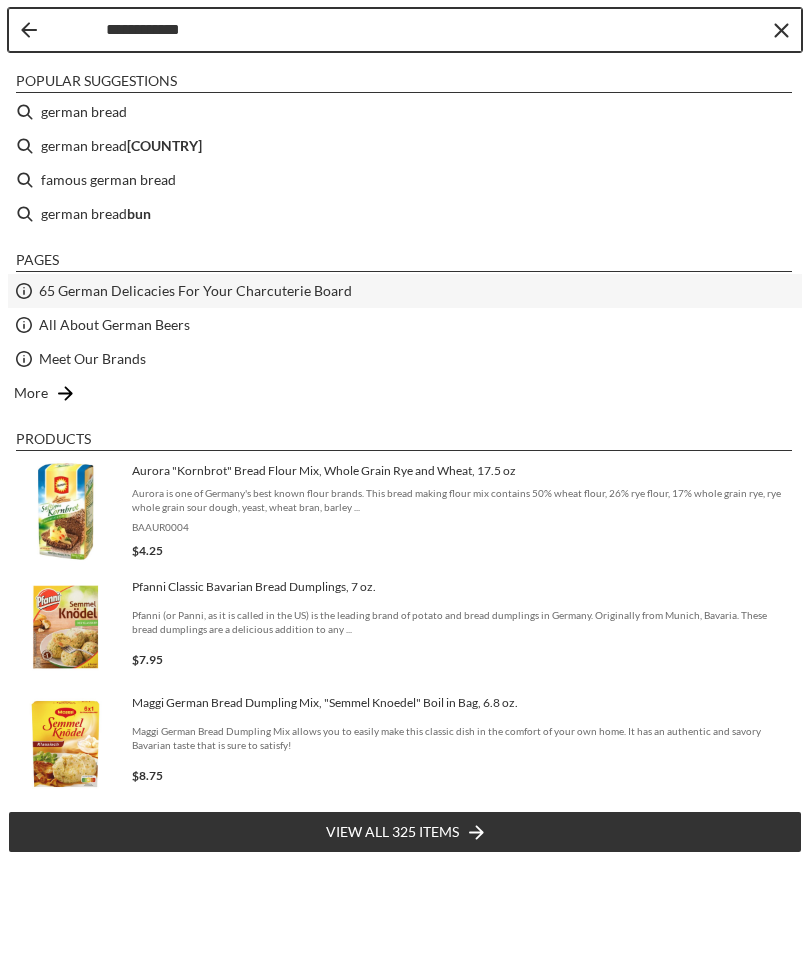 click on "65 German Delicacies For Your Charcuterie Board" at bounding box center [195, 290] 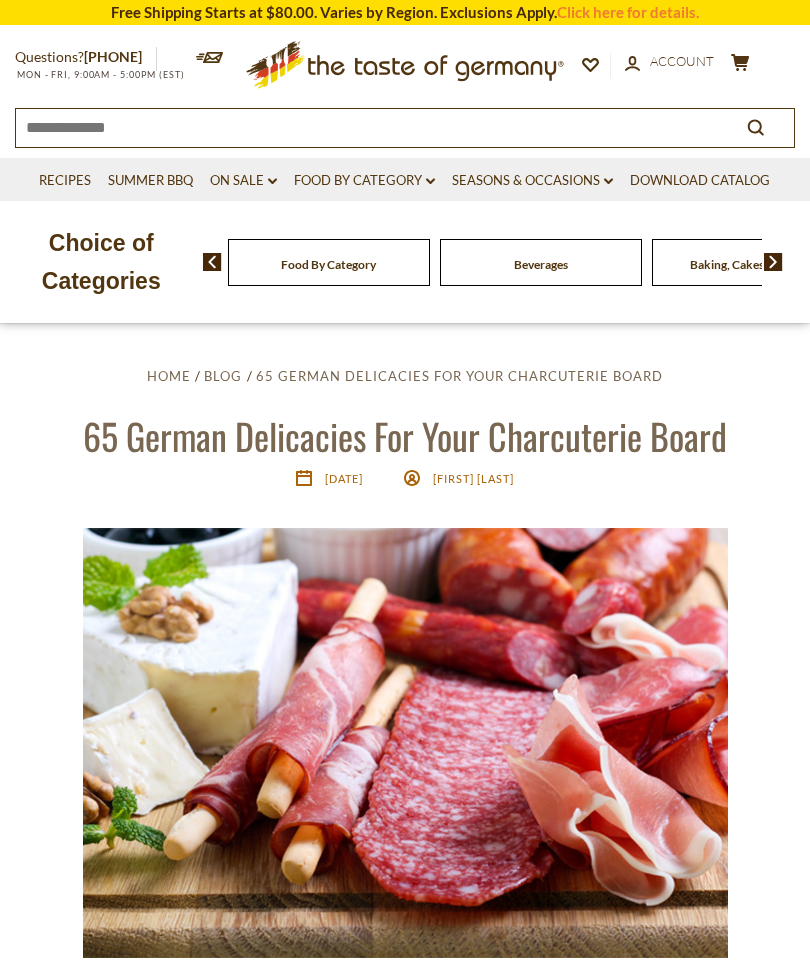 scroll, scrollTop: 0, scrollLeft: 0, axis: both 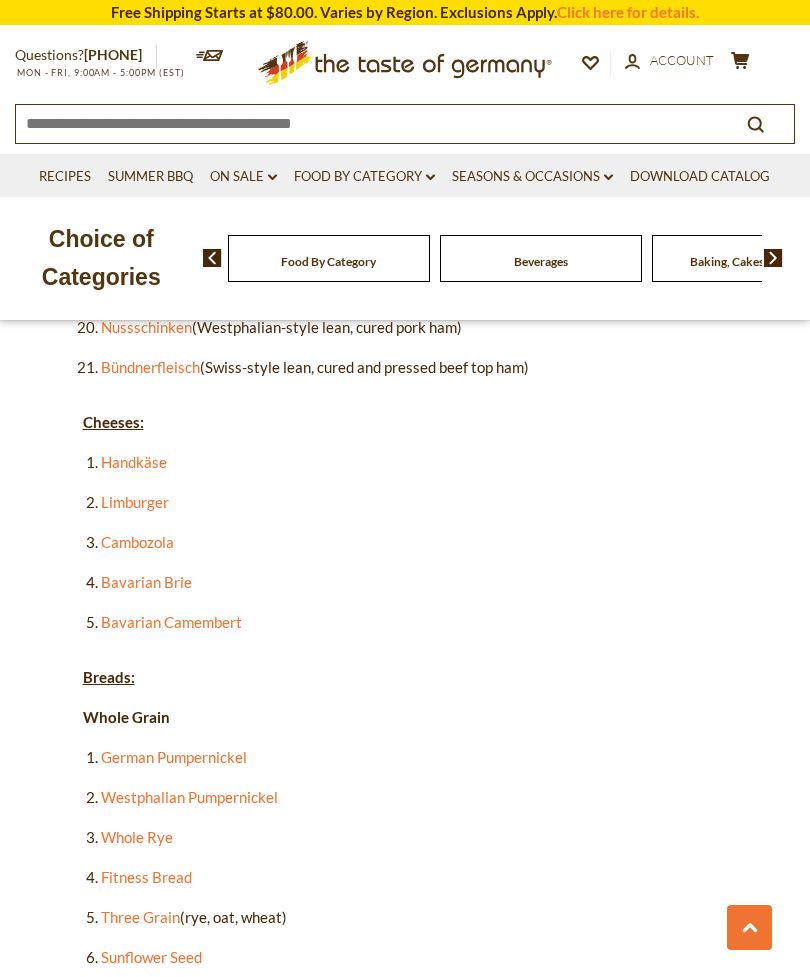 click on "Handkäse" at bounding box center (134, 462) 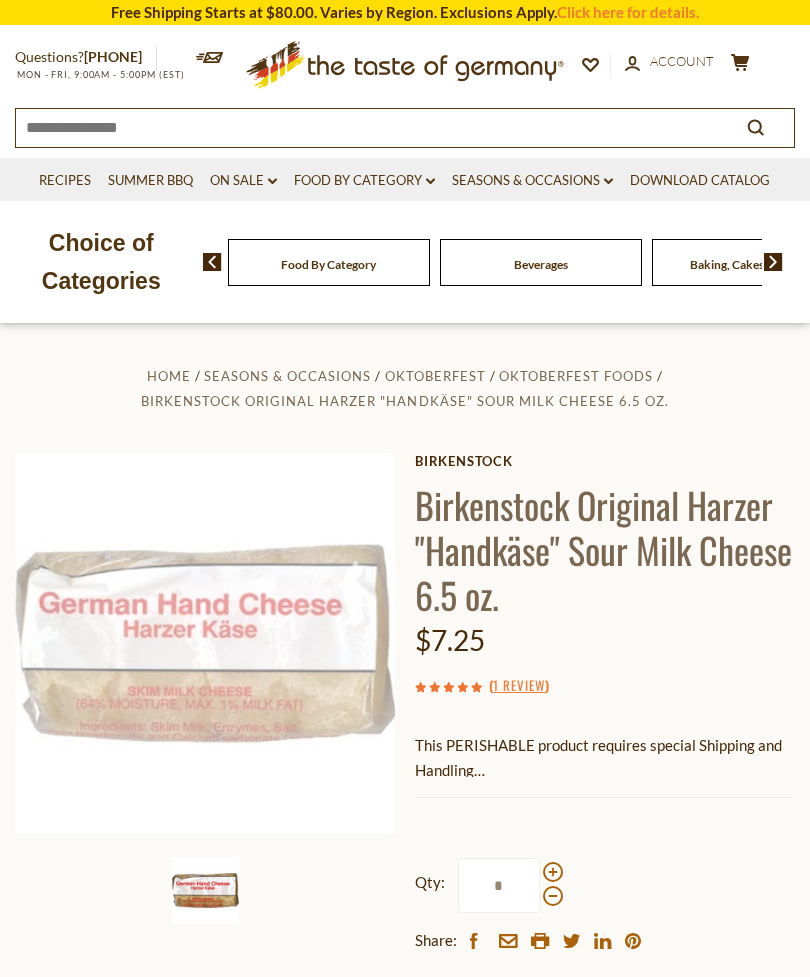 scroll, scrollTop: 0, scrollLeft: 0, axis: both 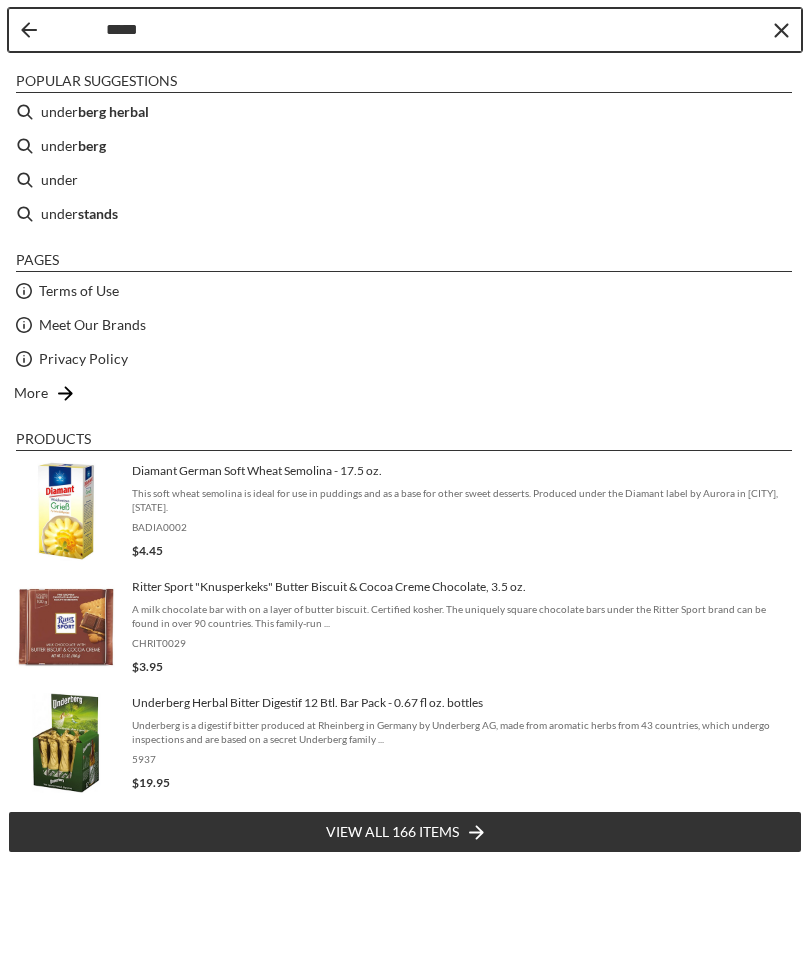 type on "*****" 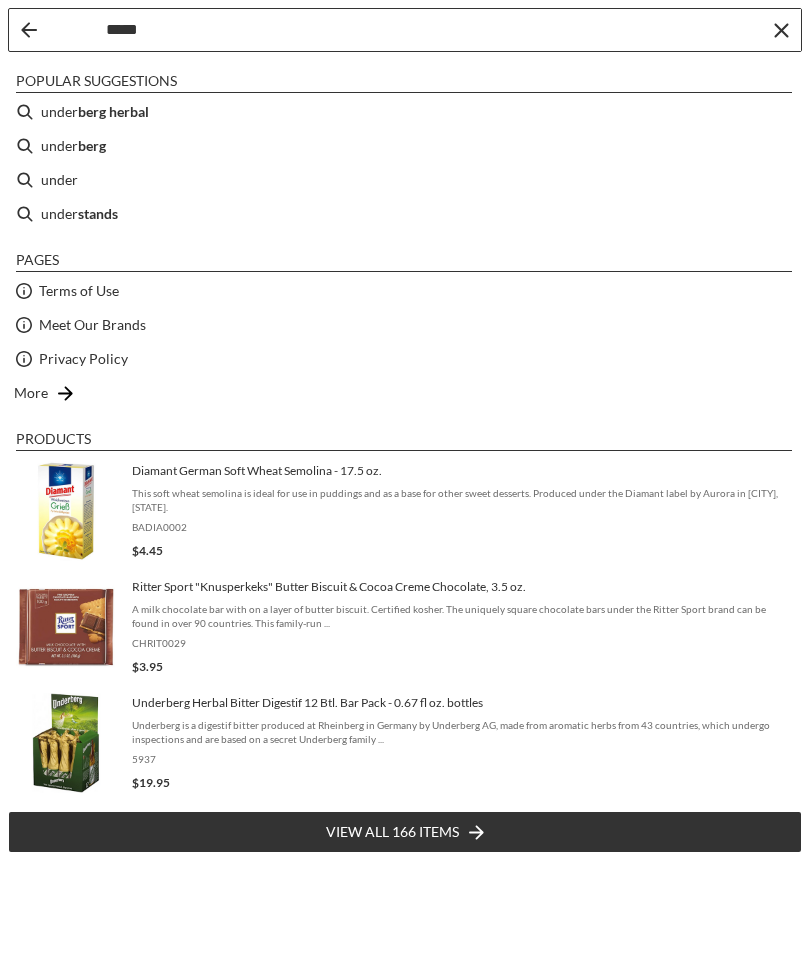 type on "**********" 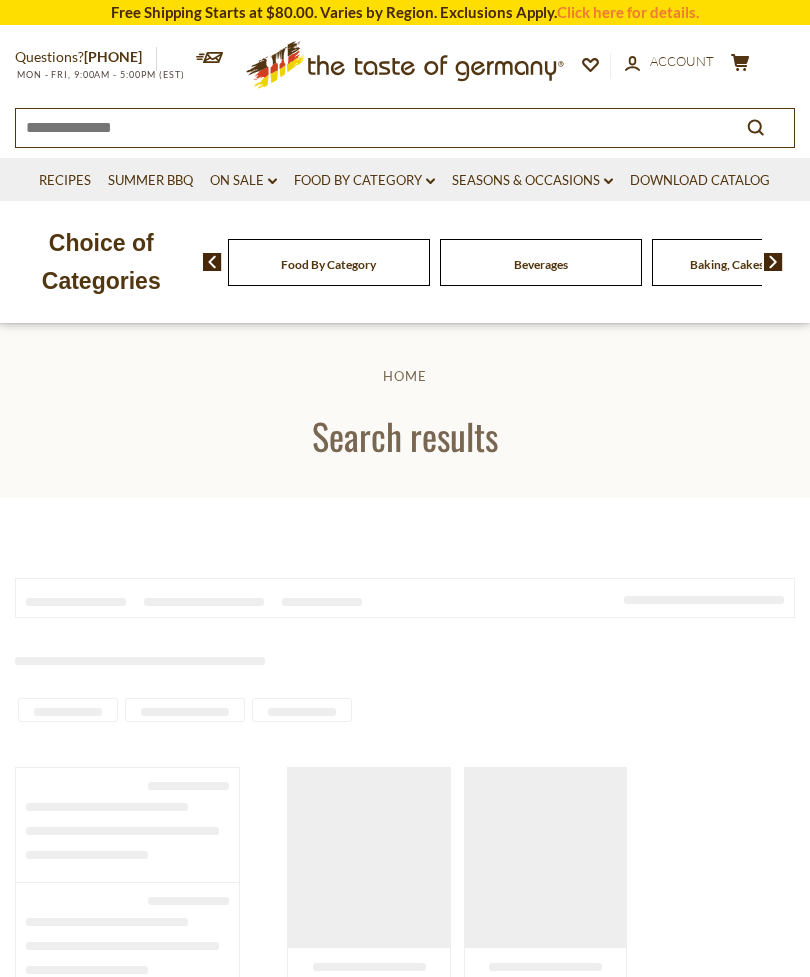type on "**********" 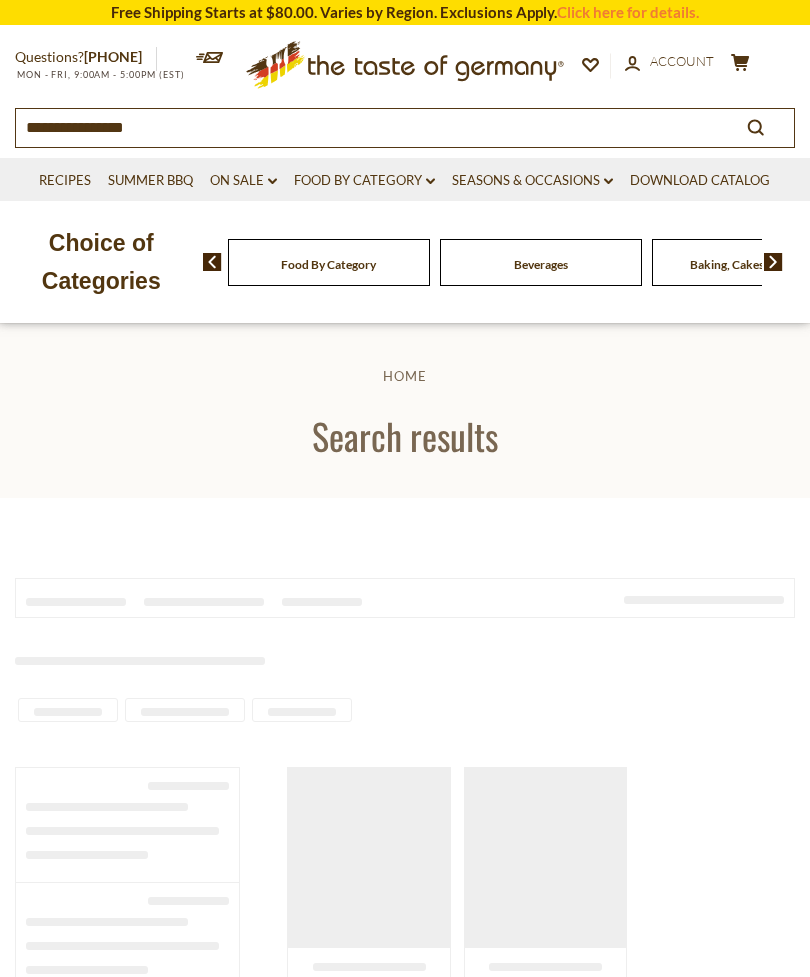 scroll, scrollTop: 0, scrollLeft: 0, axis: both 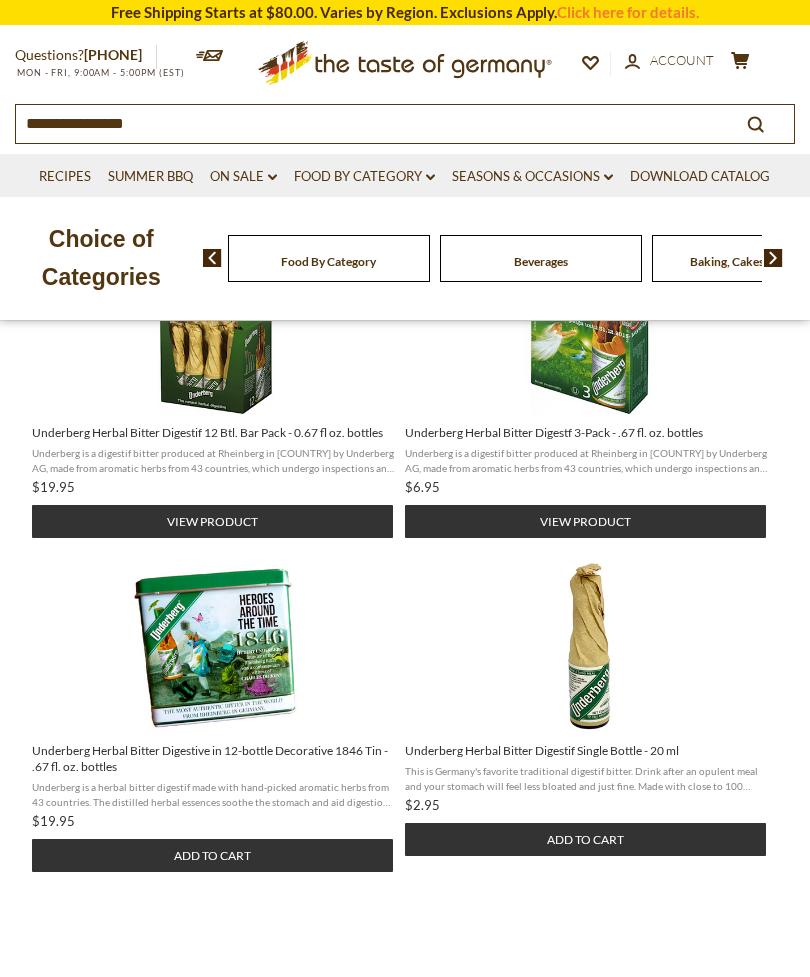 click on "Add to cart" at bounding box center (212, 855) 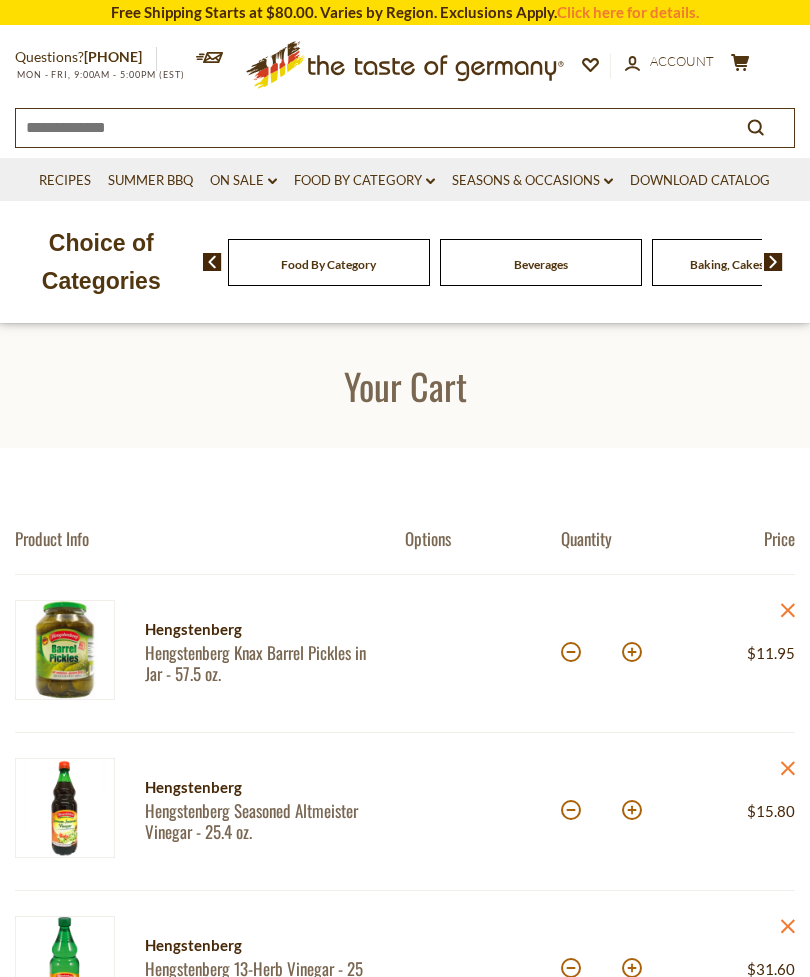 scroll, scrollTop: 0, scrollLeft: 0, axis: both 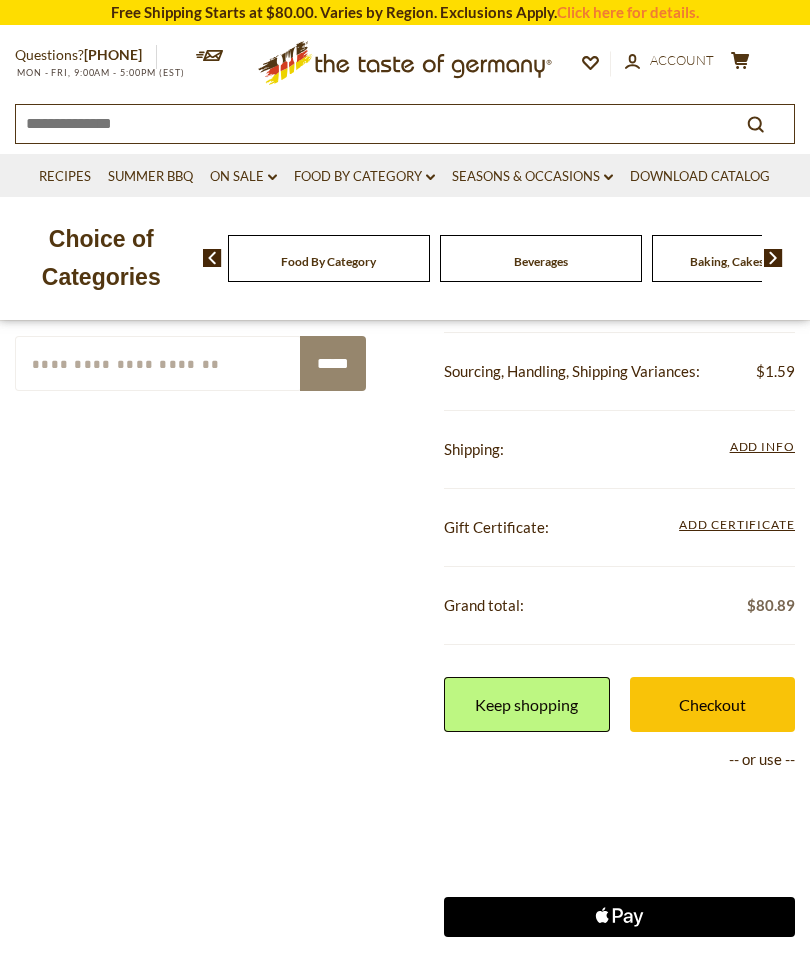 click on "Keep shopping" at bounding box center [527, 704] 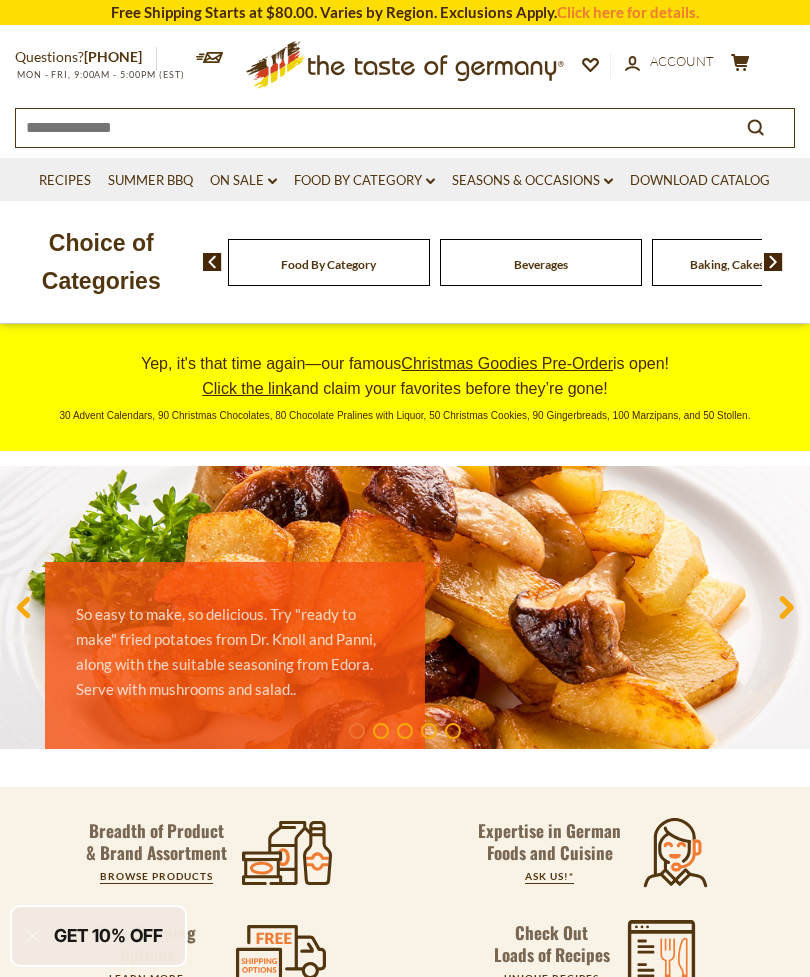 scroll, scrollTop: 0, scrollLeft: 0, axis: both 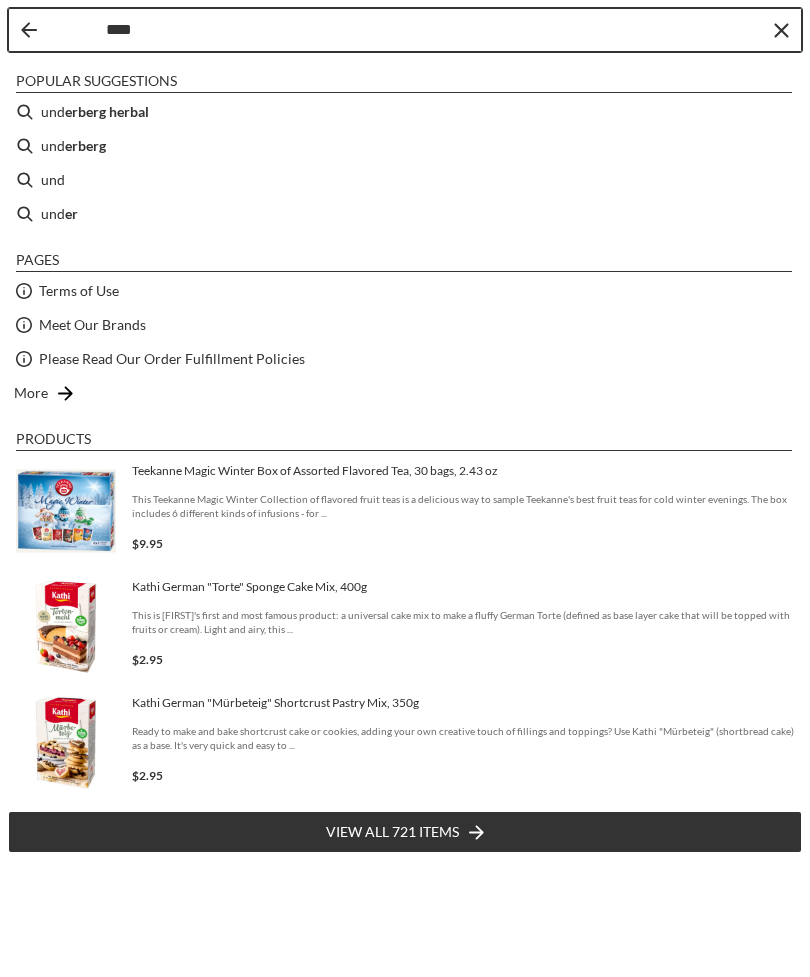 type on "*****" 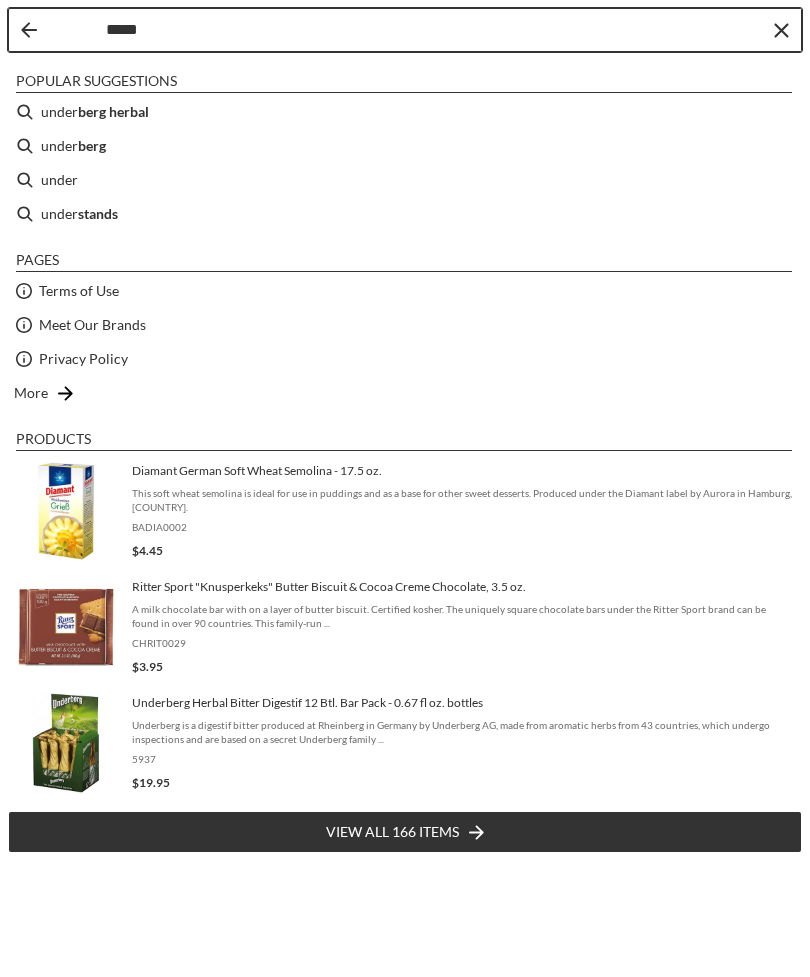 click on "under berg" at bounding box center [405, 146] 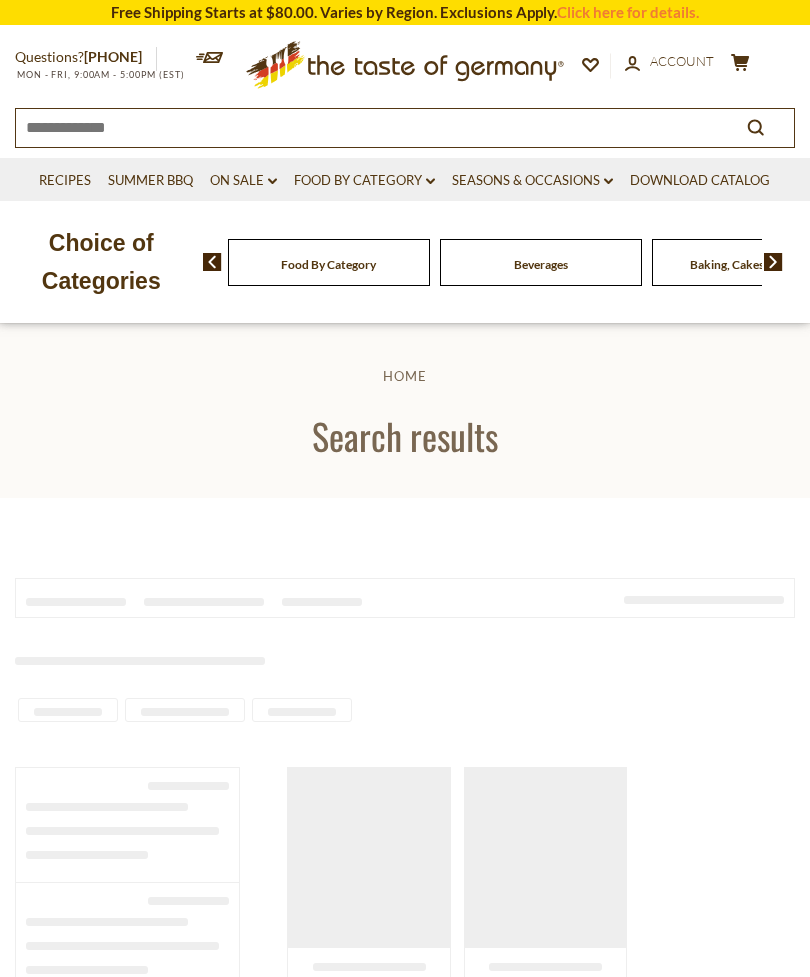 type on "*********" 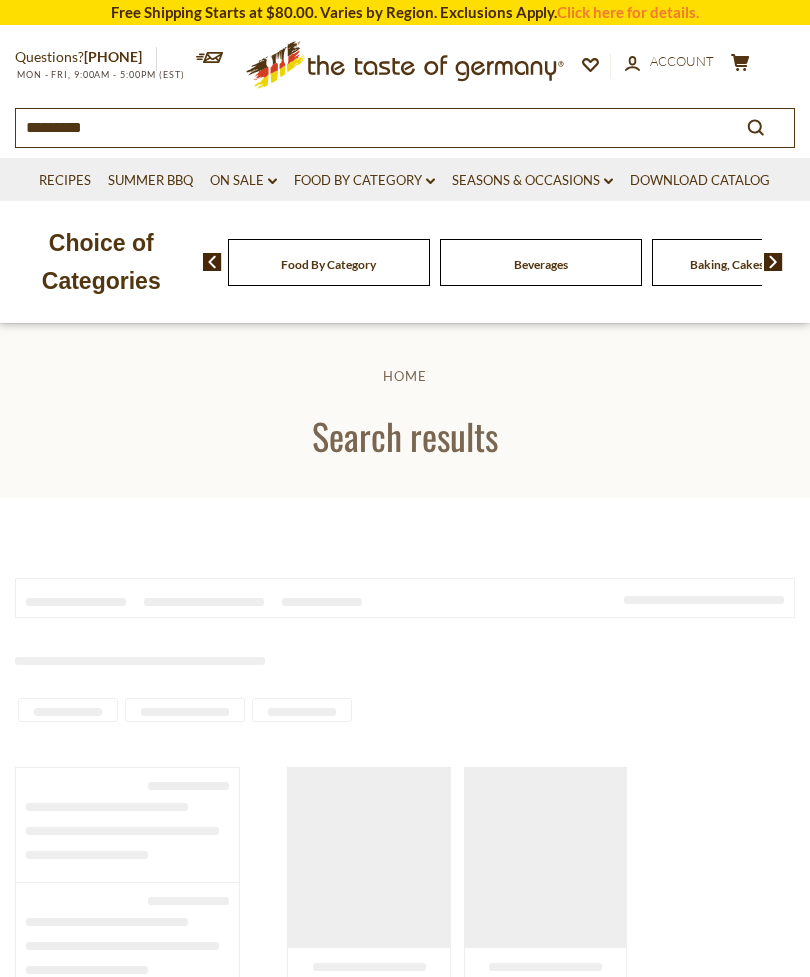 scroll, scrollTop: 0, scrollLeft: 0, axis: both 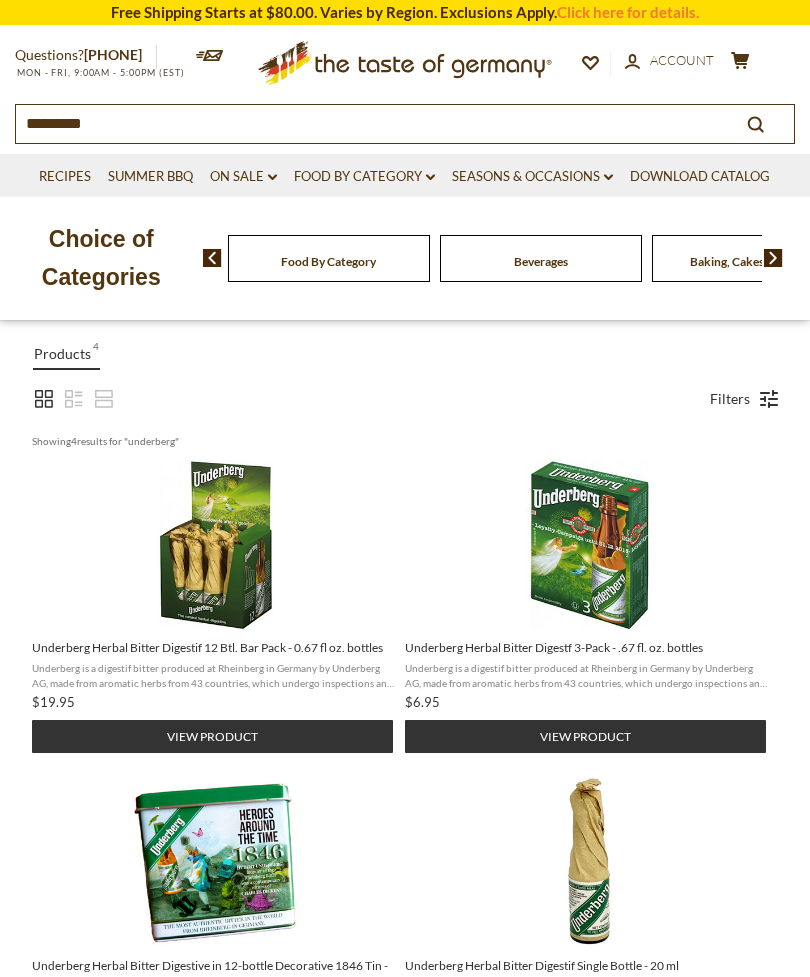 click at bounding box center [216, 545] 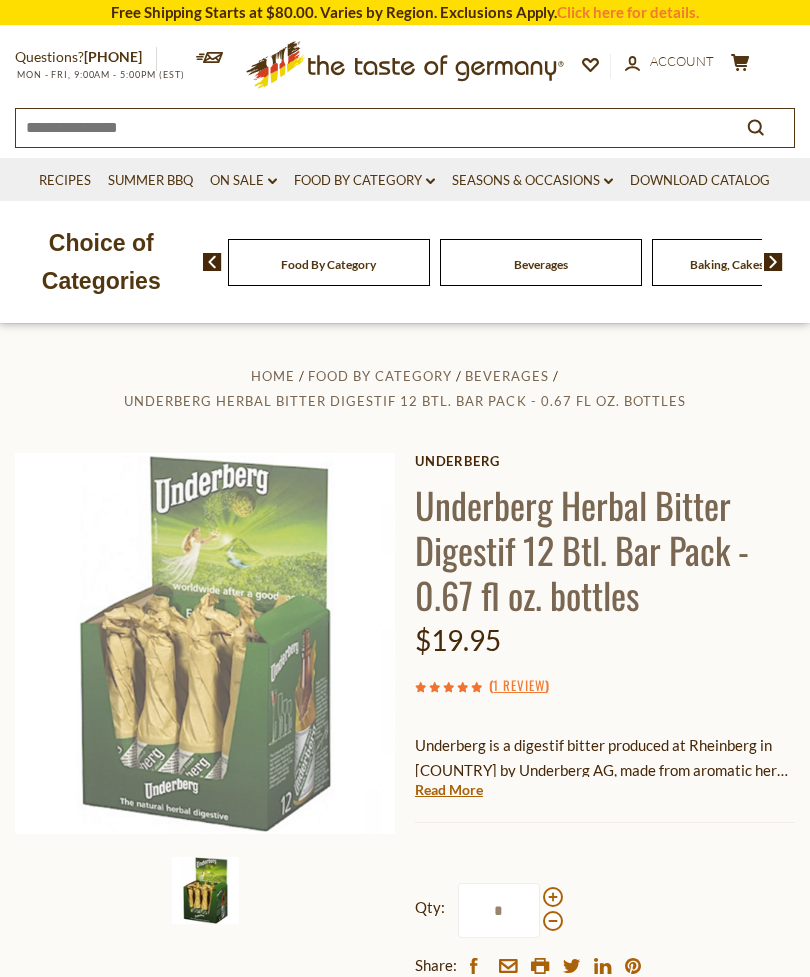 scroll, scrollTop: 578, scrollLeft: 0, axis: vertical 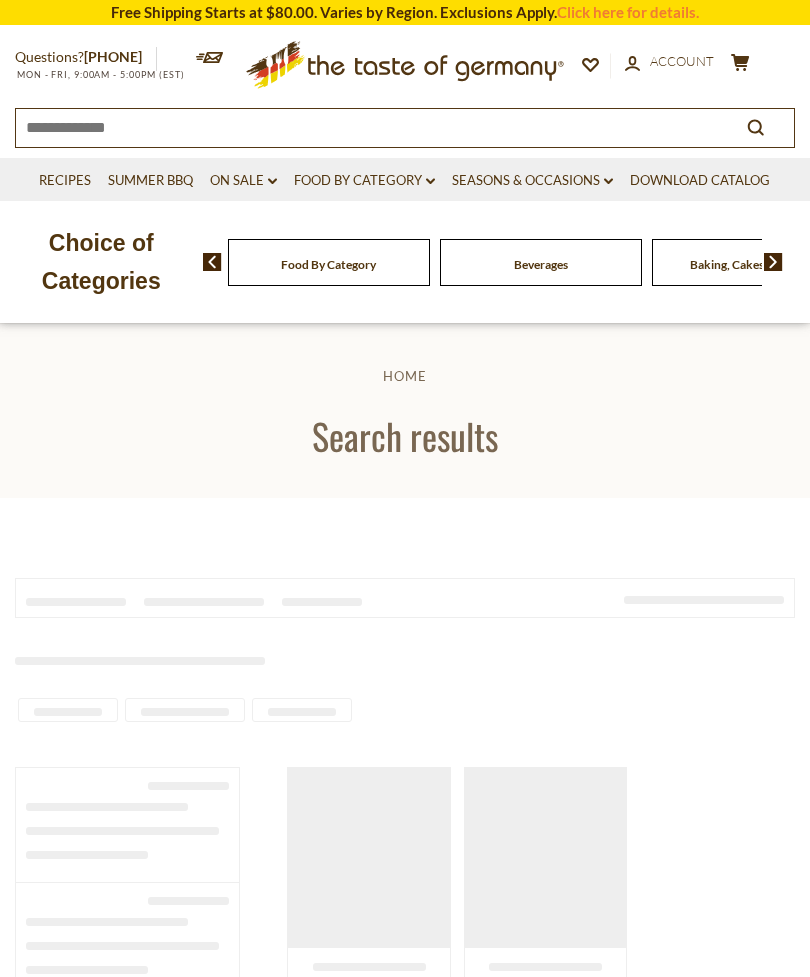 type on "*********" 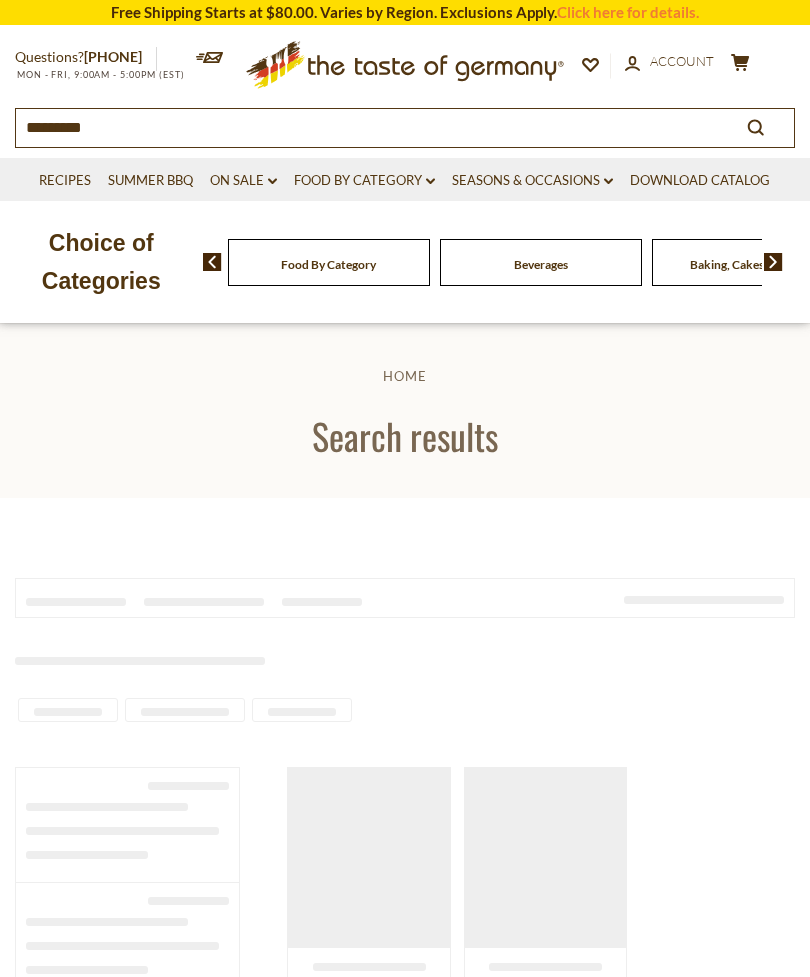 scroll, scrollTop: 250, scrollLeft: 0, axis: vertical 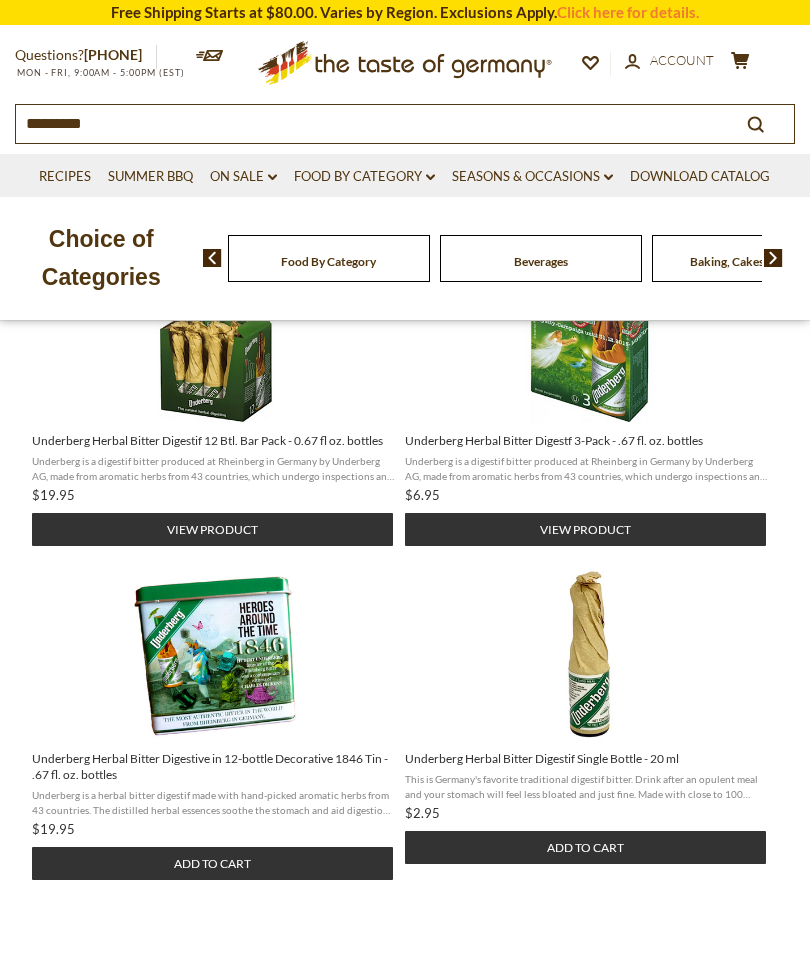 click at bounding box center [216, 656] 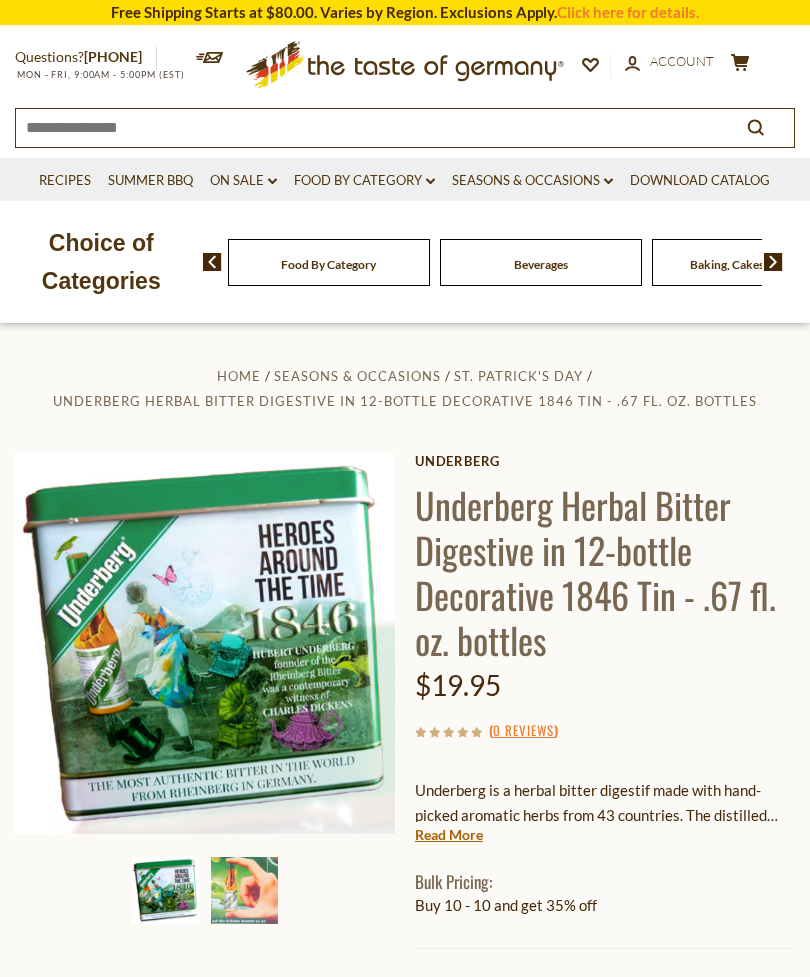 scroll, scrollTop: 0, scrollLeft: 0, axis: both 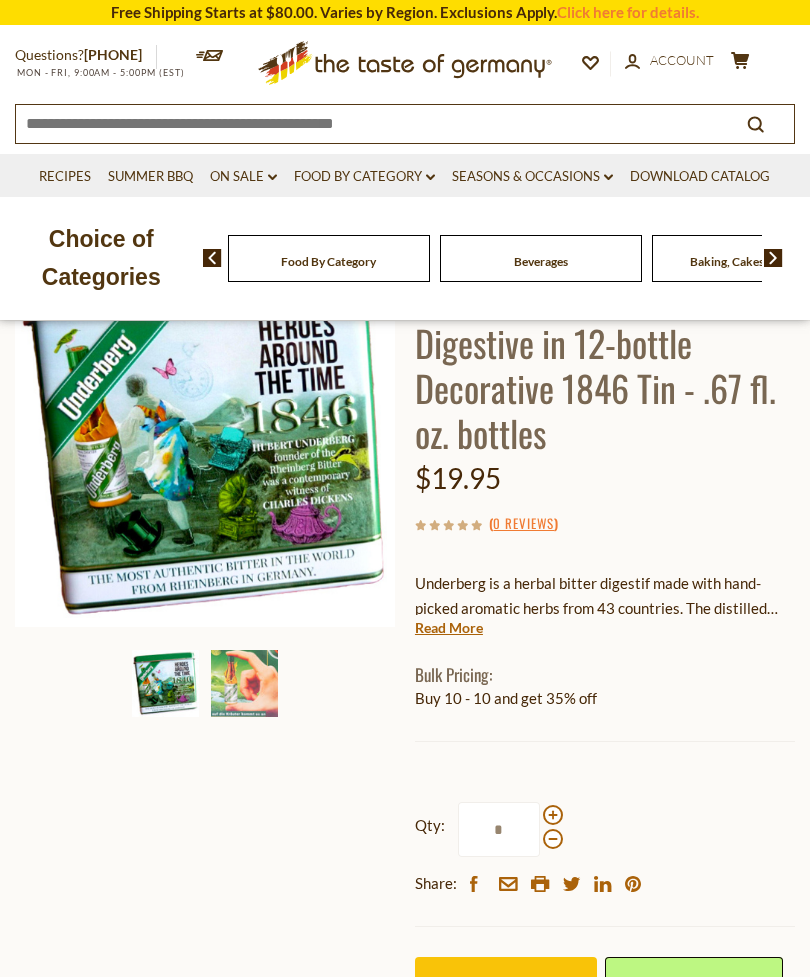 click on "*" at bounding box center [499, 829] 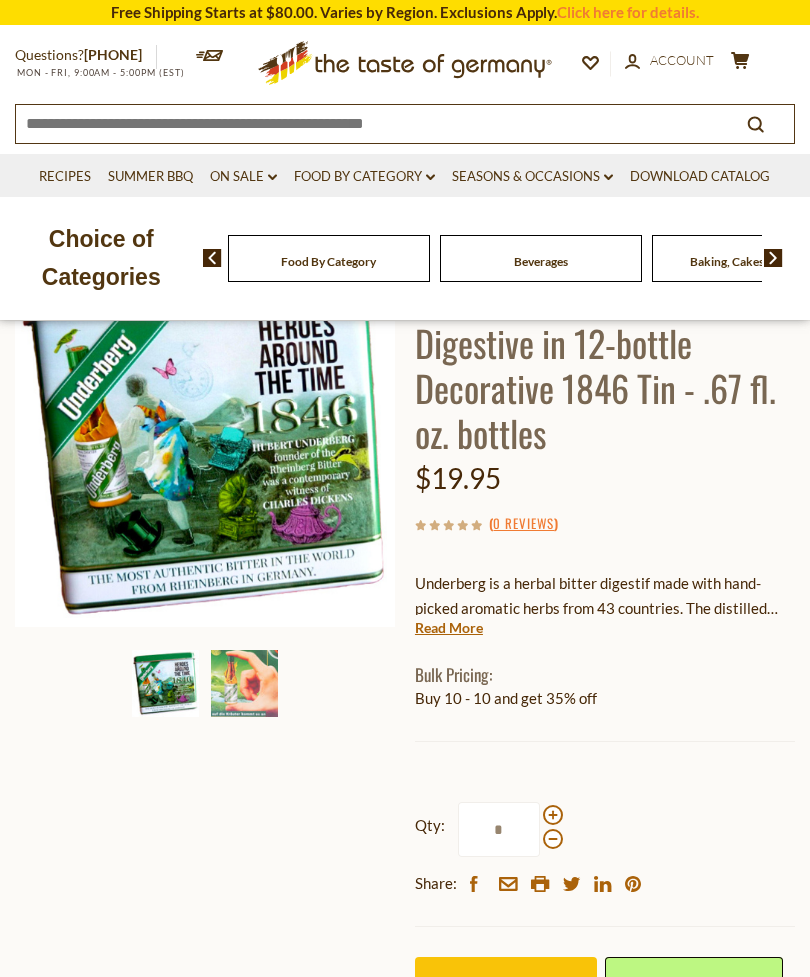 scroll, scrollTop: 349, scrollLeft: 0, axis: vertical 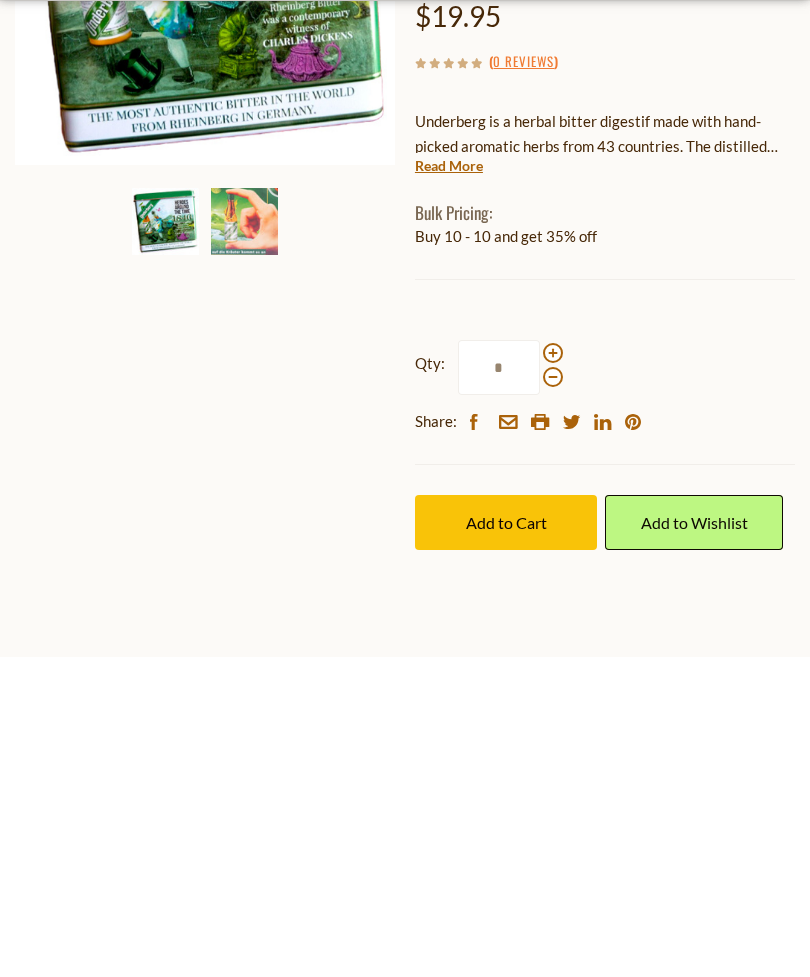 click at bounding box center (553, 673) 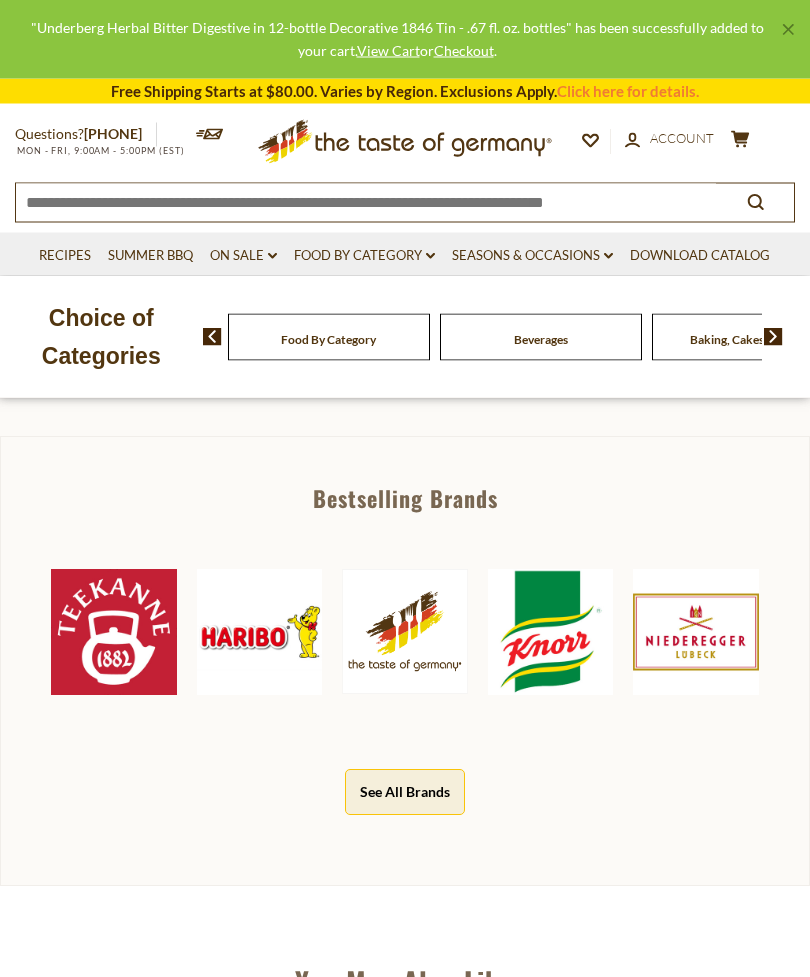 scroll, scrollTop: 929, scrollLeft: 0, axis: vertical 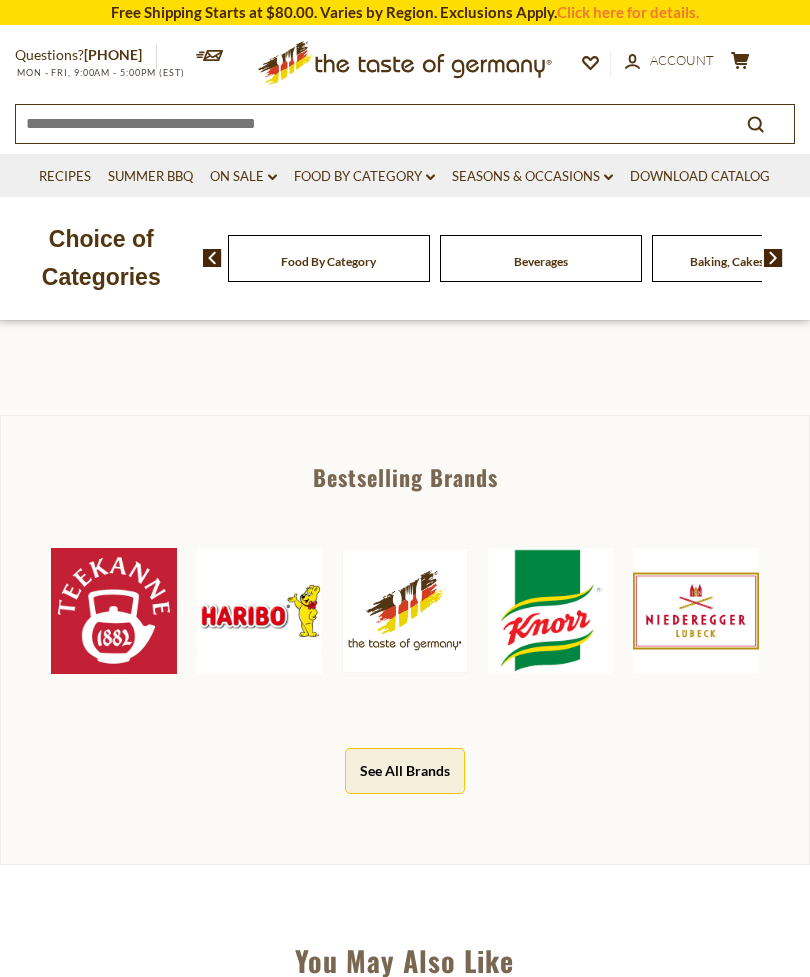 click on "See All Brands" at bounding box center [405, 770] 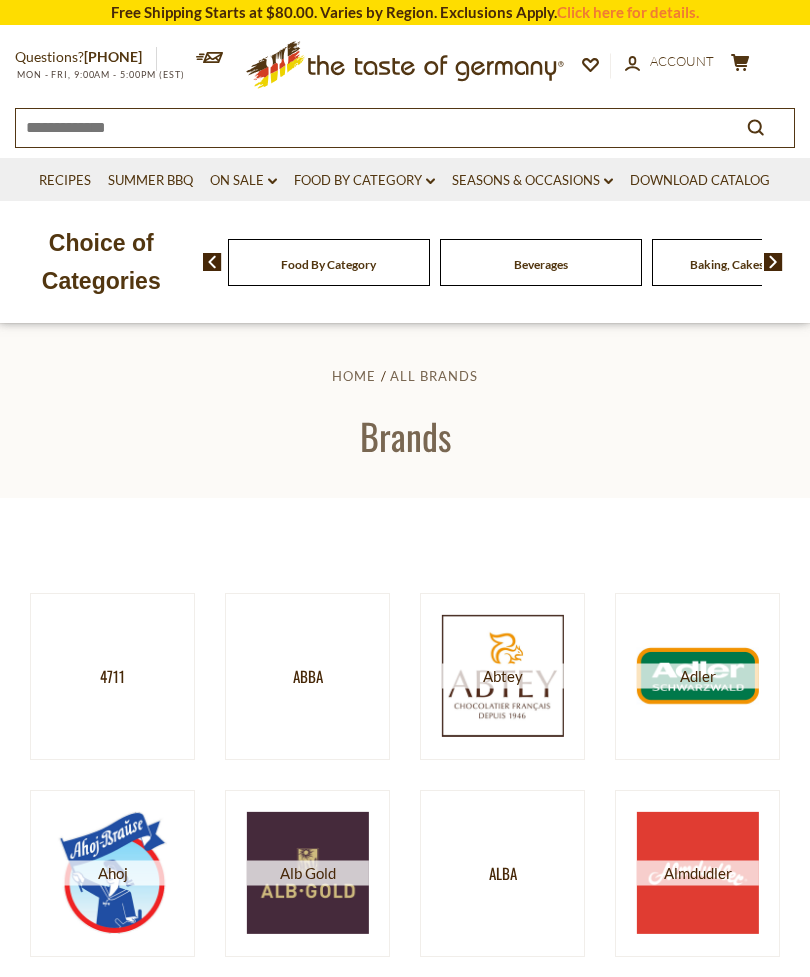 scroll, scrollTop: 0, scrollLeft: 0, axis: both 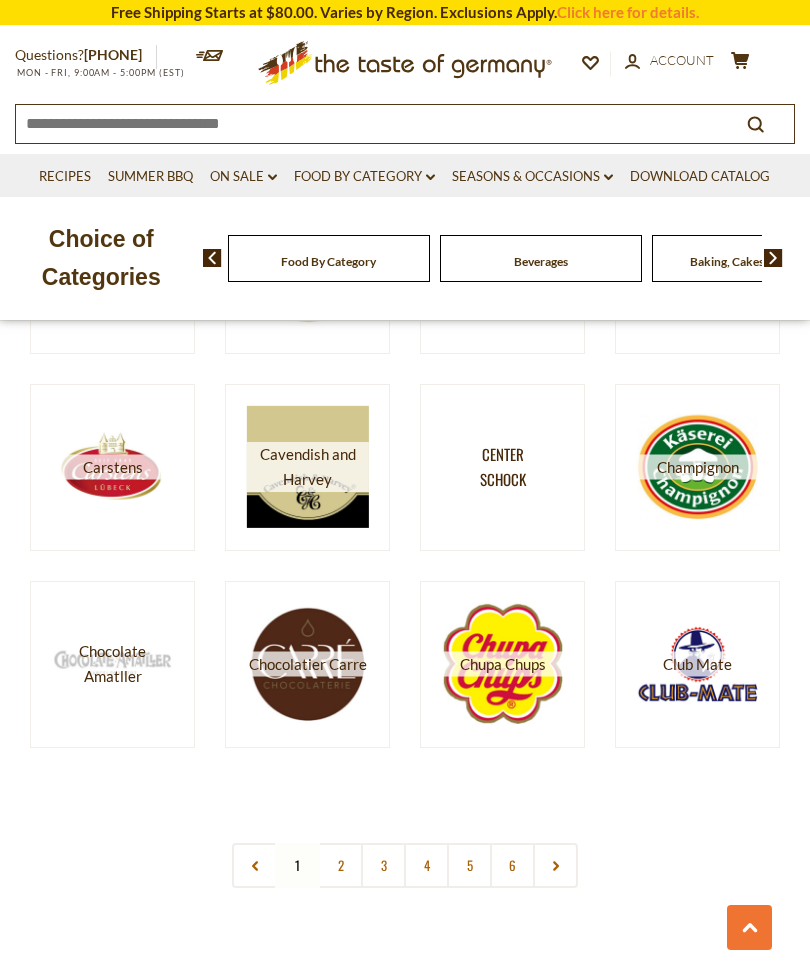 click on "4711
Abba
Abtey
Adler
Ahoj
Alb Gold
Alba
Almdudler
Anthon Berg Appel" at bounding box center [405, -353] 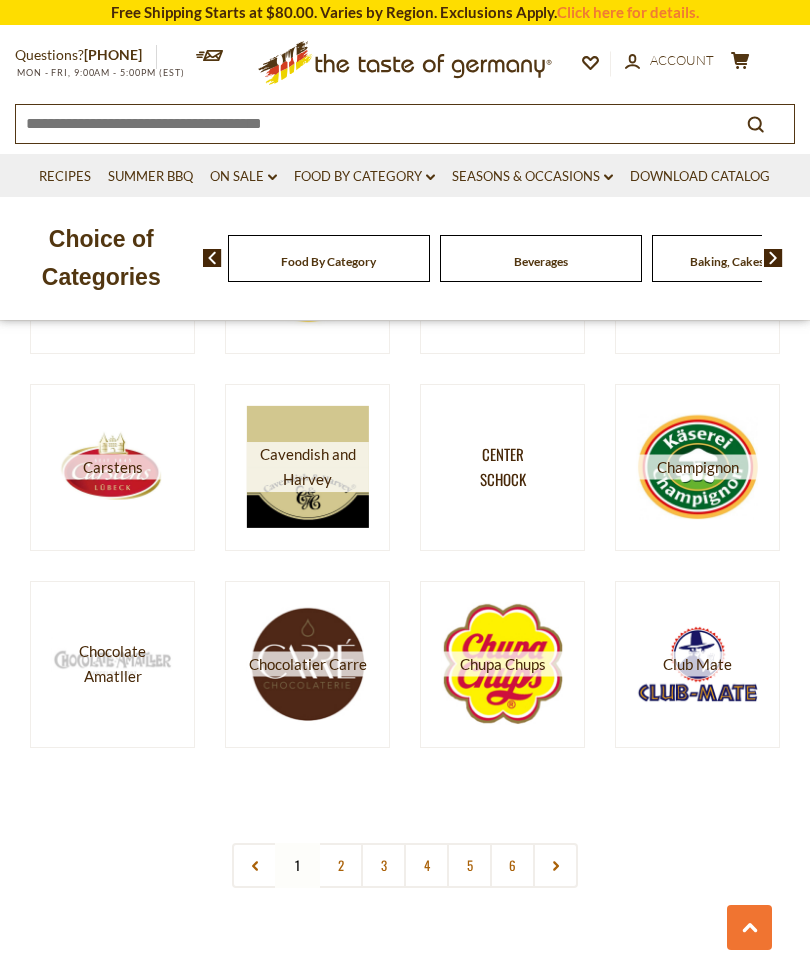 click on "4711
Abba
Abtey
Adler
Ahoj
Alb Gold
Alba
Almdudler
Anthon Berg Appel" at bounding box center (405, -353) 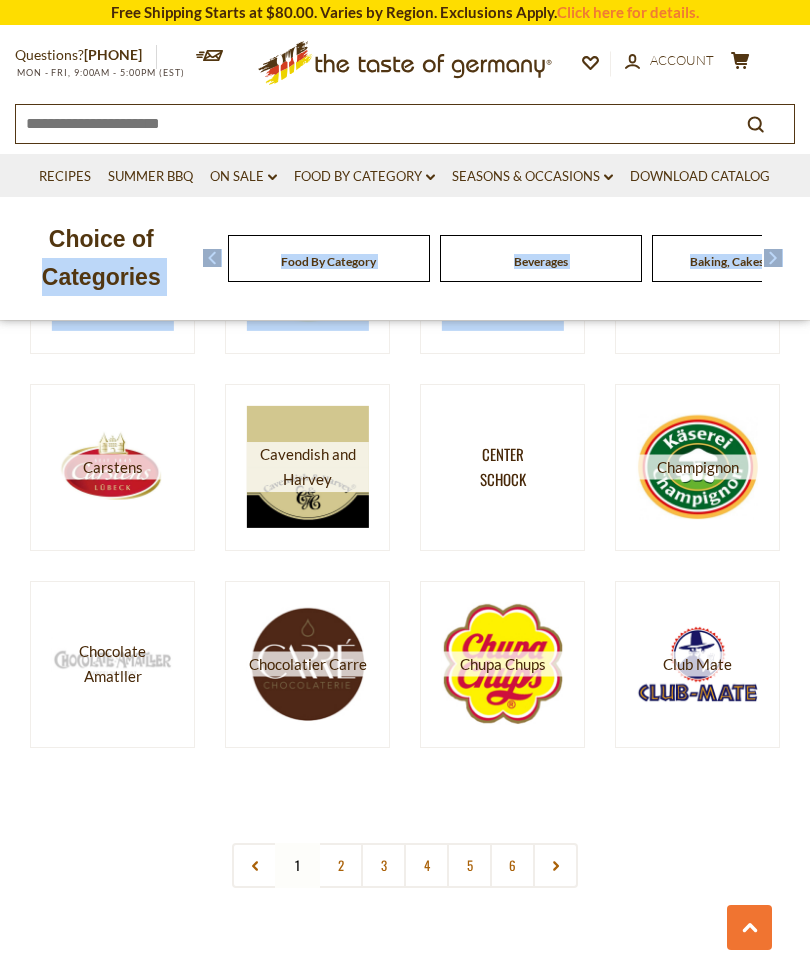 click on "star
arrow-up
arrow-left
arrow-right
close
arrow-down
search
check-mark
plus
minus
avatar
calendar
delete
edit
phone
spinner8
Free Shipping Starts at $80.00. Varies by Region. Exclusions Apply.  Click here for details.
Questions?  800-881-6419
MON - FRI, 9:00AM - 5:00PM (EST)" at bounding box center (405, 46) 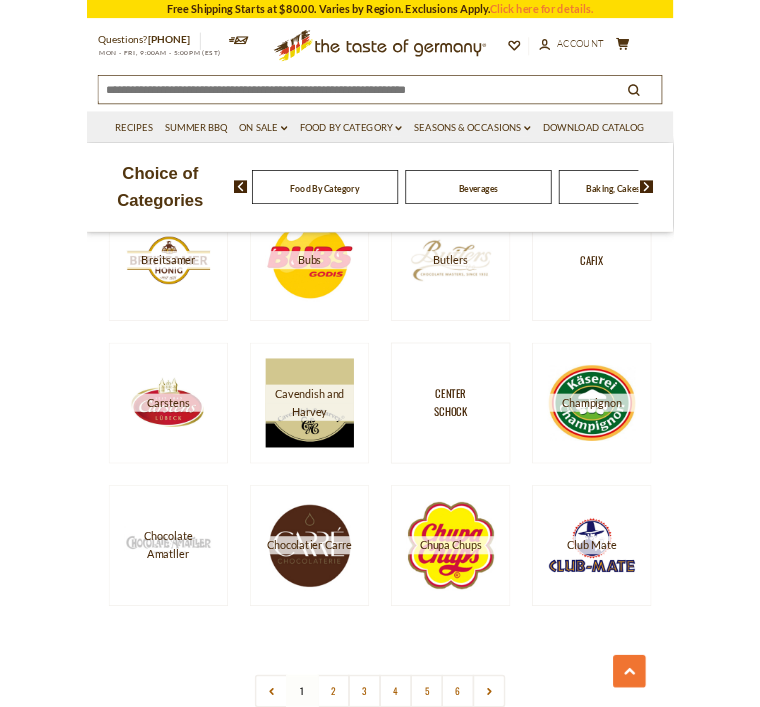 scroll, scrollTop: 7929, scrollLeft: 0, axis: vertical 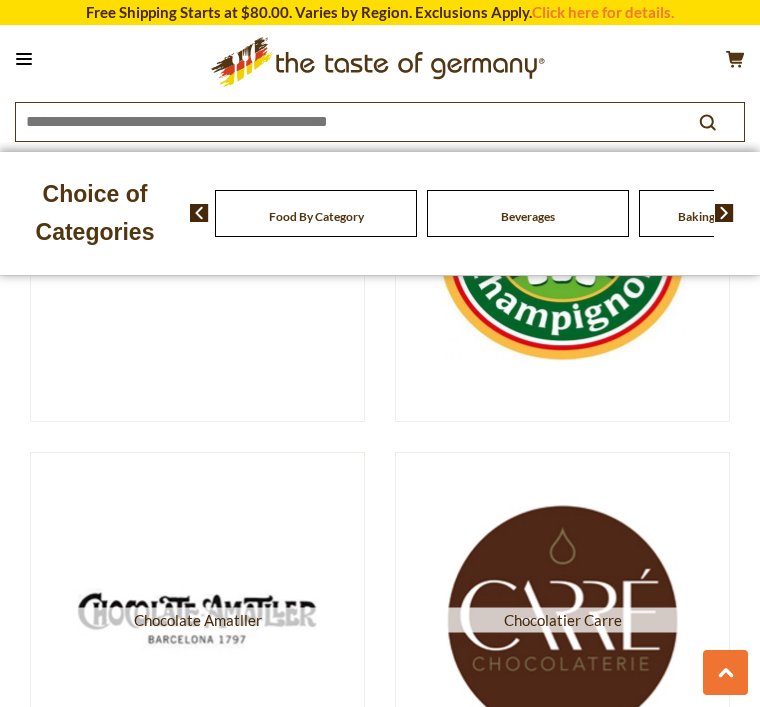 click on "cart" 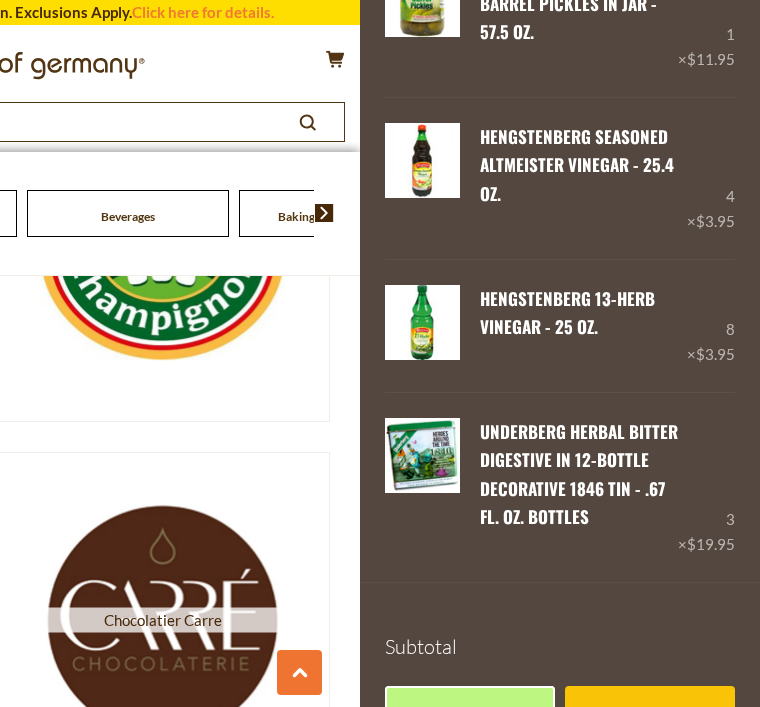 scroll, scrollTop: 166, scrollLeft: 0, axis: vertical 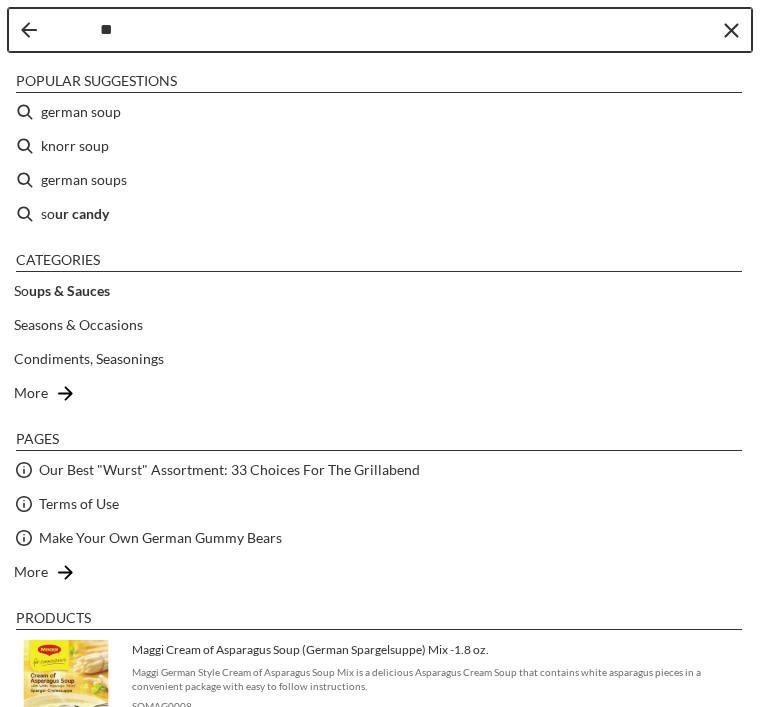 type on "***" 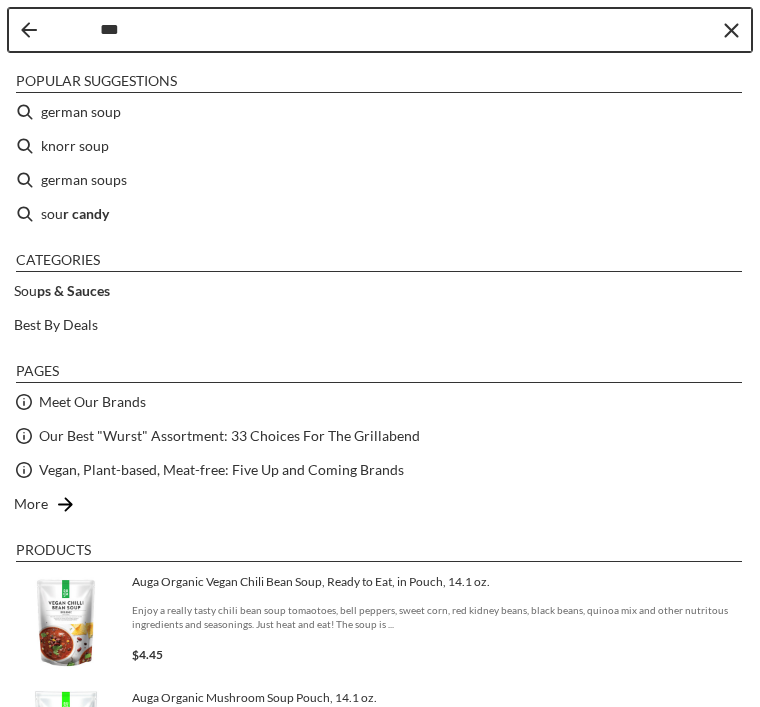 click on "german soup" at bounding box center [380, 112] 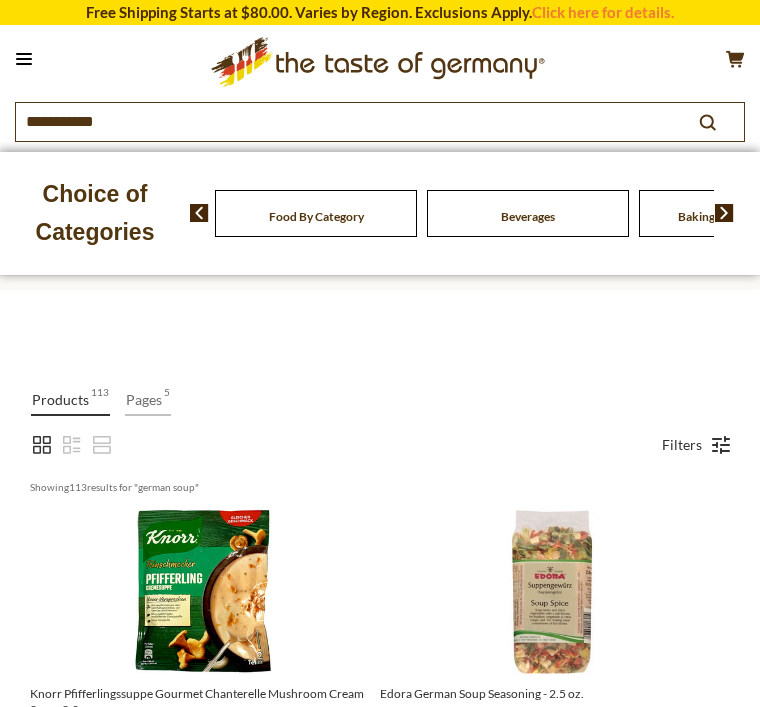 scroll, scrollTop: 0, scrollLeft: 0, axis: both 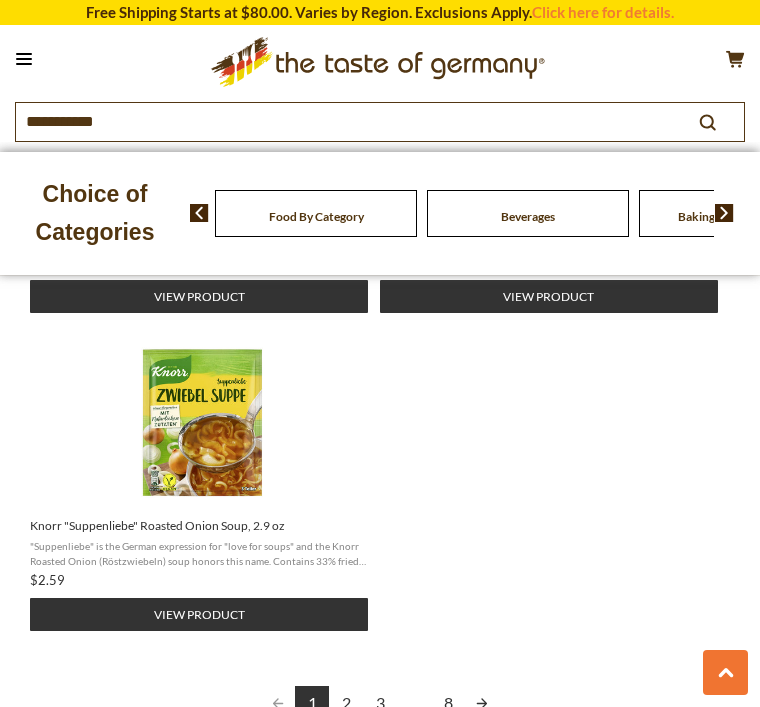 click at bounding box center [482, 703] 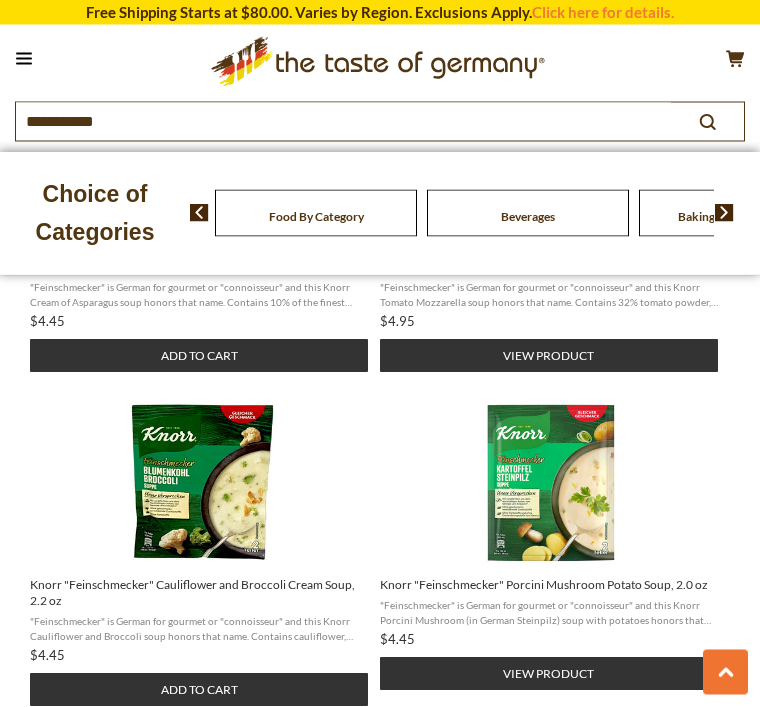 scroll, scrollTop: 747, scrollLeft: 0, axis: vertical 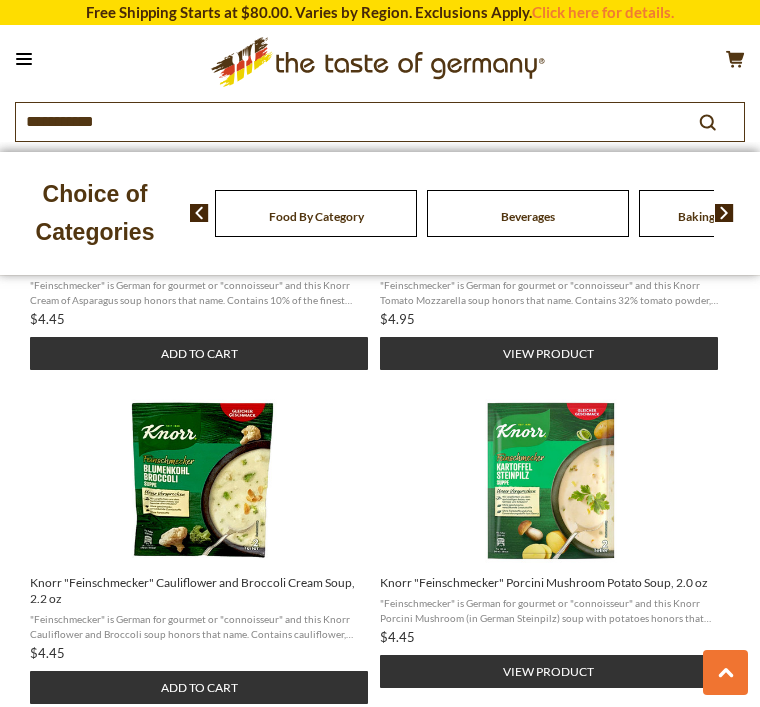 click at bounding box center (552, 480) 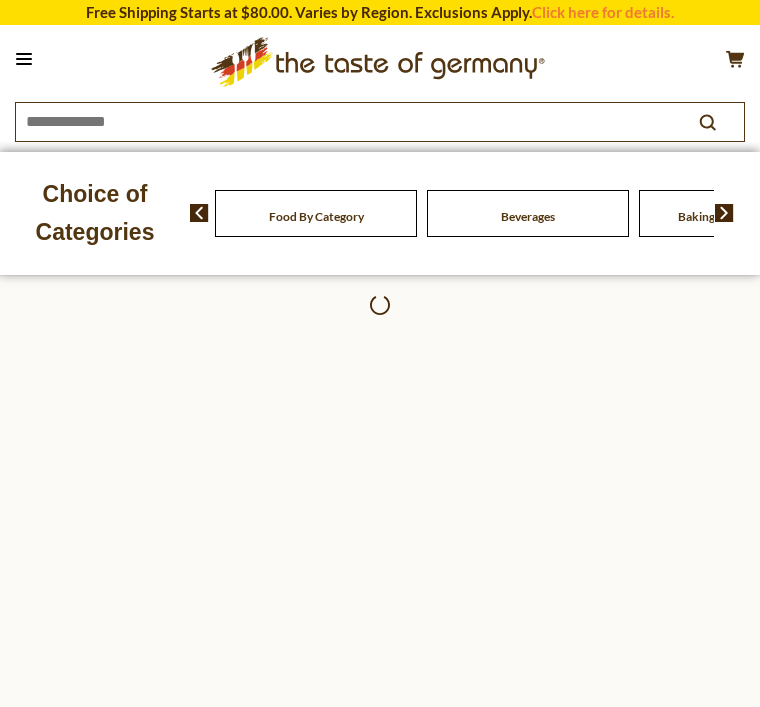 scroll, scrollTop: 0, scrollLeft: 0, axis: both 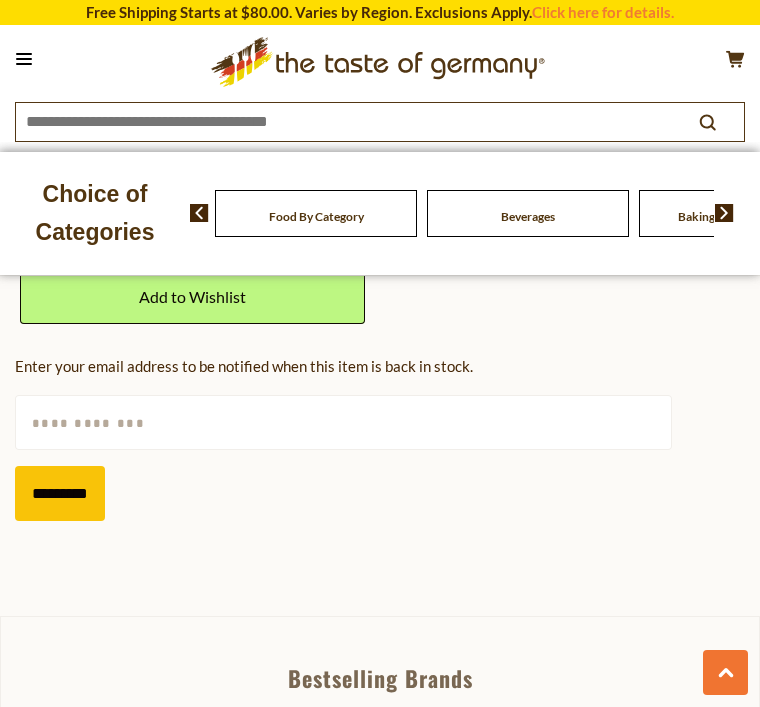 click on "*********" at bounding box center (60, 493) 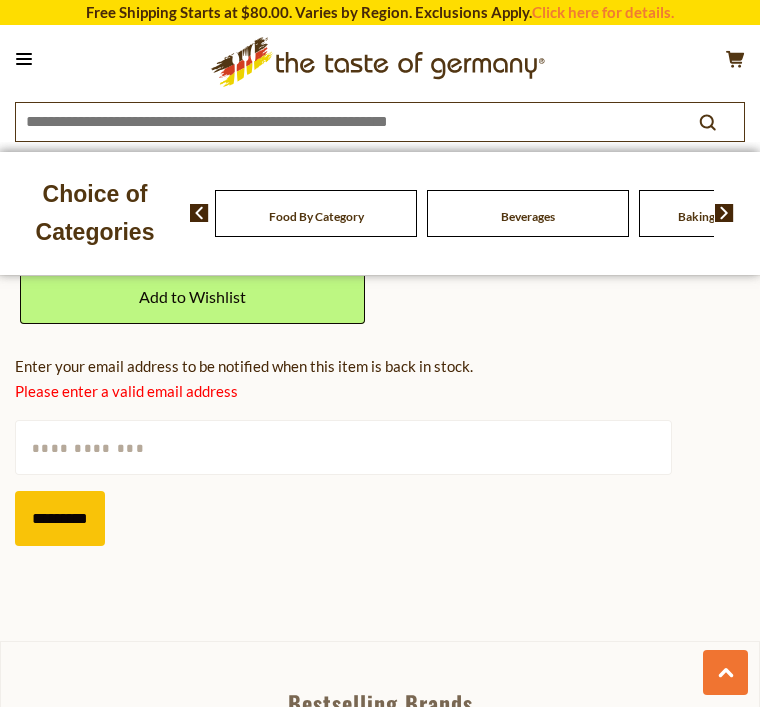 click at bounding box center (343, 447) 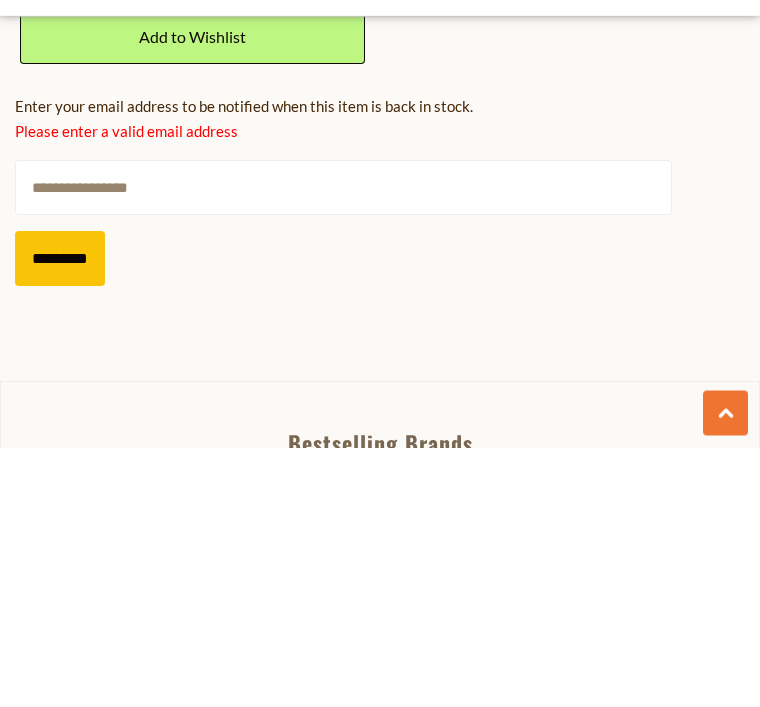 type on "**********" 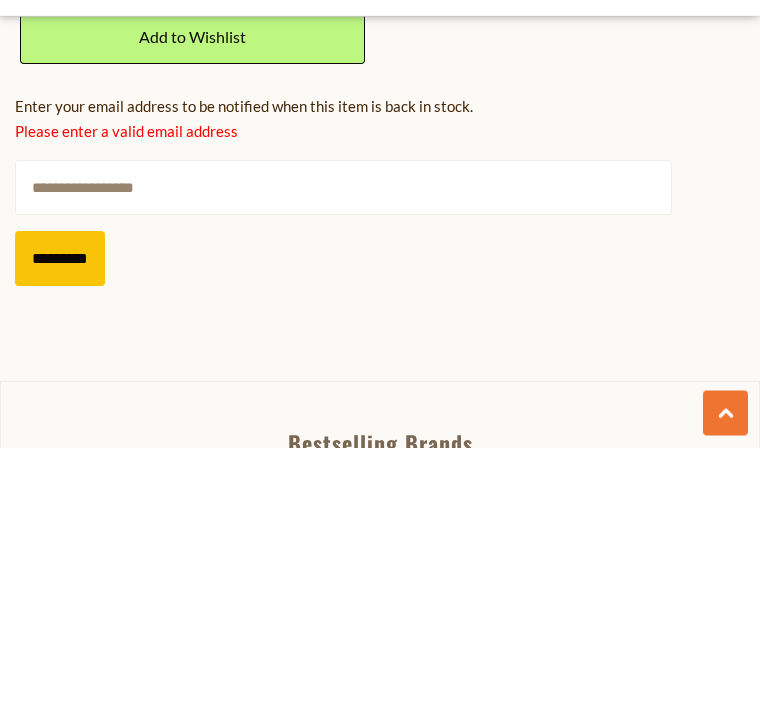 click on "*********" at bounding box center (60, 518) 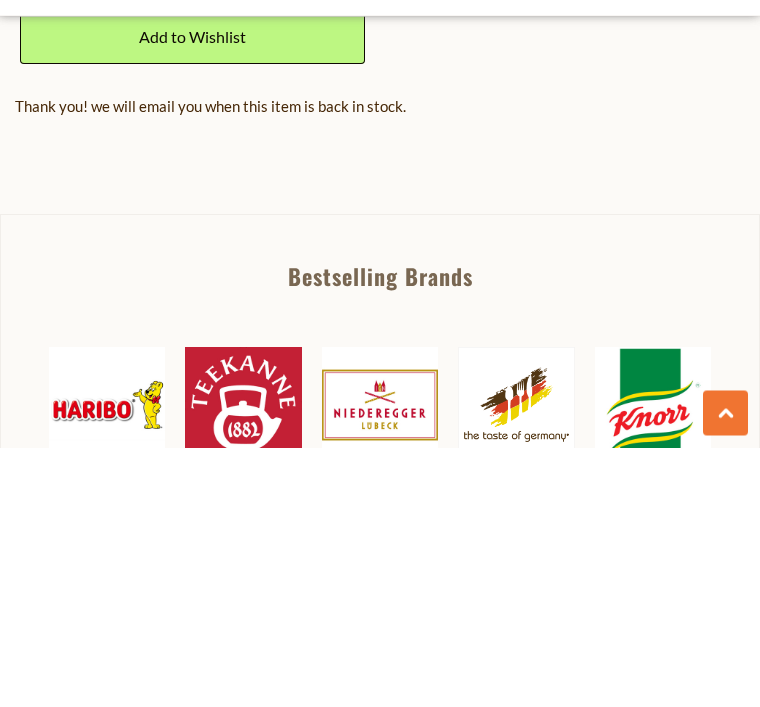 scroll, scrollTop: 1588, scrollLeft: 0, axis: vertical 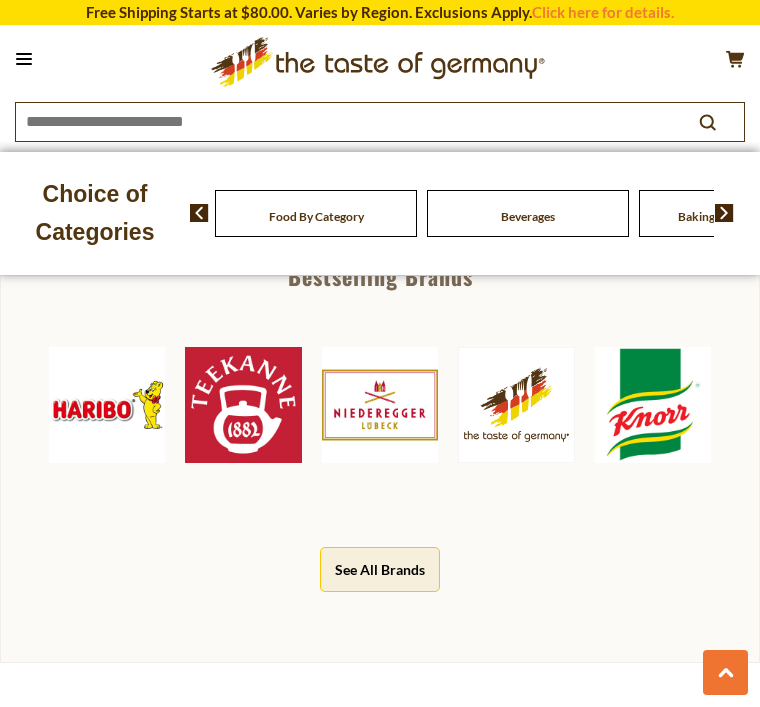 click at bounding box center (725, 672) 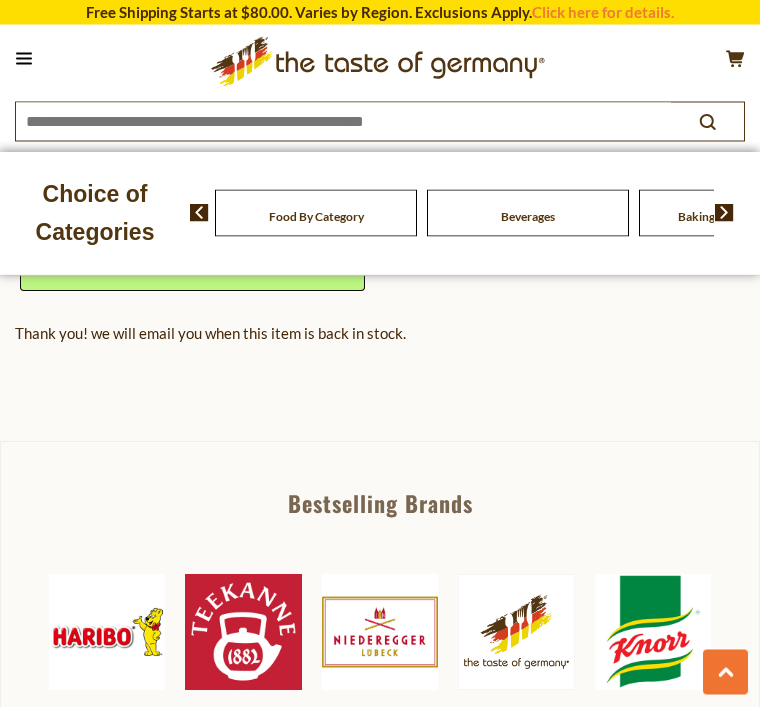 scroll, scrollTop: 1361, scrollLeft: 0, axis: vertical 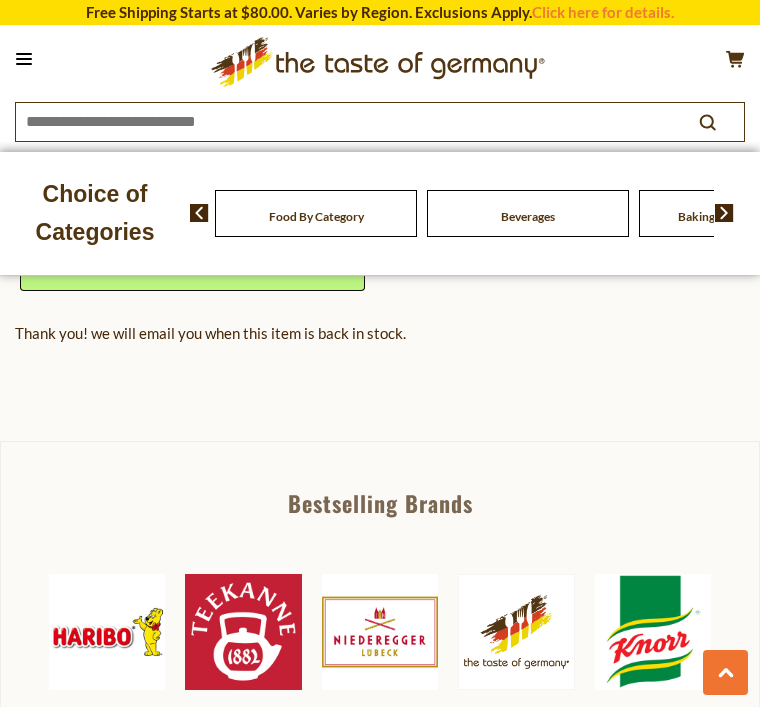 click at bounding box center (516, 632) 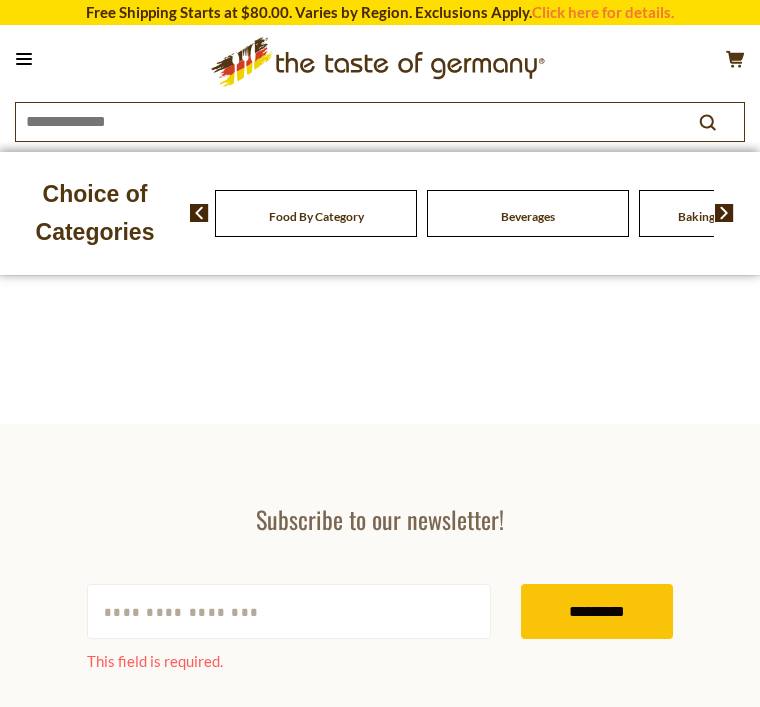 scroll, scrollTop: 0, scrollLeft: 0, axis: both 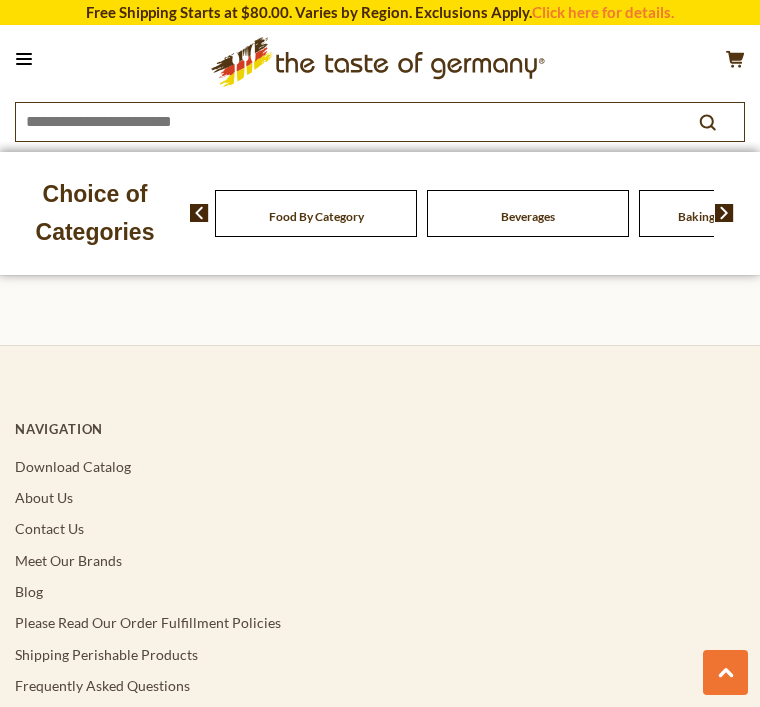click on "Meet Our Brands" at bounding box center [68, 560] 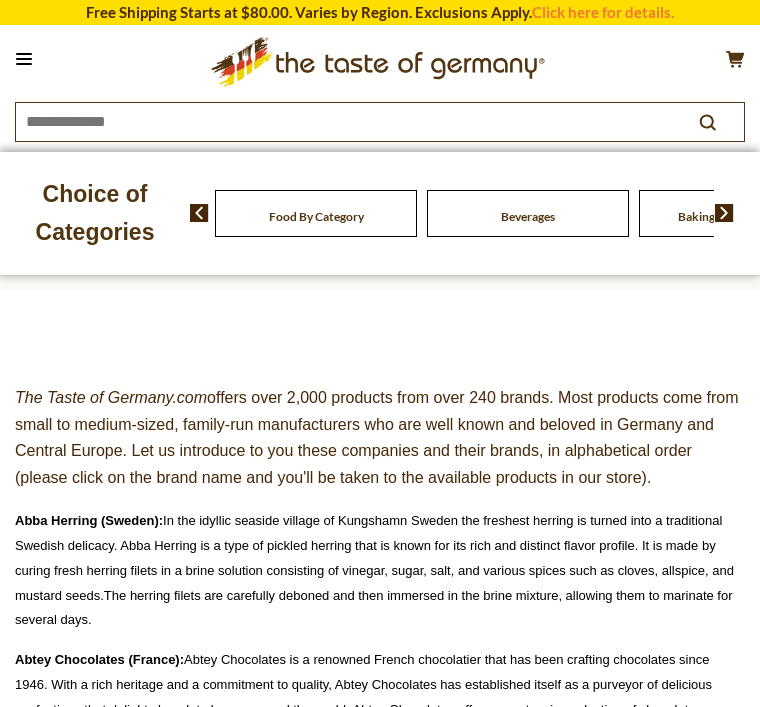 scroll, scrollTop: 0, scrollLeft: 0, axis: both 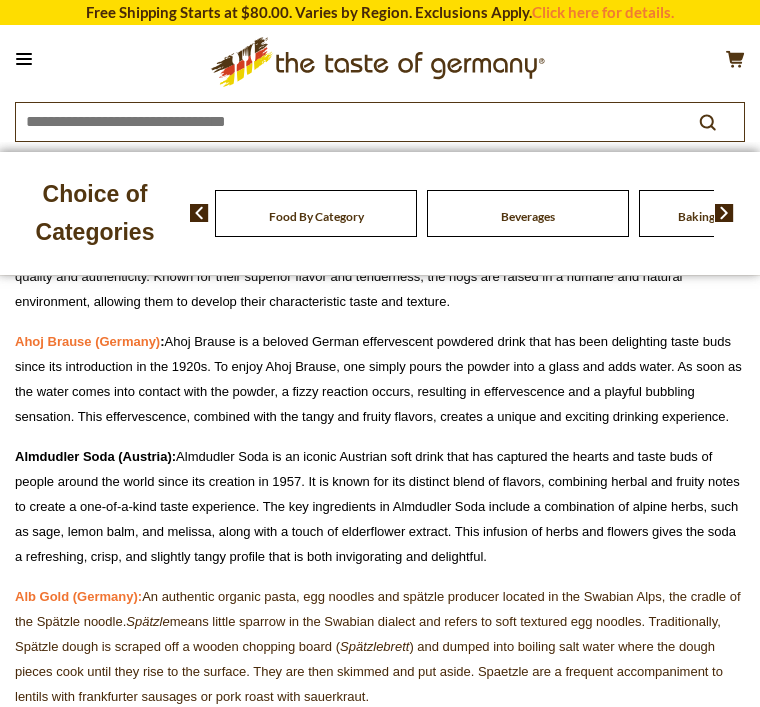 click on "Almdudler Soda (Austria):  Almdudler Soda is an iconic Austrian soft drink that has captured the hearts and taste buds of people around the world since its creation in 1957. It is known for its distinct blend of flavors, combining herbal and fruity notes to create a one-of-a-kind taste experience. The key ingredients in Almdudler Soda include a combination of alpine herbs, such as sage, lemon balm, and melissa, along with a touch of elderflower extract. This infusion of herbs and flowers gives the soda a refreshing, crisp, and slightly tangy profile that is both invigorating and delightful." at bounding box center (380, 505) 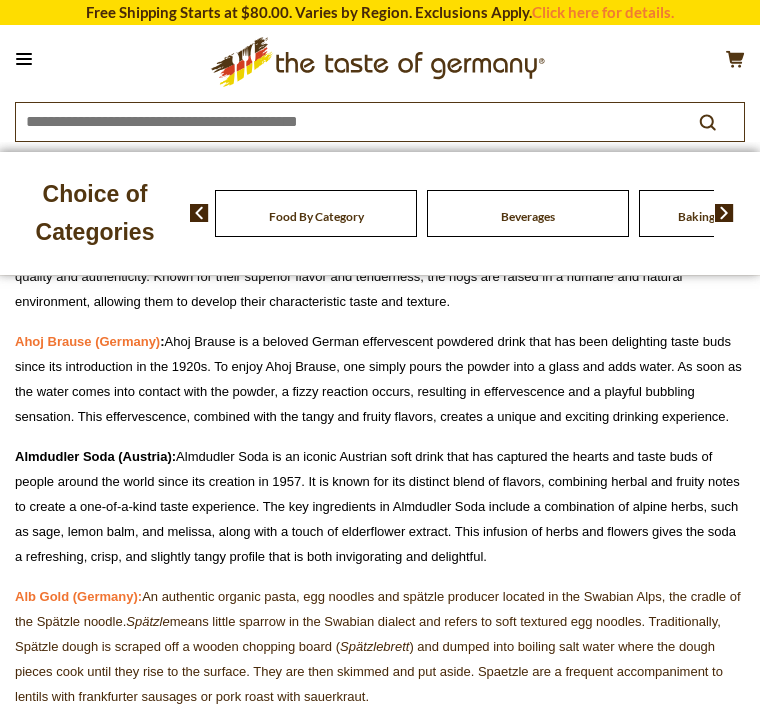 click on "Almdudler Soda (Austria):" at bounding box center (95, 456) 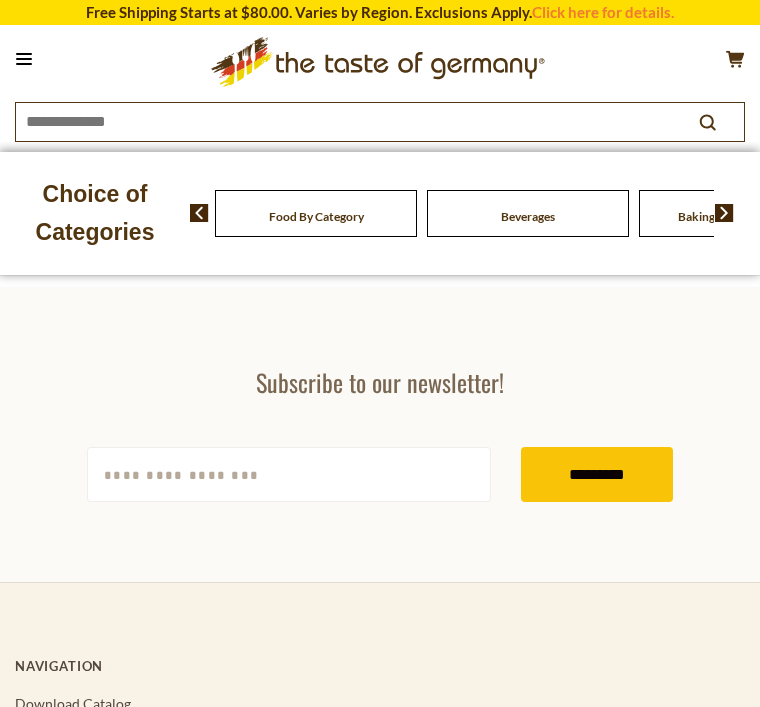 scroll, scrollTop: 0, scrollLeft: 0, axis: both 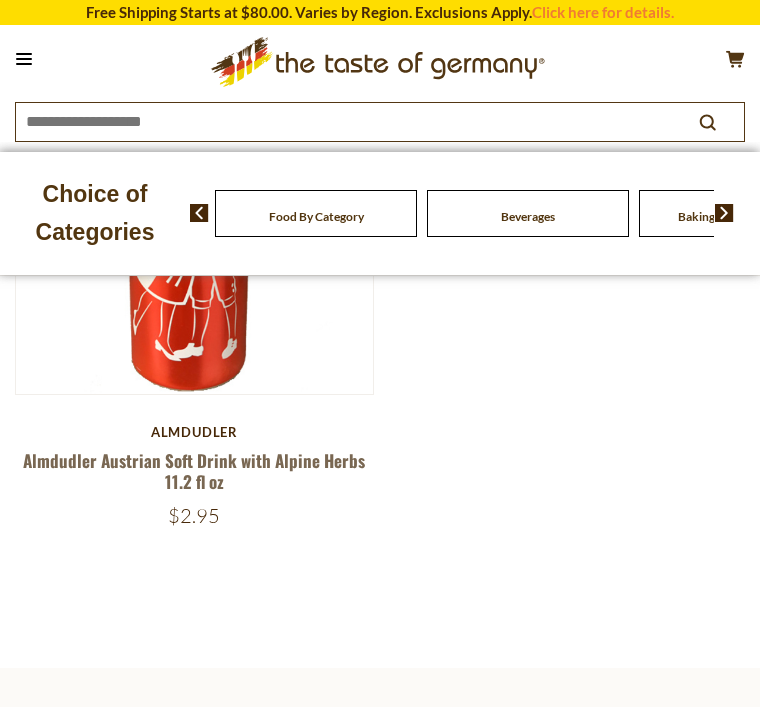 click on "Almdudler Austrian Soft Drink with Alpine Herbs 11.2 fl oz" at bounding box center (194, 471) 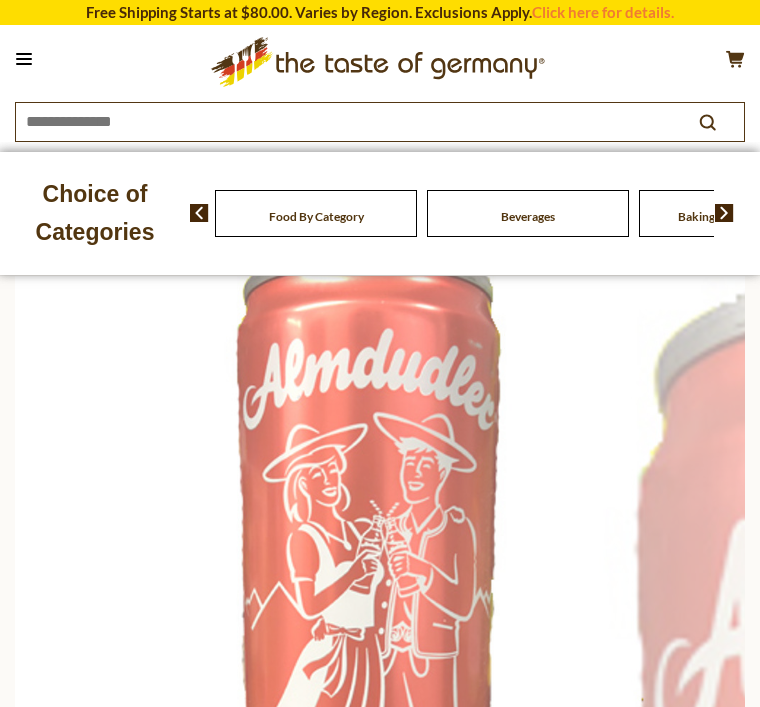 scroll, scrollTop: 0, scrollLeft: 0, axis: both 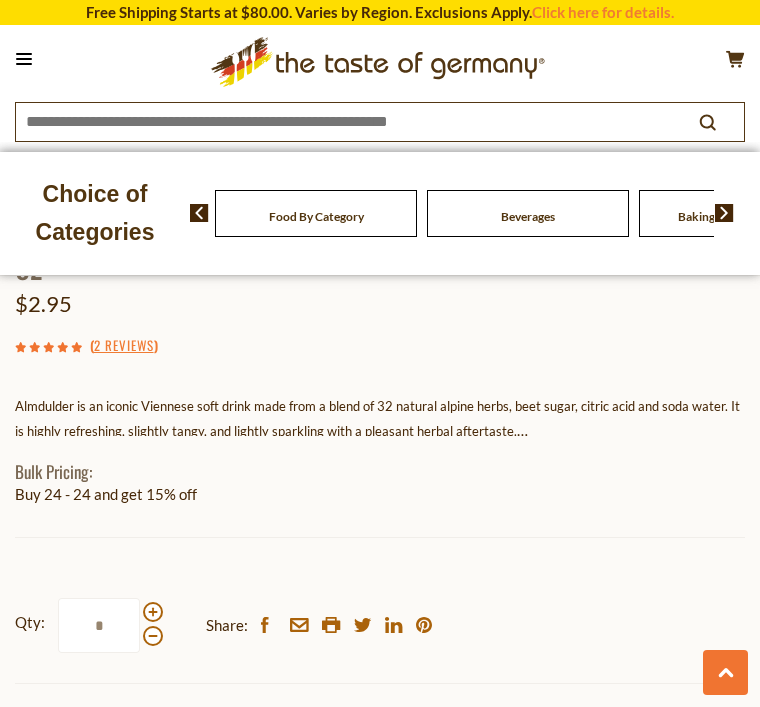 click at bounding box center (153, 612) 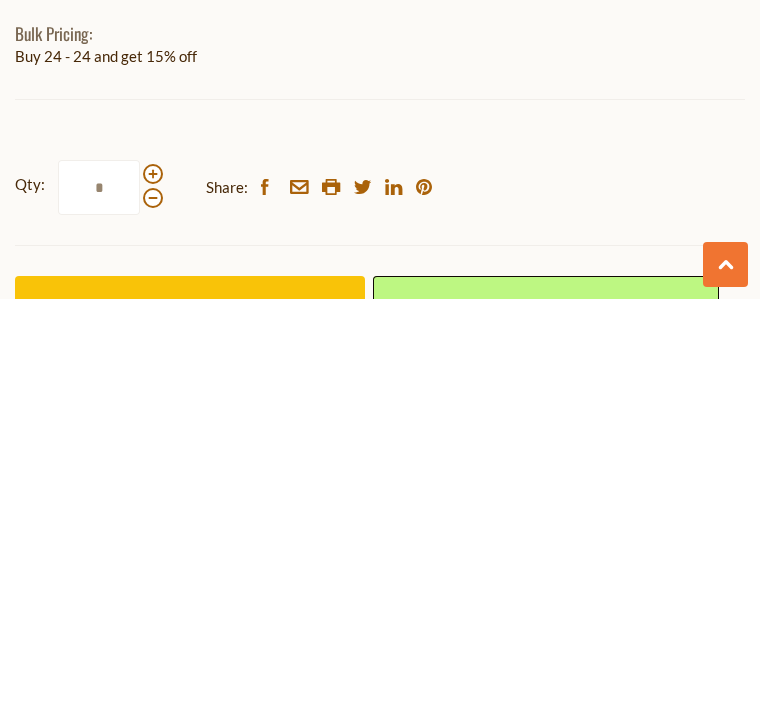 click on "Add to Cart" at bounding box center [190, 711] 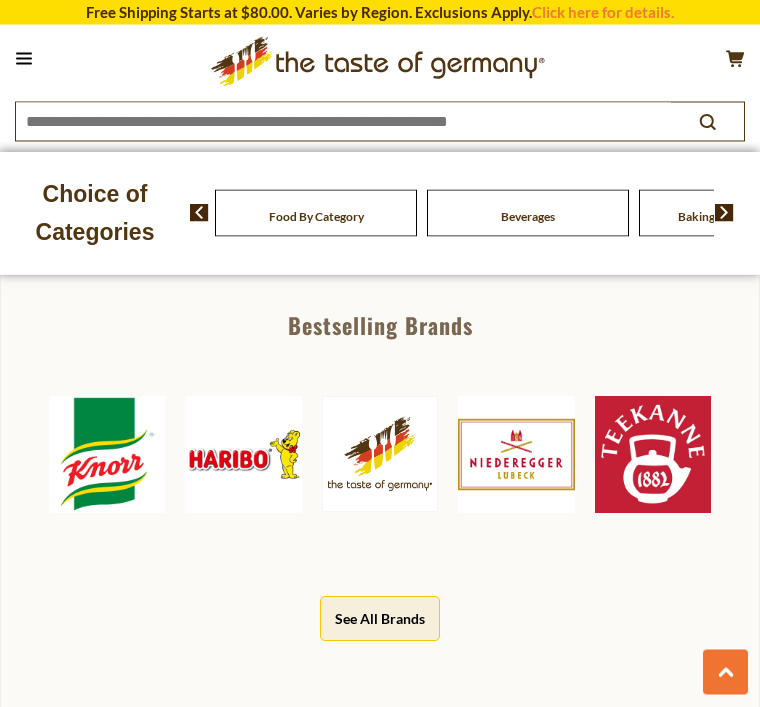 scroll, scrollTop: 1615, scrollLeft: 0, axis: vertical 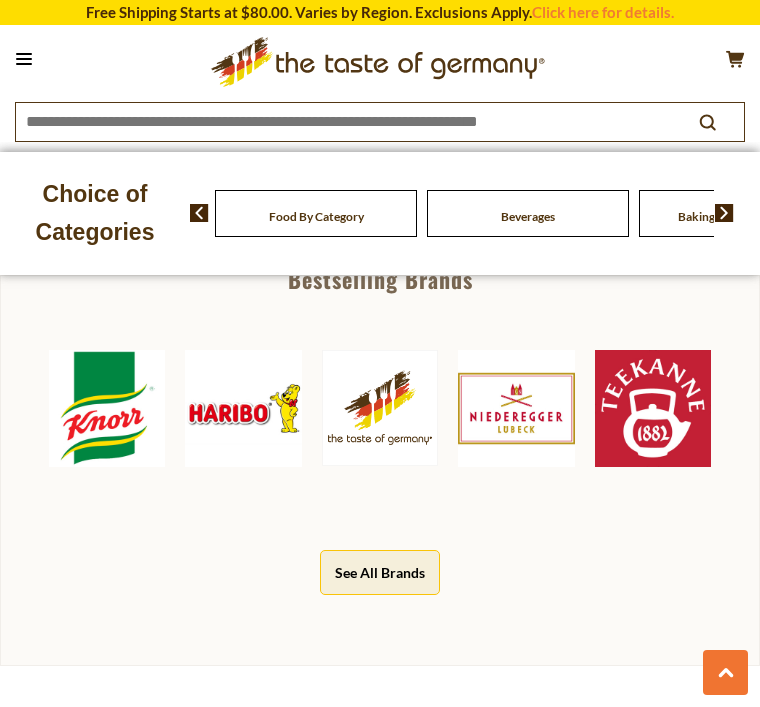 click on "See All Brands" at bounding box center [380, 572] 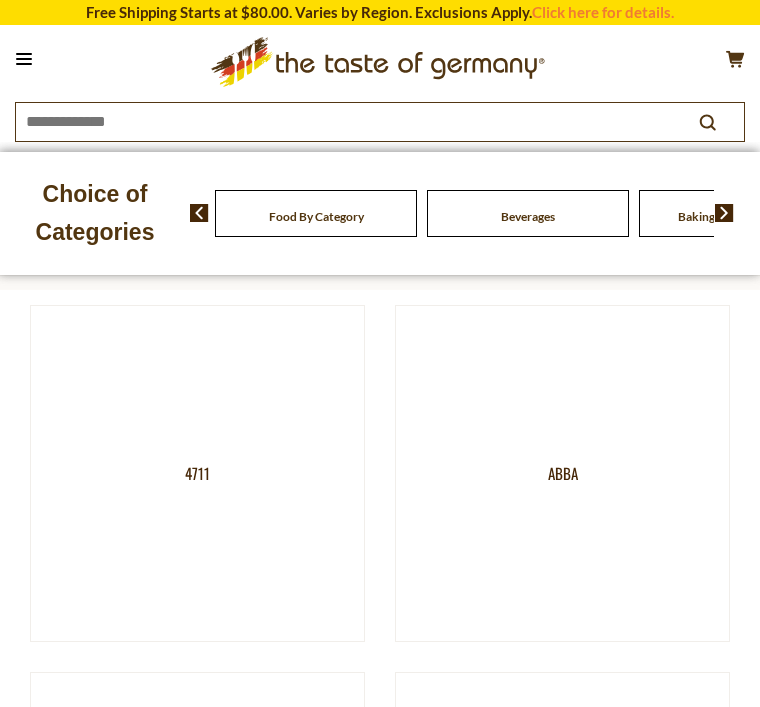 scroll, scrollTop: 0, scrollLeft: 0, axis: both 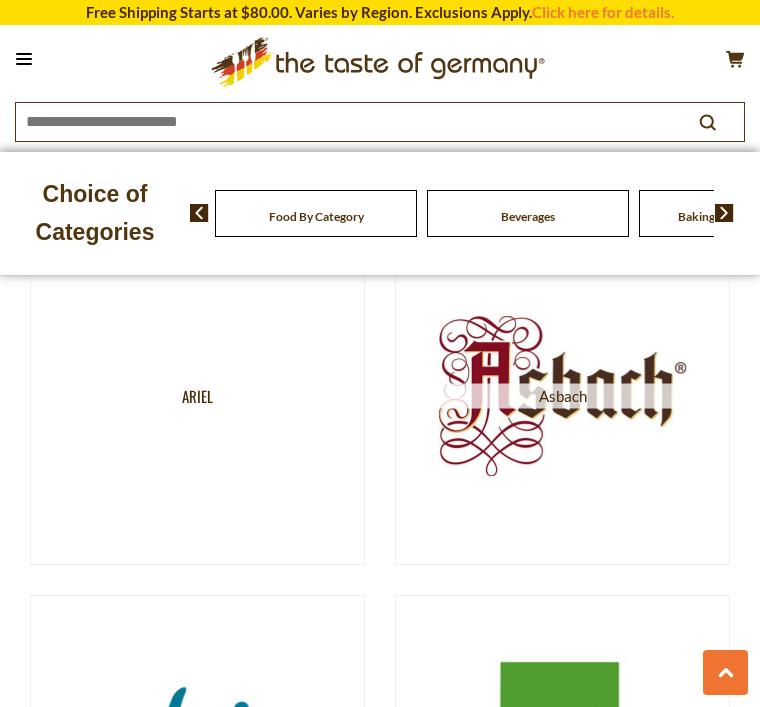 click at bounding box center (563, 397) 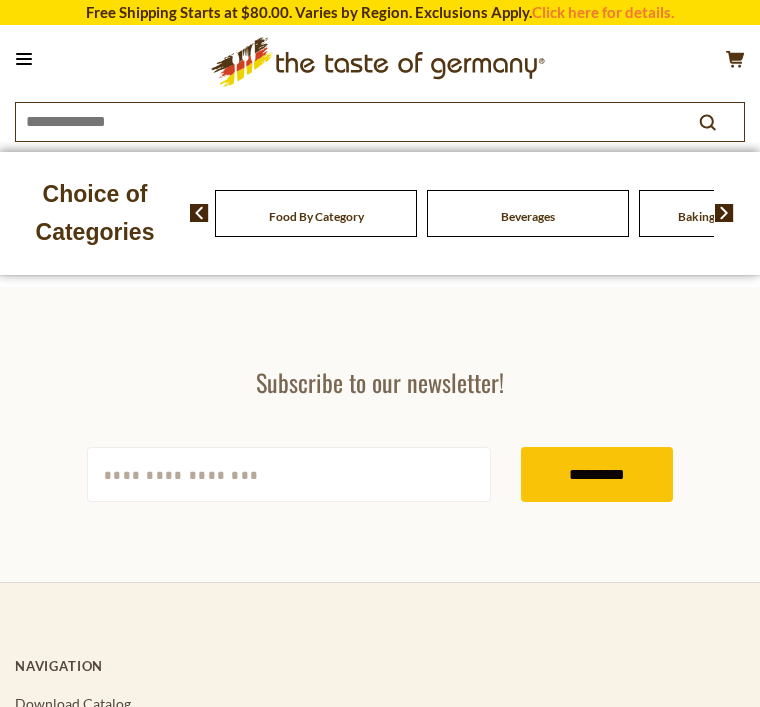 scroll, scrollTop: 0, scrollLeft: 0, axis: both 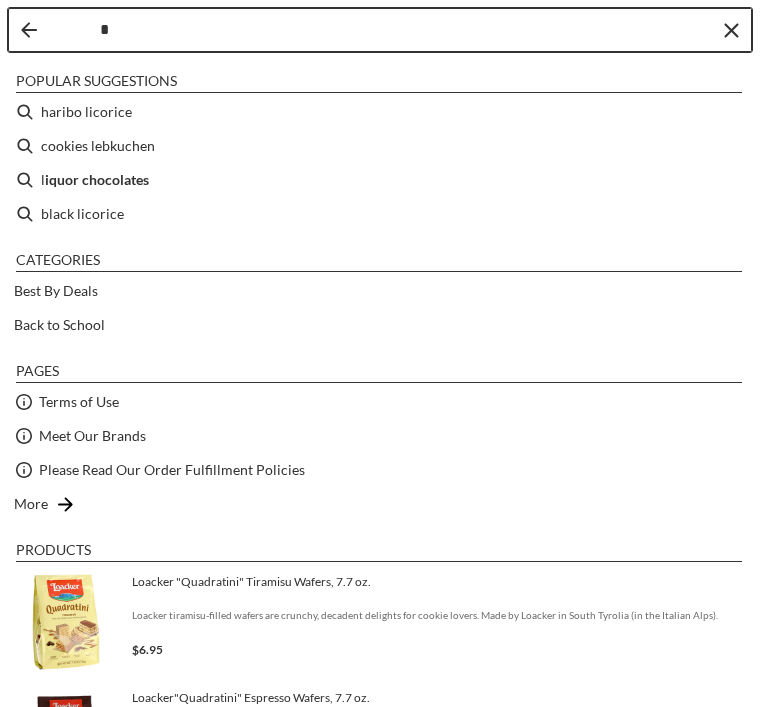 type on "**" 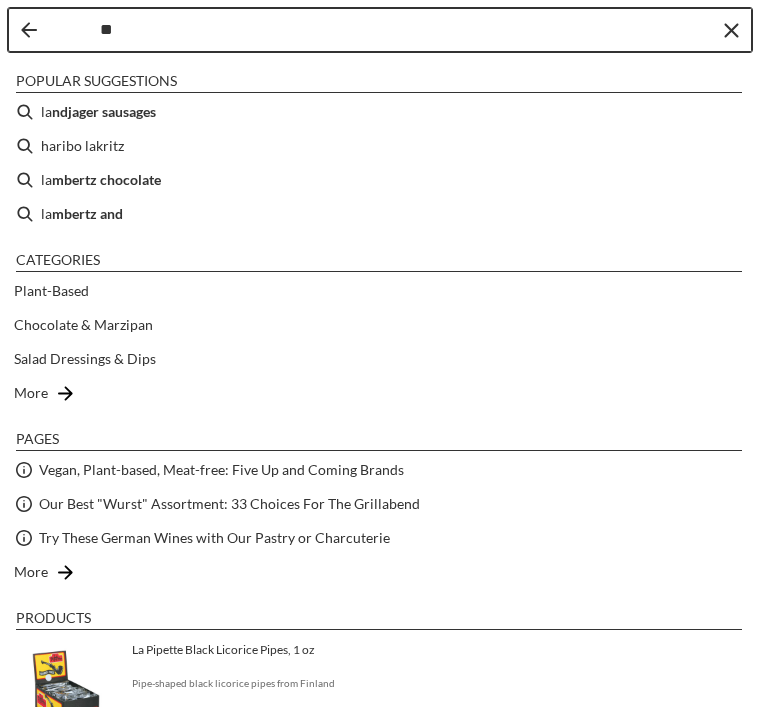 click on "ndjager sausages" at bounding box center [104, 111] 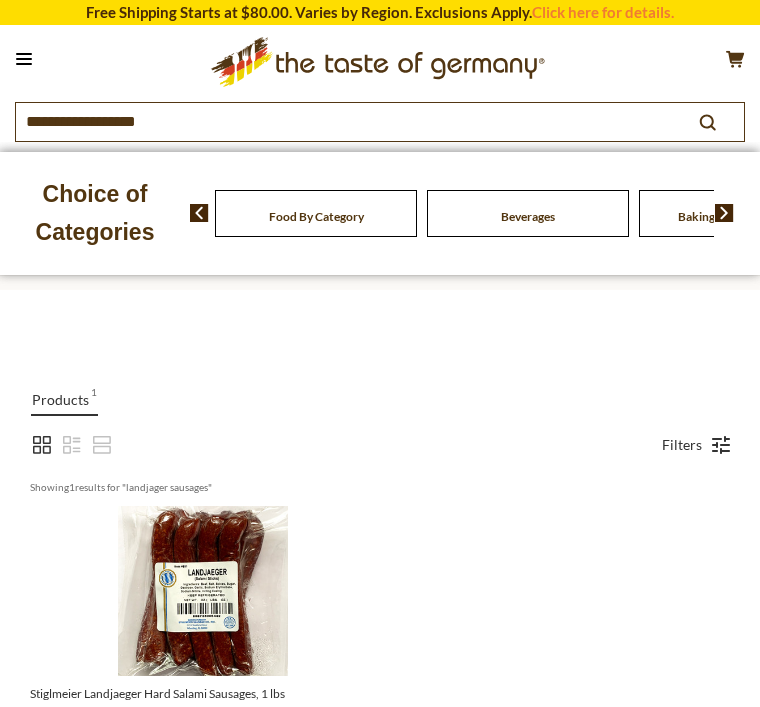 scroll, scrollTop: 0, scrollLeft: 0, axis: both 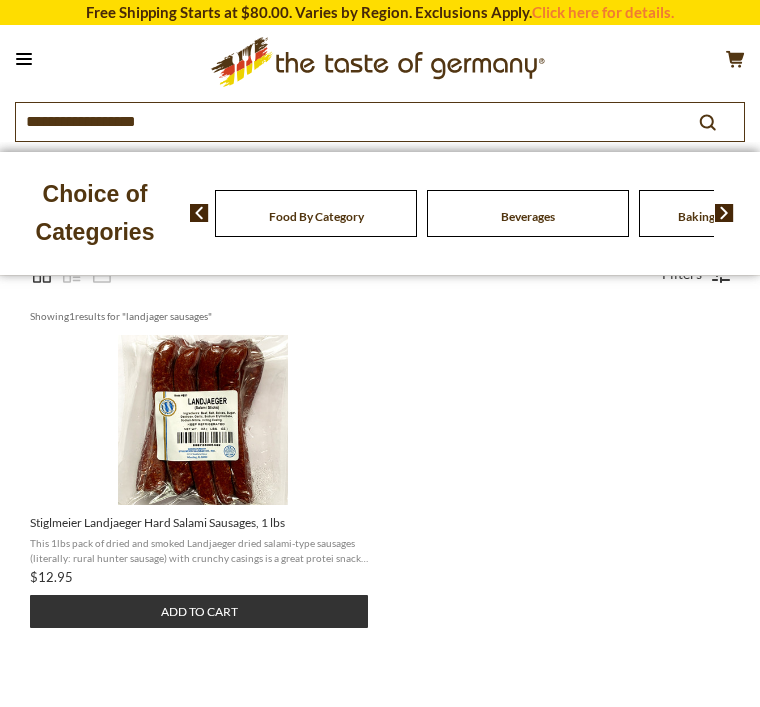 click on "Stiglmeier Landjaeger Hard Salami Sausages, 1 lbs This 1lbs pack of dried and smoked Landjaeger dried salami-type sausages (literally: rural hunter sausage) with crunchy casings is a great protei snack and easy to take with you on hikes and ... $12.95 Add to cart" at bounding box center (202, 566) 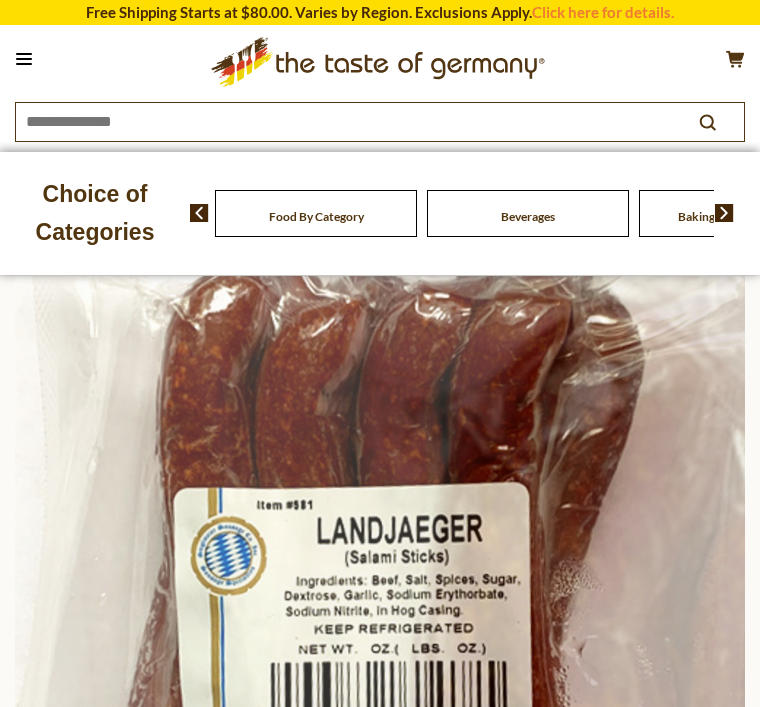 scroll, scrollTop: 0, scrollLeft: 0, axis: both 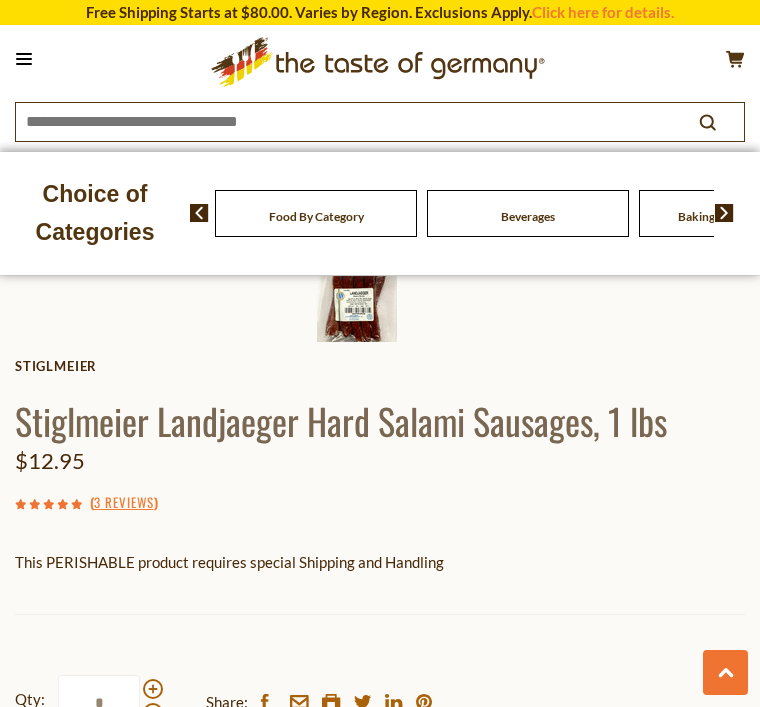 click on "Questions?  800-881-6419
MON - FRI, 9:00AM - 5:00PM (EST)
.st0{fill:#EDD300;}
.st1{fill:#D33E21;}
Compare
Compare up to 4 items:
Clear Selection
Compare
search_icon" at bounding box center [380, 84] 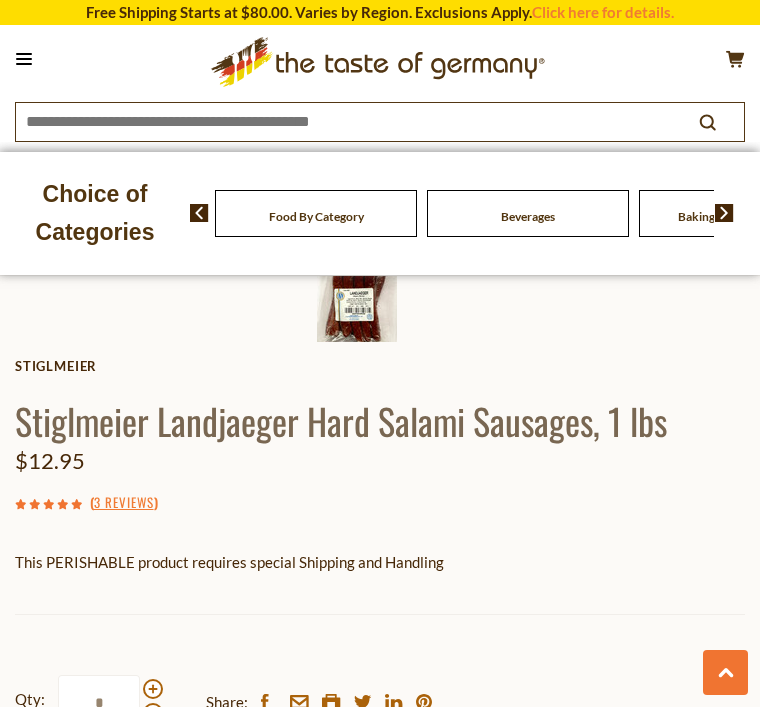 click on "cart" 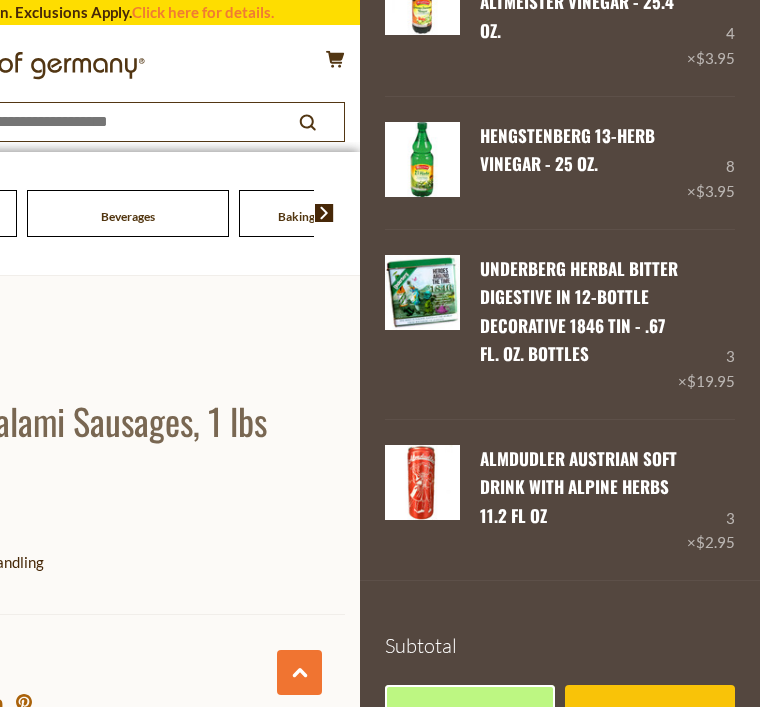 scroll, scrollTop: 329, scrollLeft: 0, axis: vertical 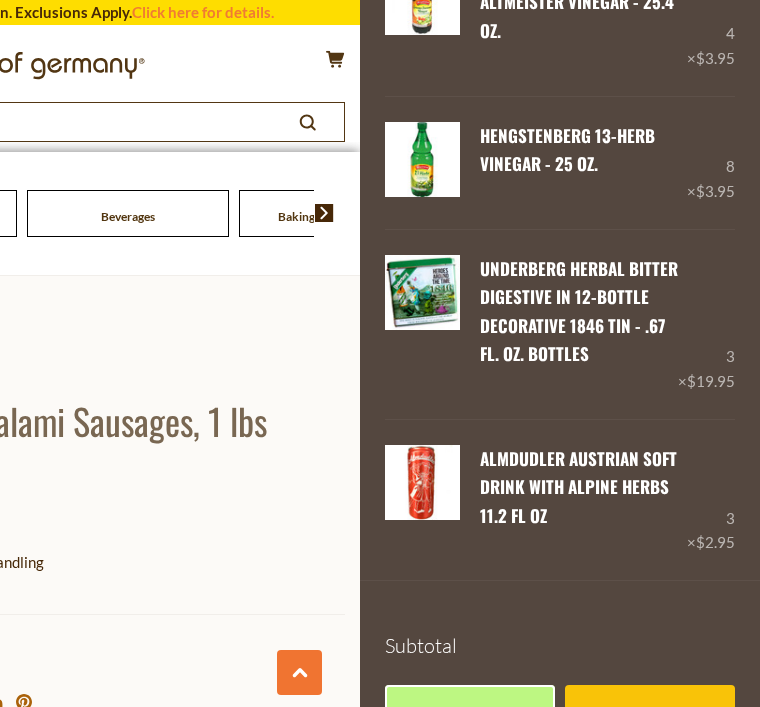 click on "View cart" at bounding box center (470, 712) 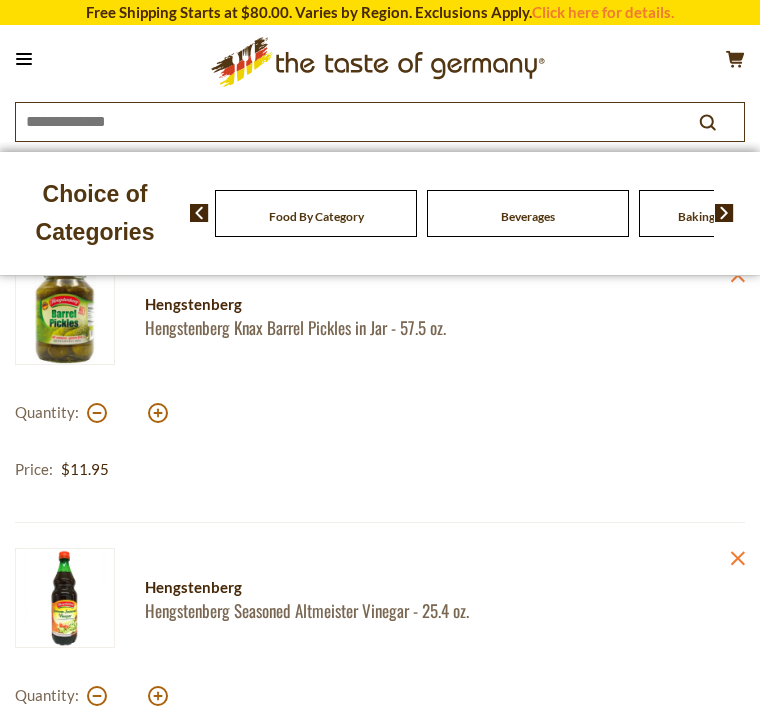 scroll, scrollTop: 0, scrollLeft: 0, axis: both 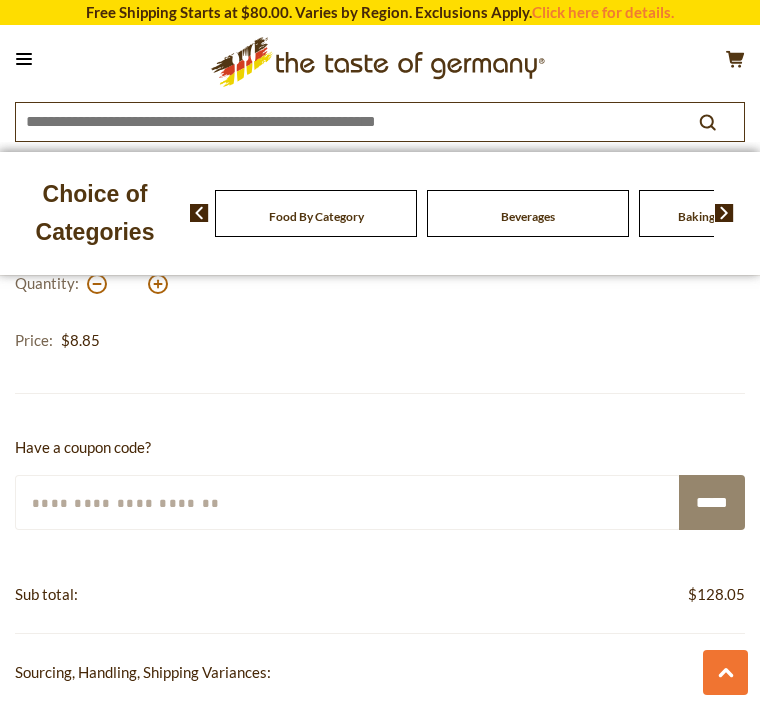 click on "Enter Your Coupon Code" at bounding box center (348, 502) 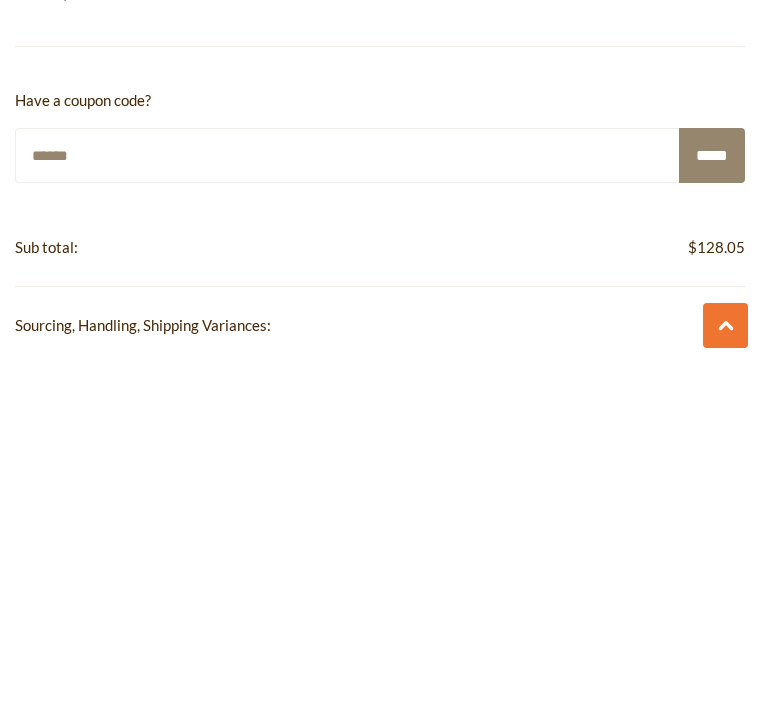 click on "*****" at bounding box center [712, 502] 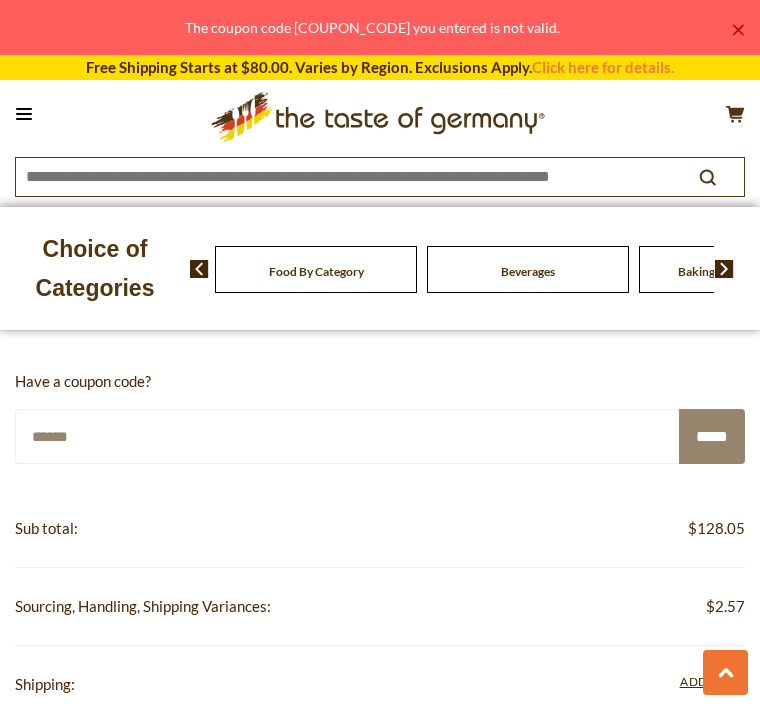 scroll, scrollTop: 1326, scrollLeft: 0, axis: vertical 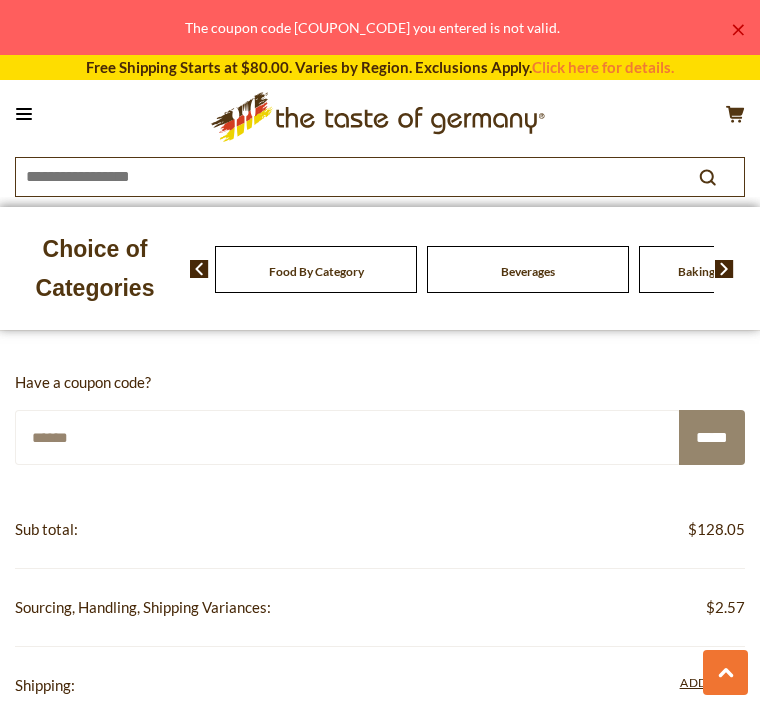 click on "*****" at bounding box center (712, 437) 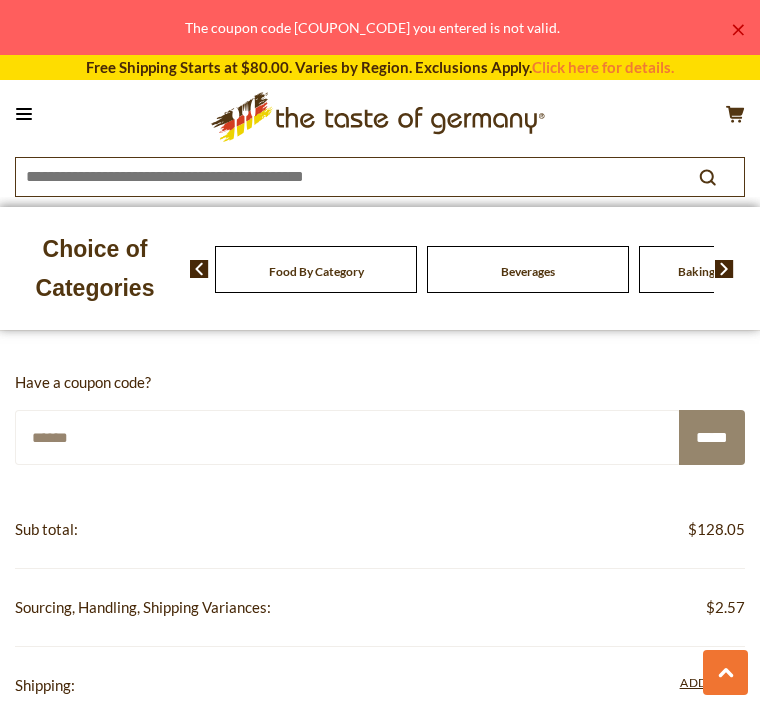 click on "******" at bounding box center [348, 437] 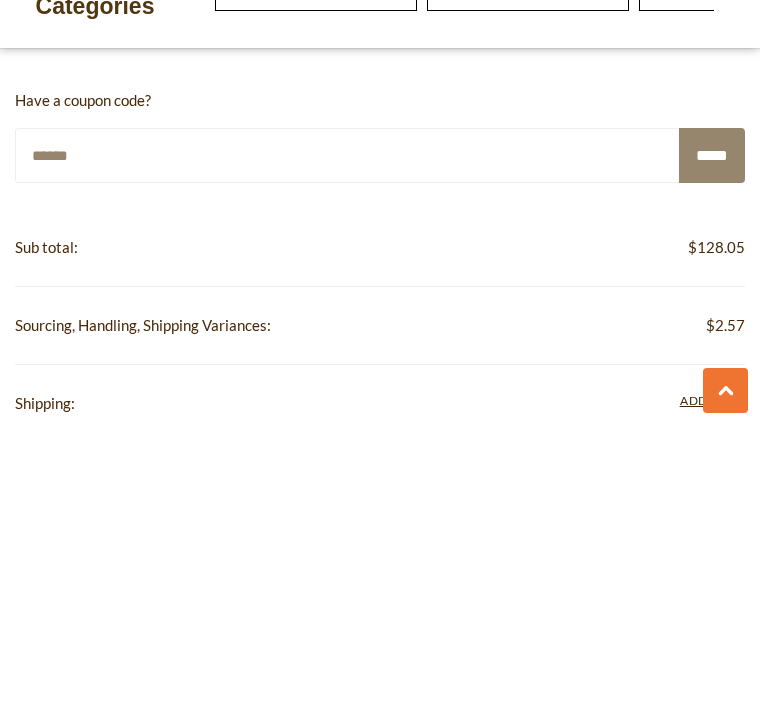 click on "******" at bounding box center [348, 437] 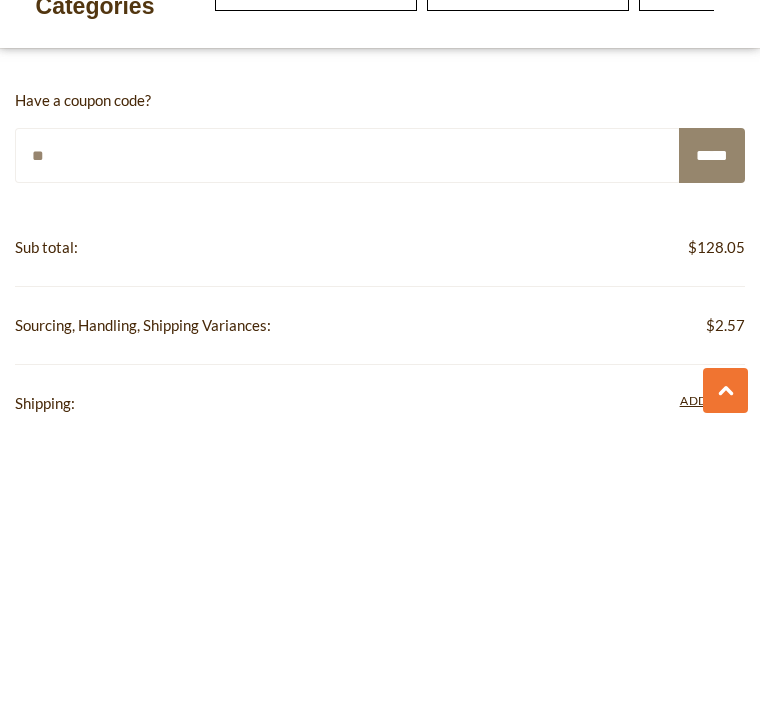 type on "*" 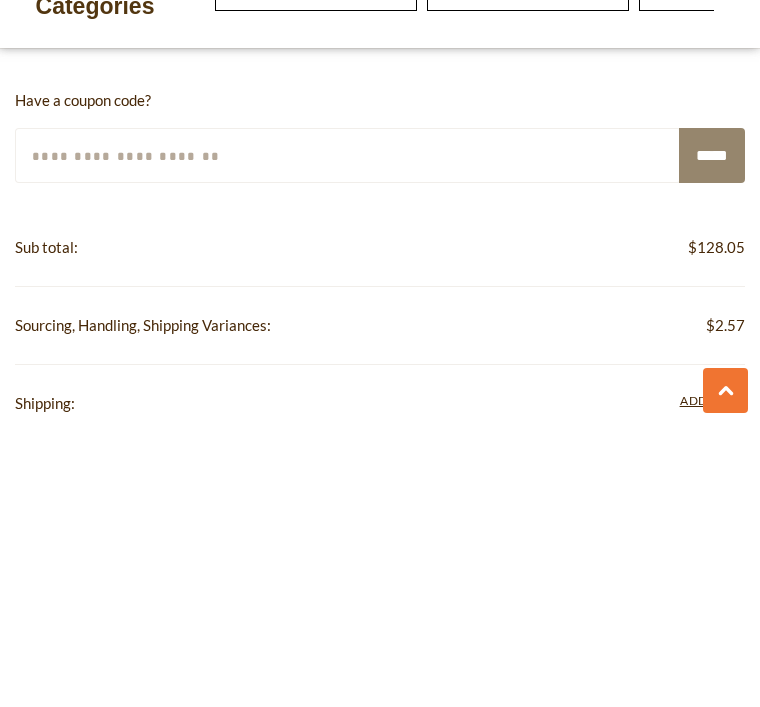 type on "*" 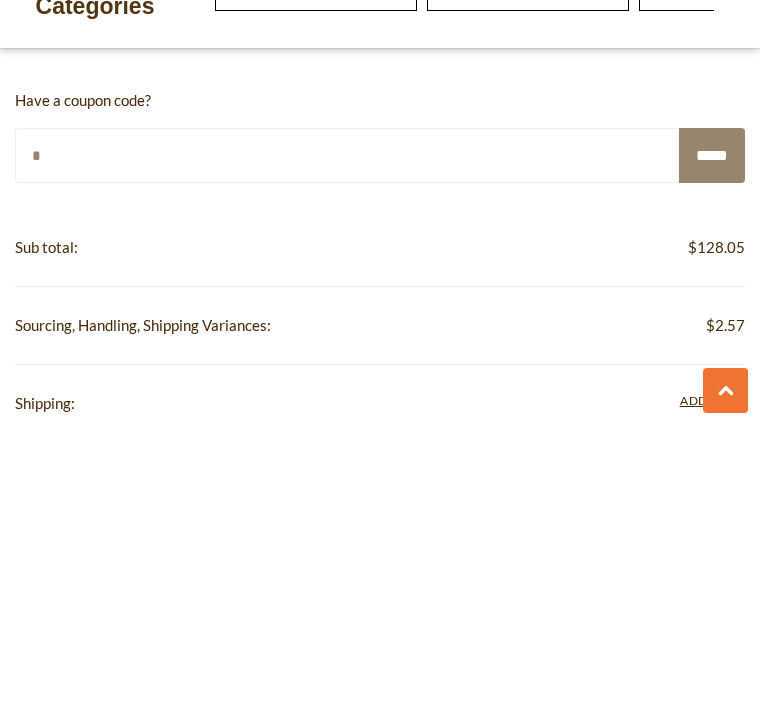 click on "*****" at bounding box center (712, 437) 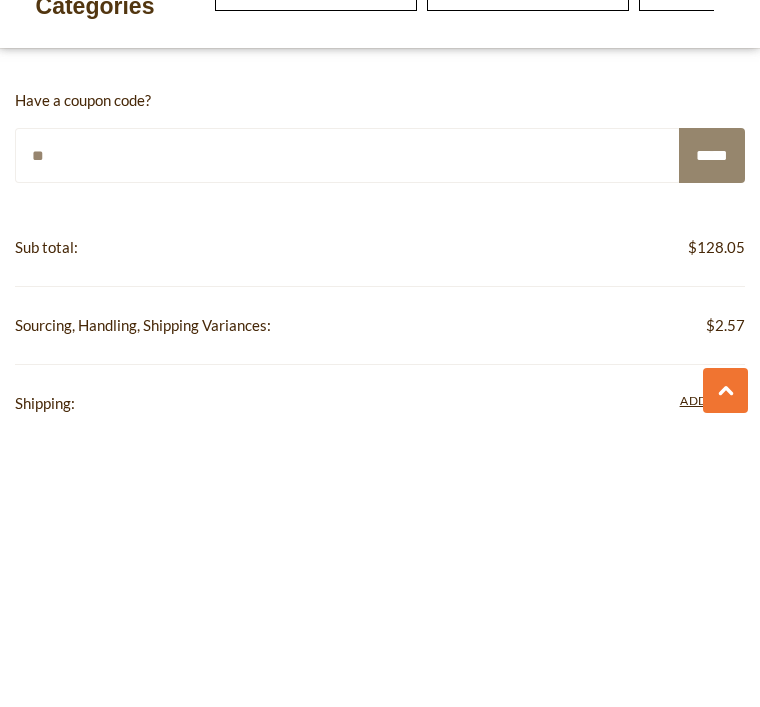 type on "*" 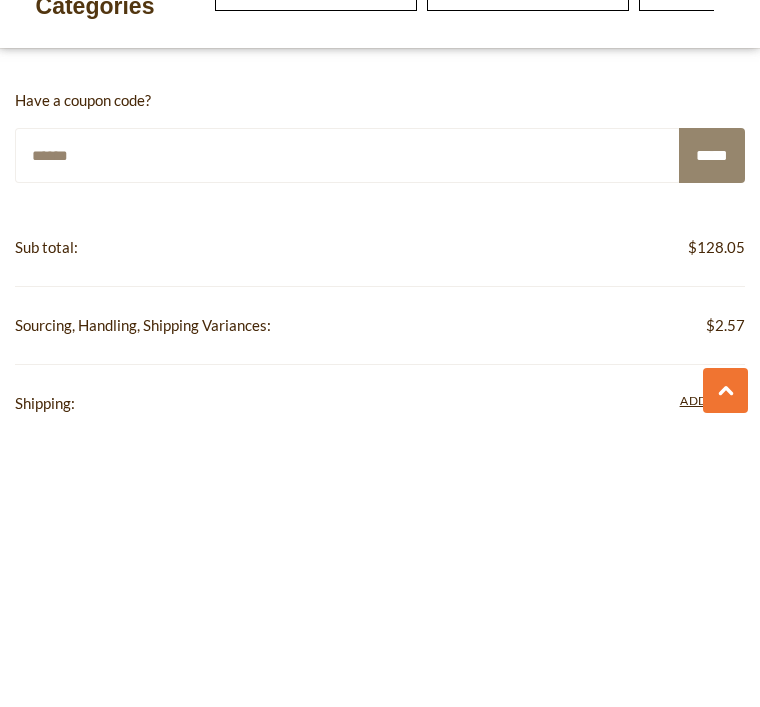 type on "******" 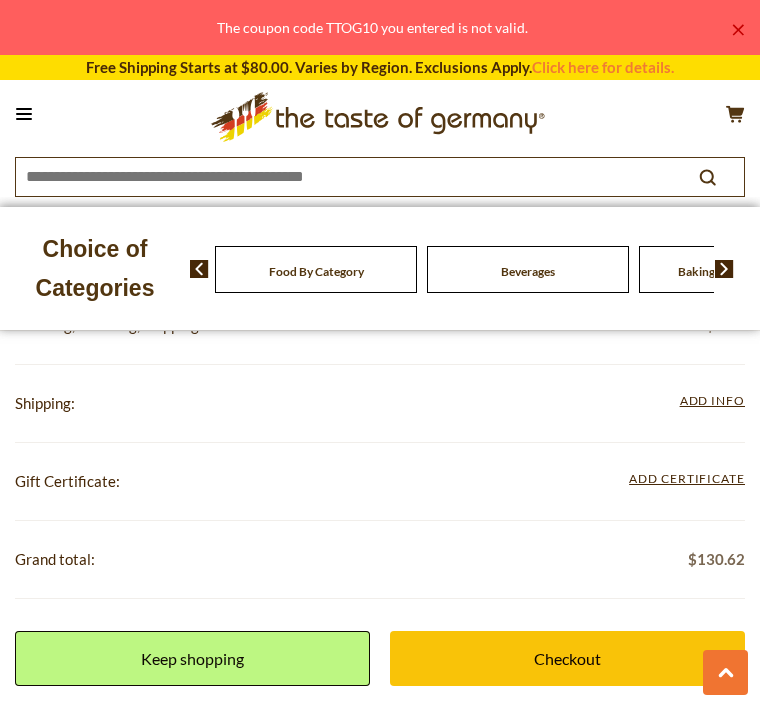 click on "×
The coupon code TTOG10 you entered is not valid." at bounding box center (380, 27) 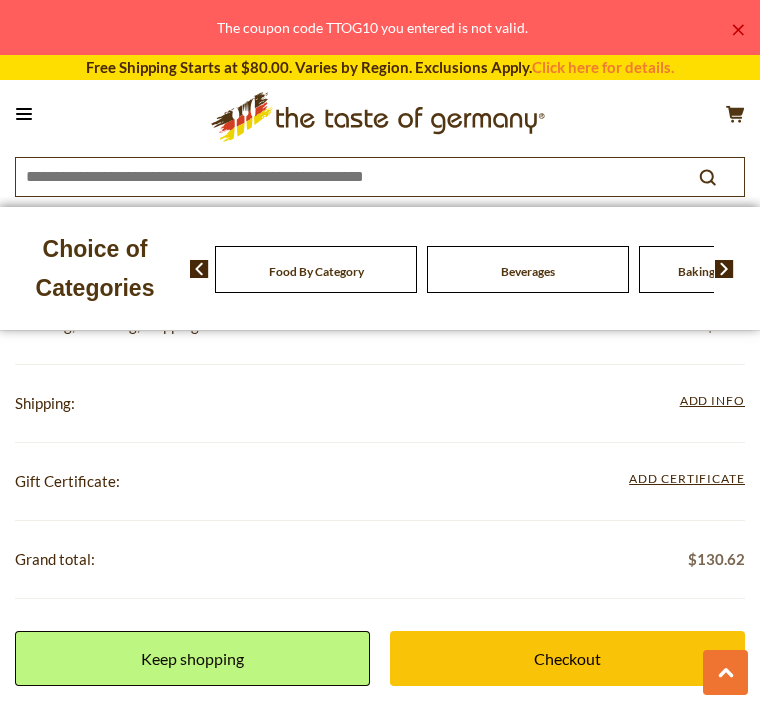 click on "Click here for details." at bounding box center [603, 67] 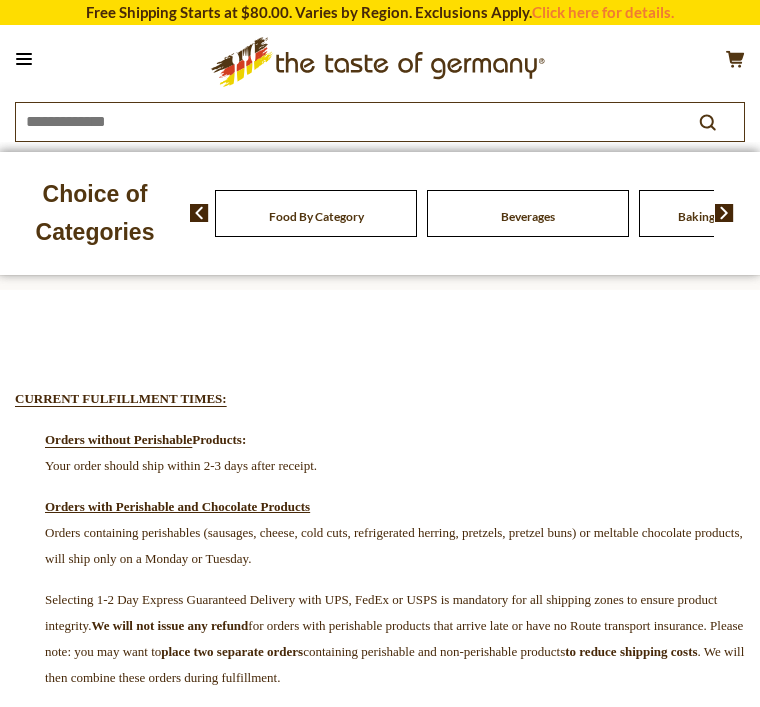 scroll, scrollTop: 0, scrollLeft: 0, axis: both 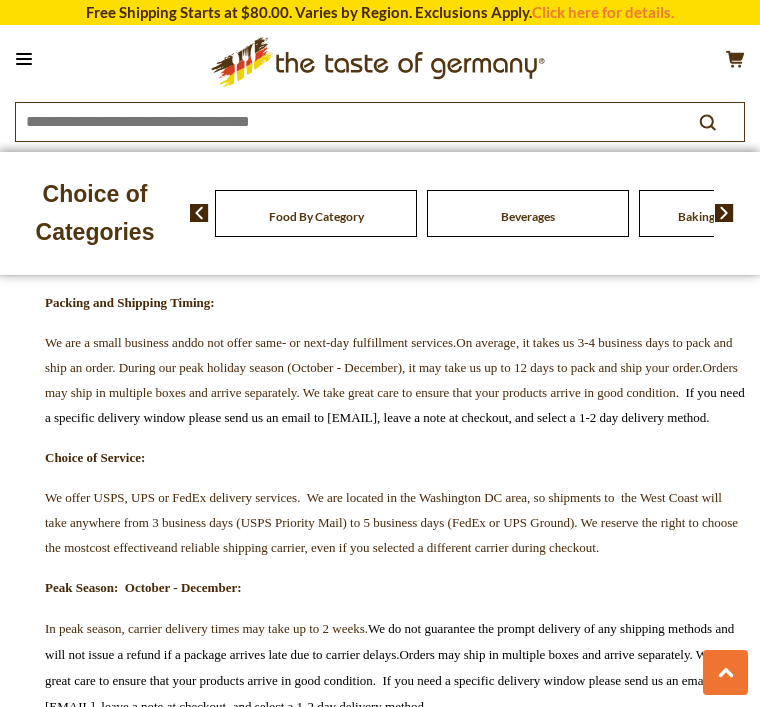 click on "CURRENT FULFILLMENT TIMES:
Orders without Perishable  Products: Your order should ship within 2-3 days after receipt.
Orders with Perishable and Chocolate Products Orders containing perishables (sausages, cheese, cold cuts, refrigerated herring, pretzels, pretzel buns) or meltable chocolate products, will ship only on a Monday or Tuesday.
Selecting 1-2 Day Express Guaranteed Delivery with UPS, FedEx or USPS is mandatory for all shipping zones to ensure product integrity.   We will not issue any refund  for orders with perishable products that arrive late or have no Route transport insurance. Please note: you may want to  place two separate orders  containing perishable and non-perishable products  to reduce shipping costs . We will then combine these orders during fulfillment.
SHIPPING
Free Shipping:
Free shipping applies to ground transportation only.   Please note:  wholesale, food-service, perishables and packages over 30 lbs.
Local Pick Up Option:" at bounding box center (380, 1267) 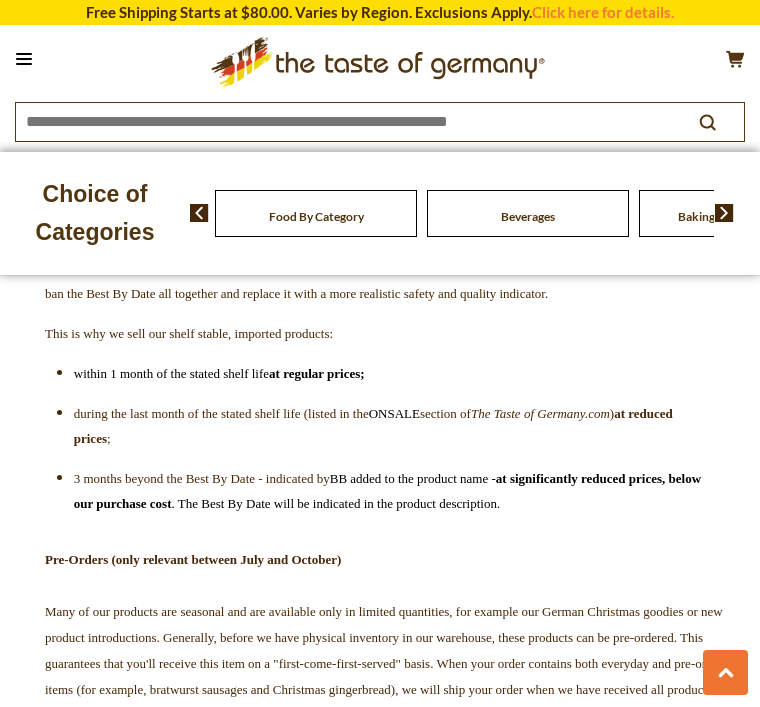 scroll, scrollTop: 2951, scrollLeft: 0, axis: vertical 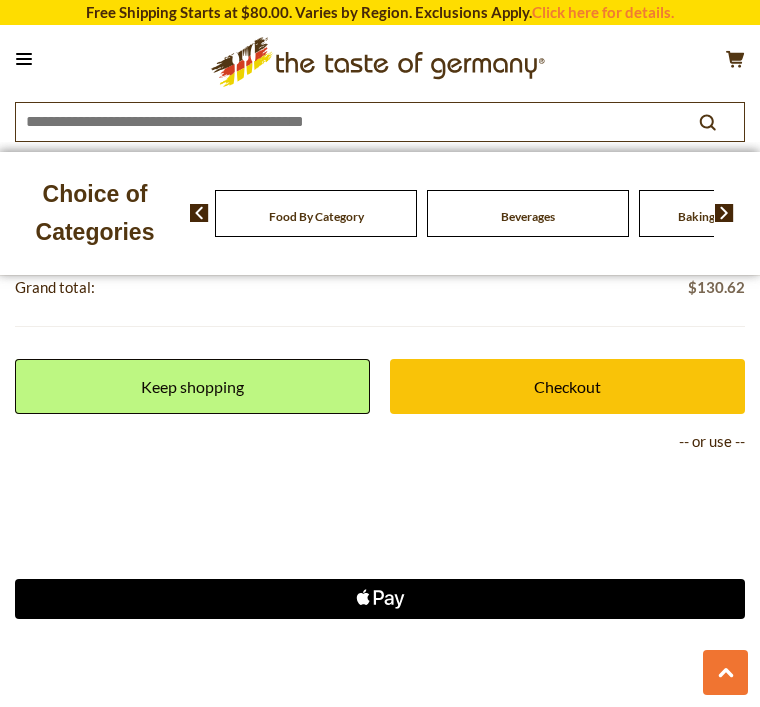 click on "Checkout" at bounding box center [567, 386] 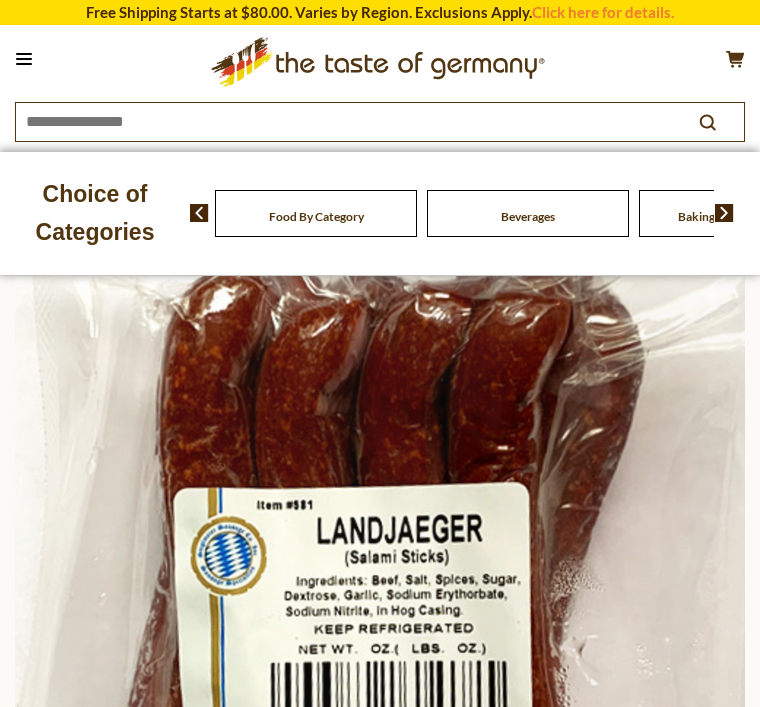 scroll, scrollTop: 0, scrollLeft: 0, axis: both 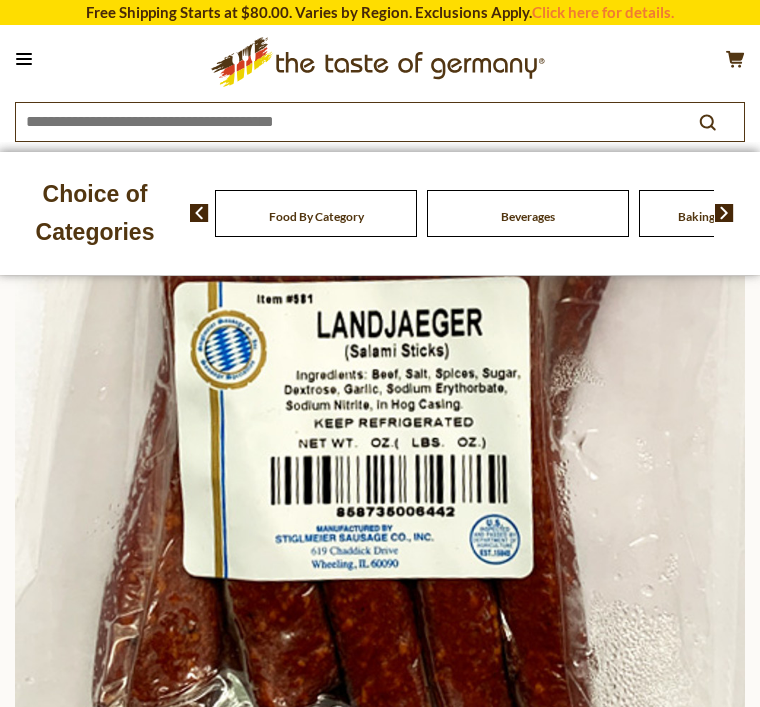 click 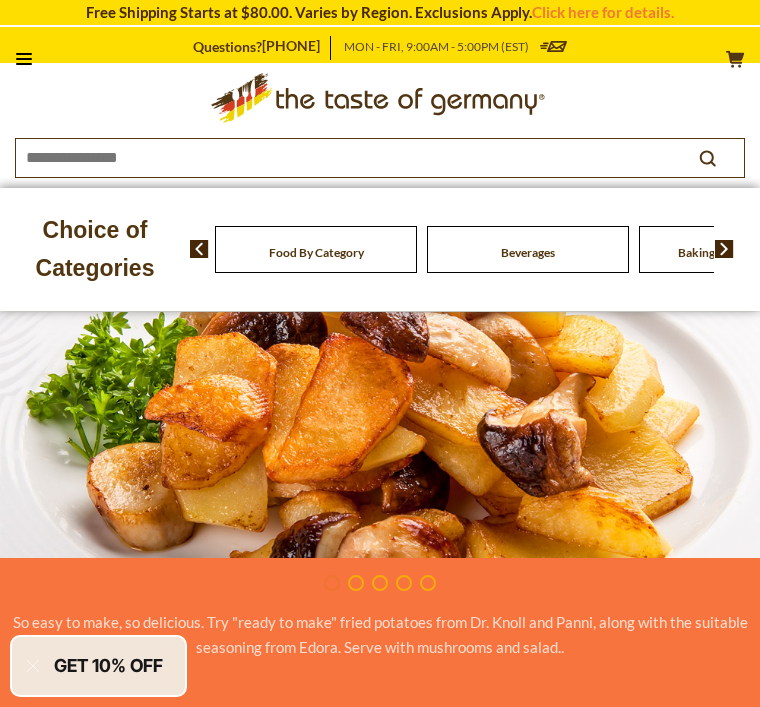 scroll, scrollTop: 0, scrollLeft: 0, axis: both 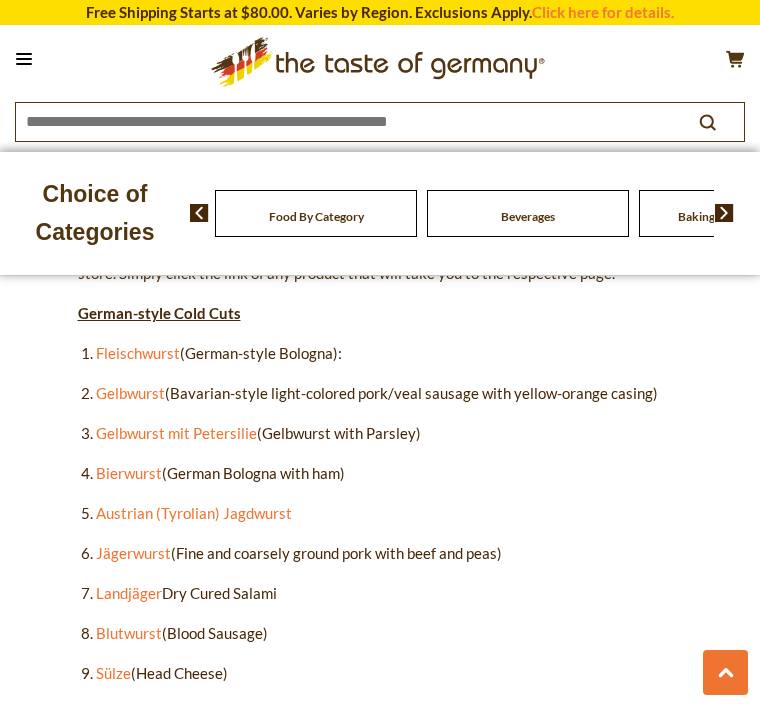 click on "Landjäger" at bounding box center [129, 593] 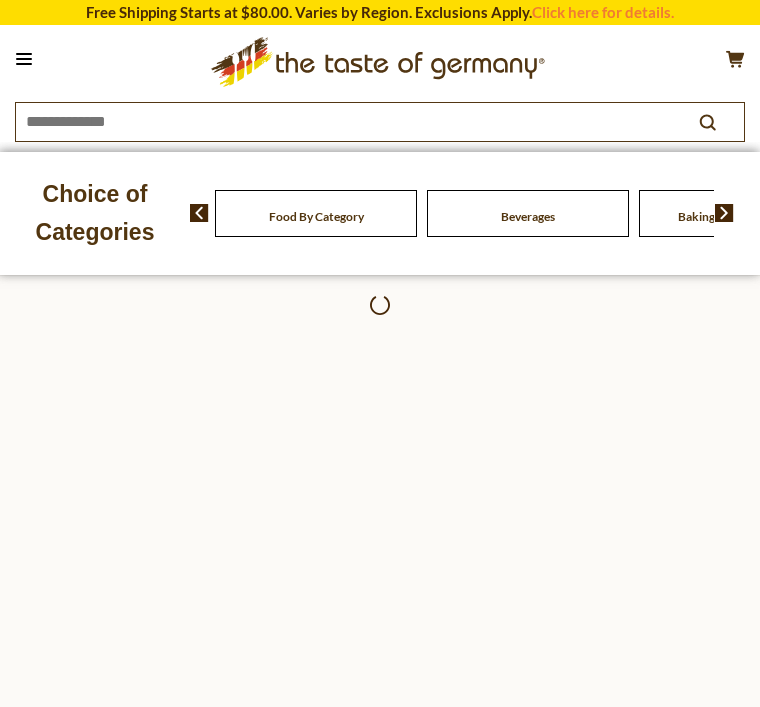 scroll, scrollTop: 0, scrollLeft: 0, axis: both 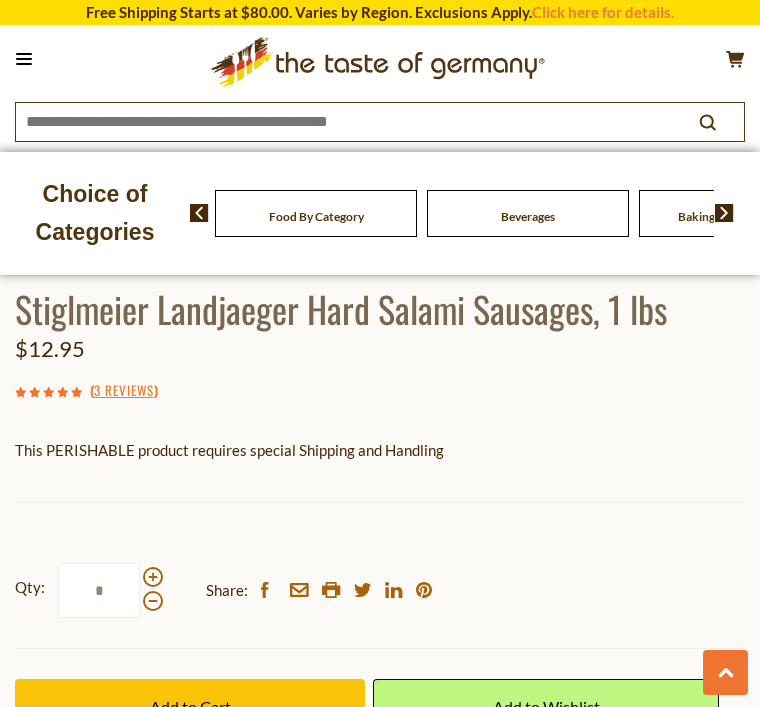 click at bounding box center (153, 577) 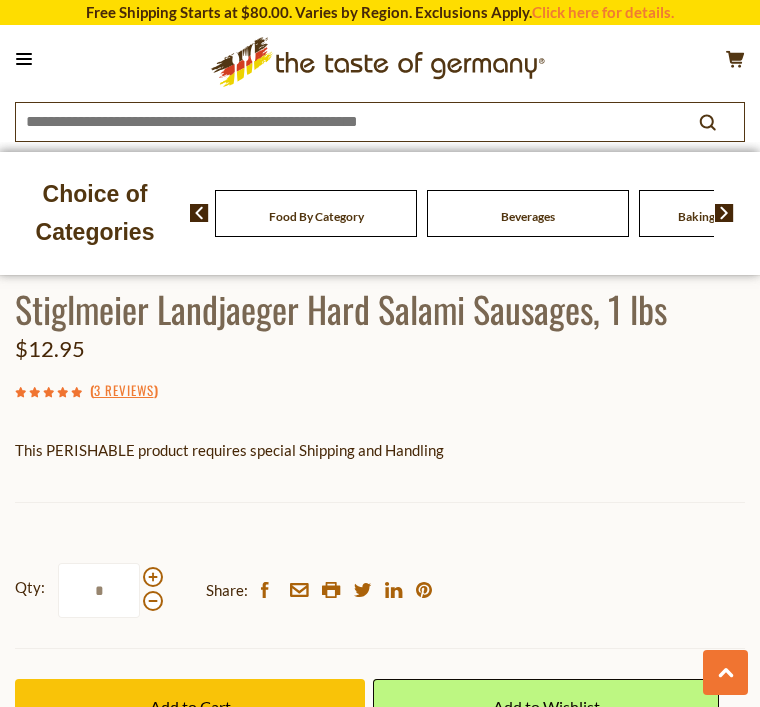 scroll, scrollTop: 847, scrollLeft: 0, axis: vertical 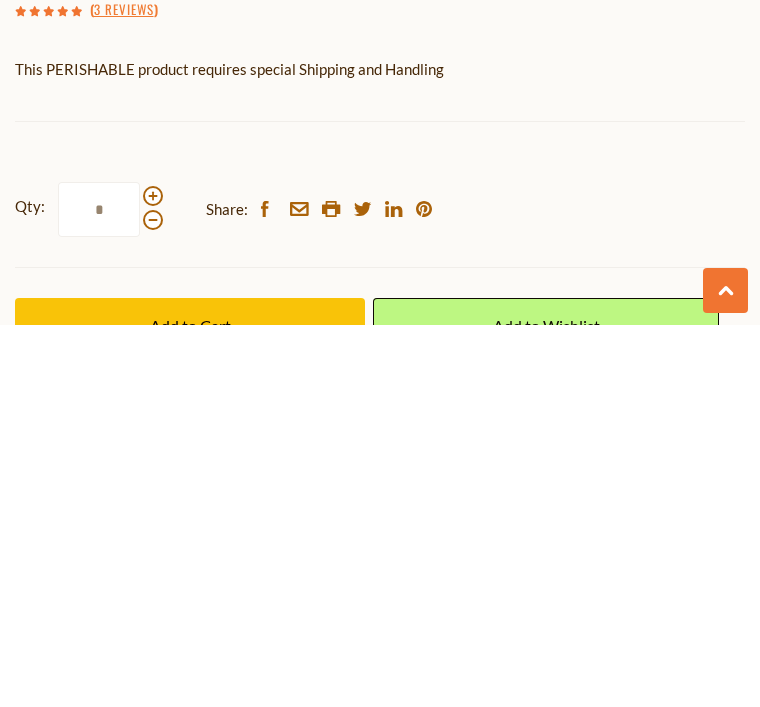 click at bounding box center (153, 602) 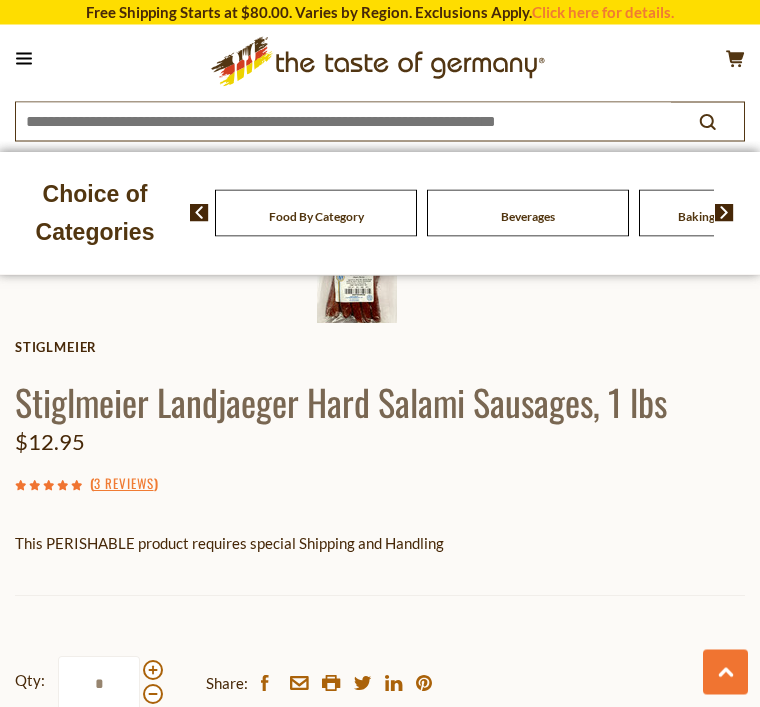 scroll, scrollTop: 755, scrollLeft: 0, axis: vertical 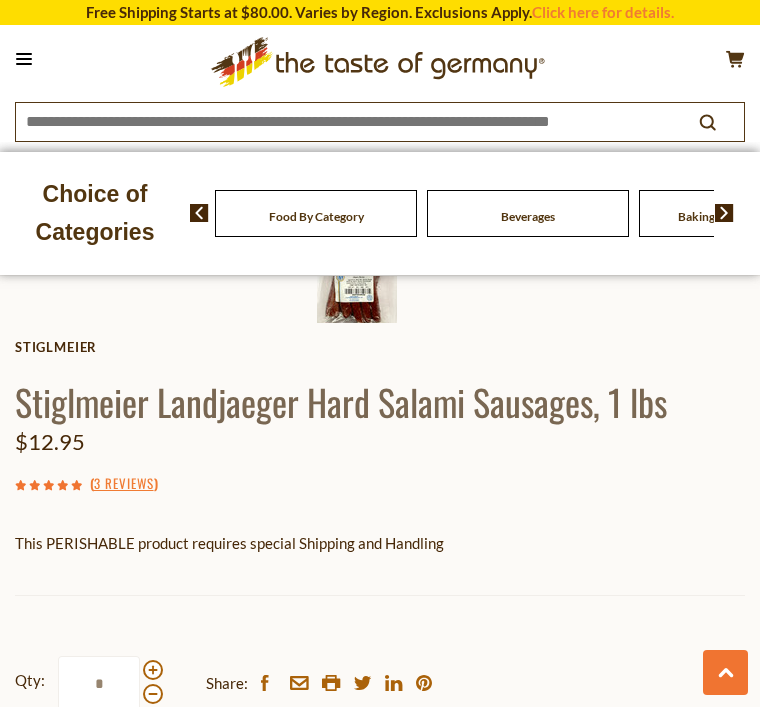 click at bounding box center (153, 670) 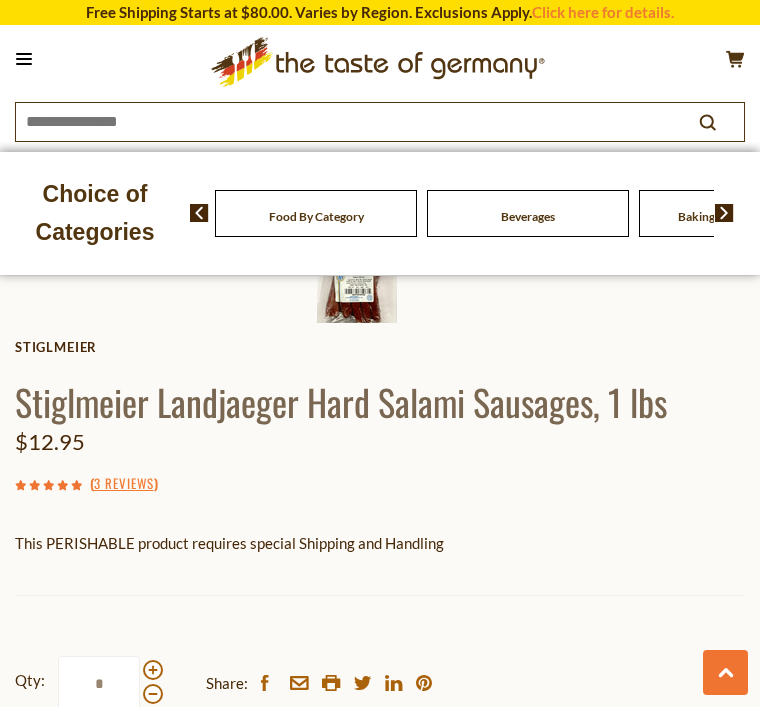 scroll, scrollTop: 821, scrollLeft: 0, axis: vertical 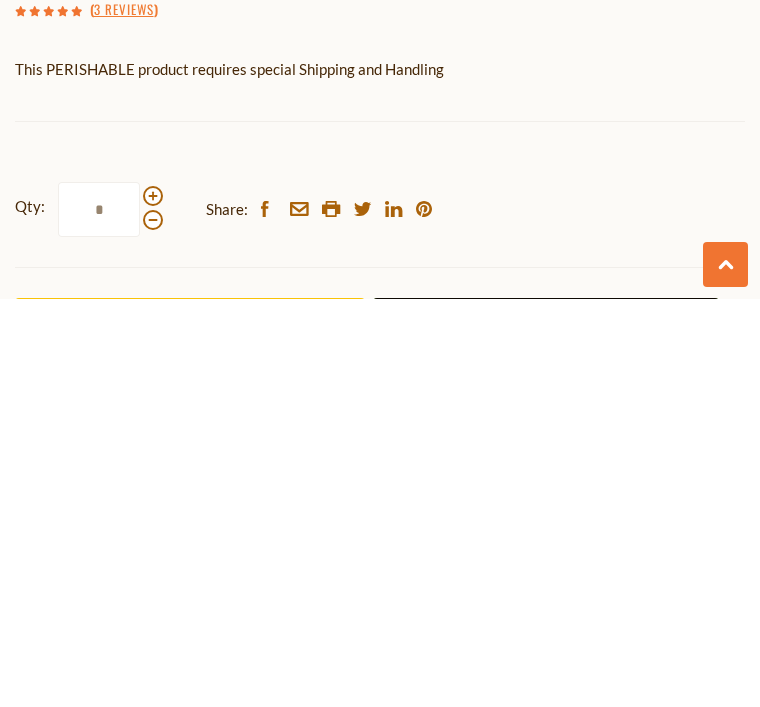 click at bounding box center [153, 628] 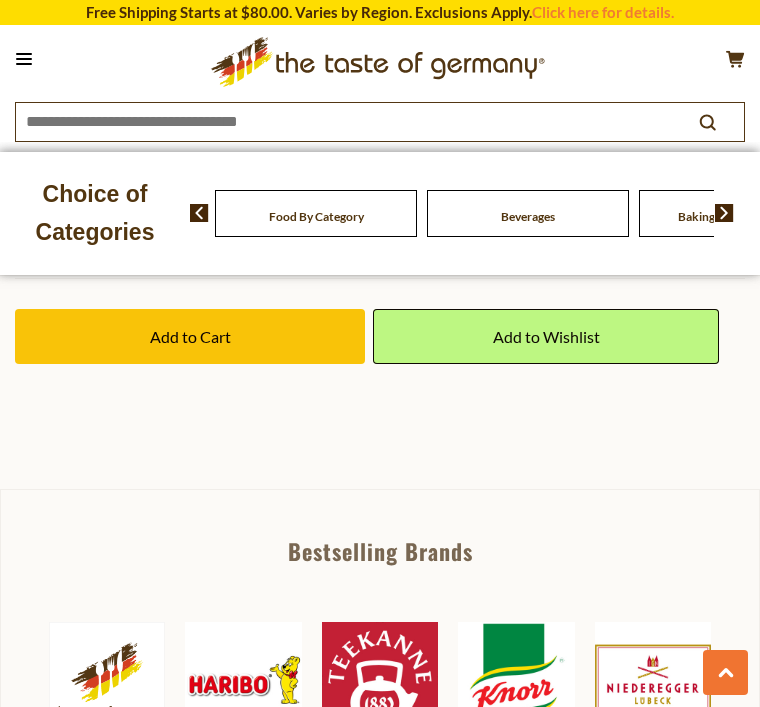 scroll, scrollTop: 0, scrollLeft: 0, axis: both 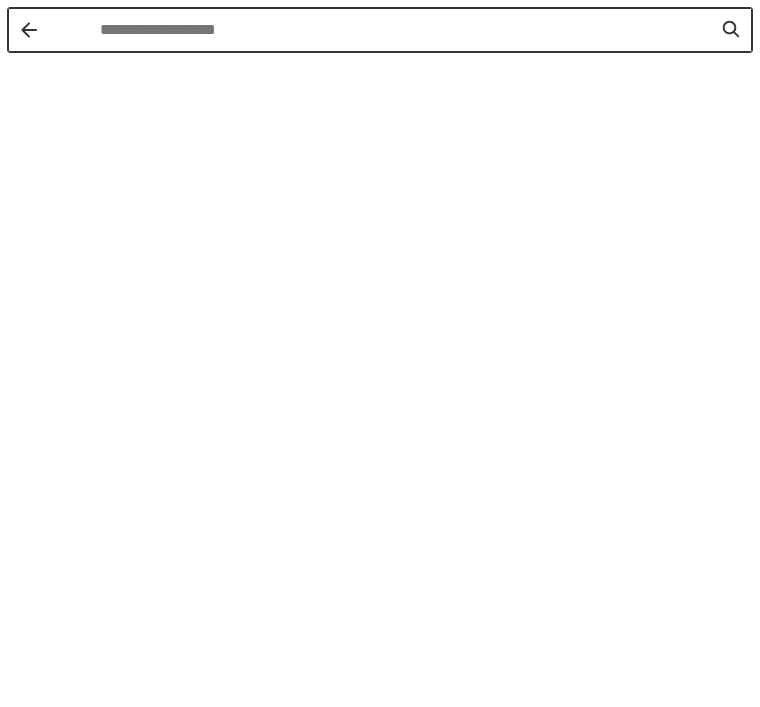 click at bounding box center (731, 30) 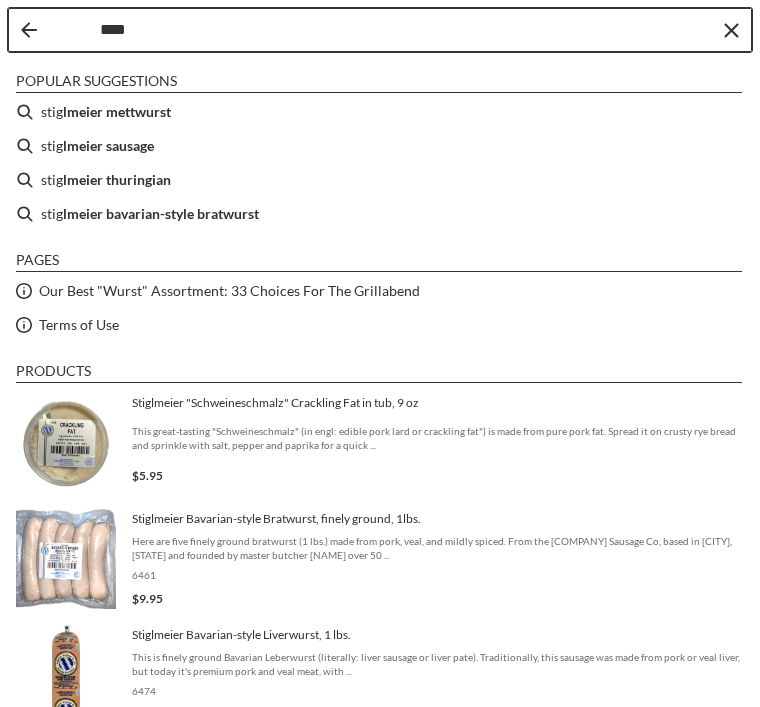 type on "****" 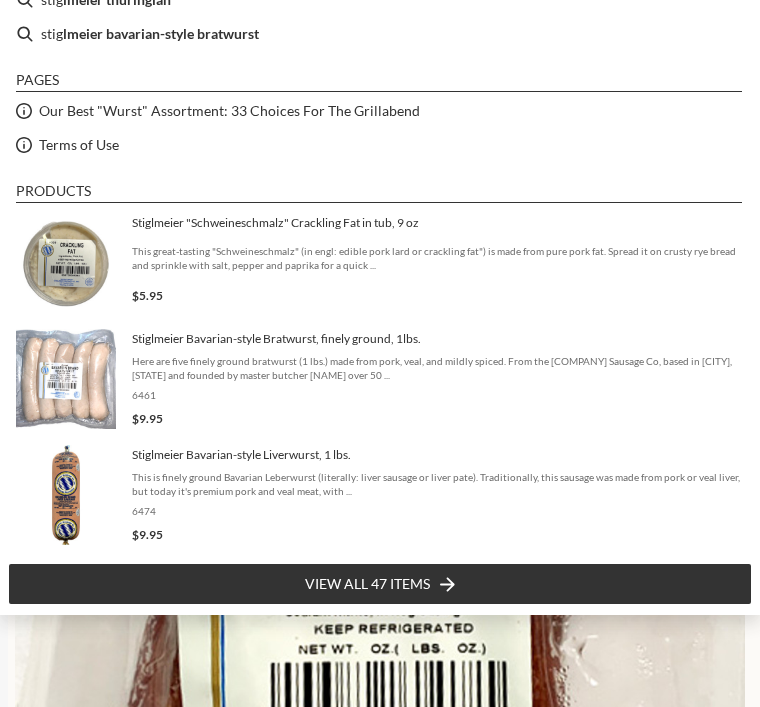 scroll, scrollTop: 179, scrollLeft: 0, axis: vertical 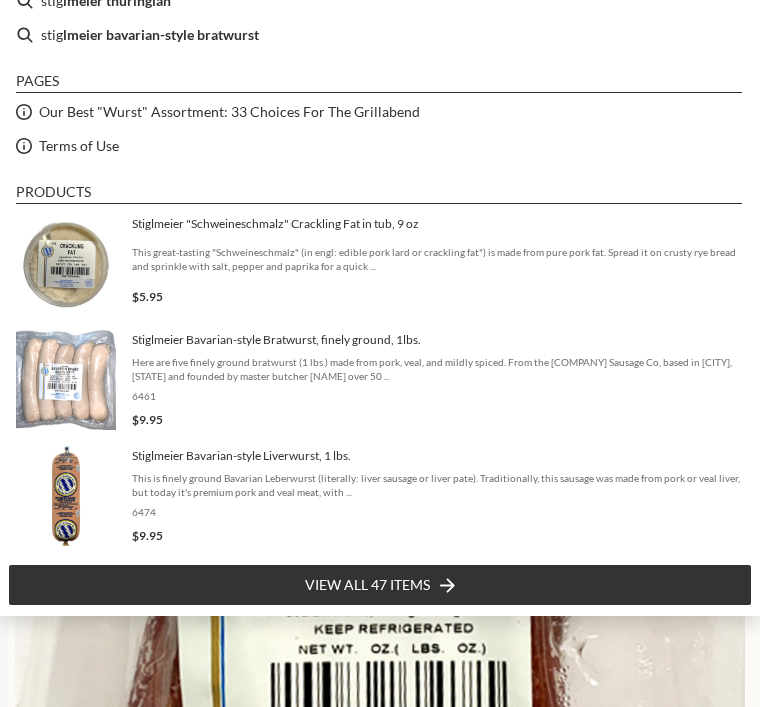 click on "View all 47 items" at bounding box center (380, 585) 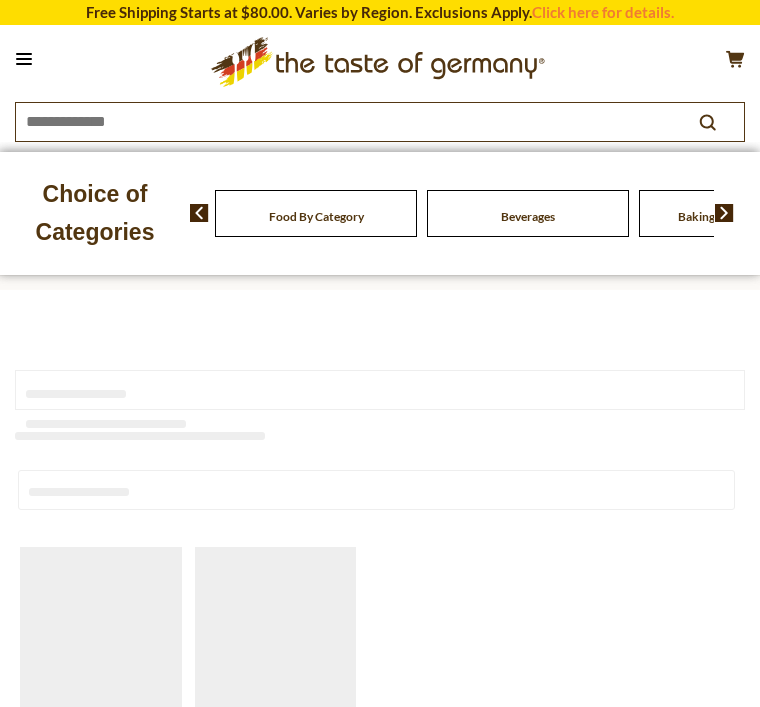 type on "****" 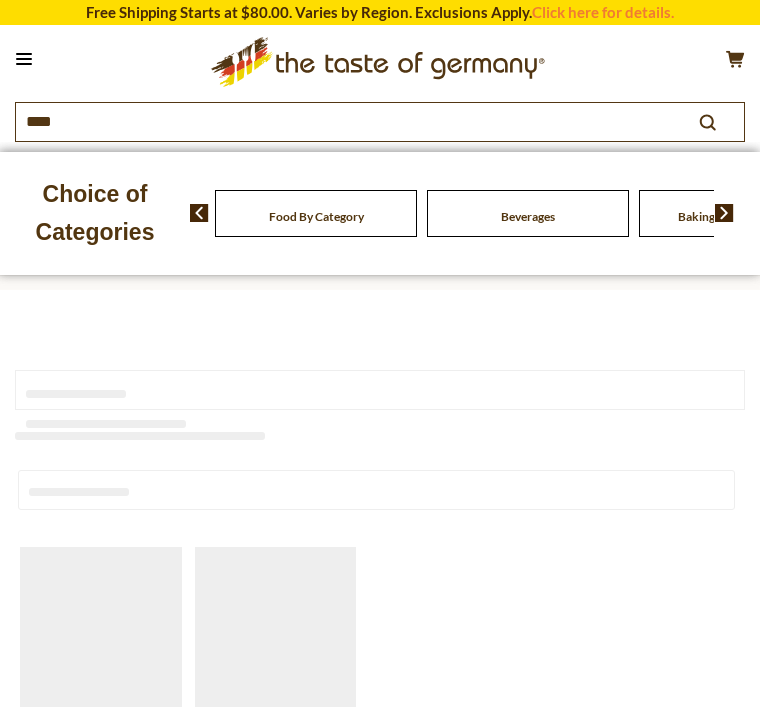 scroll, scrollTop: 0, scrollLeft: 0, axis: both 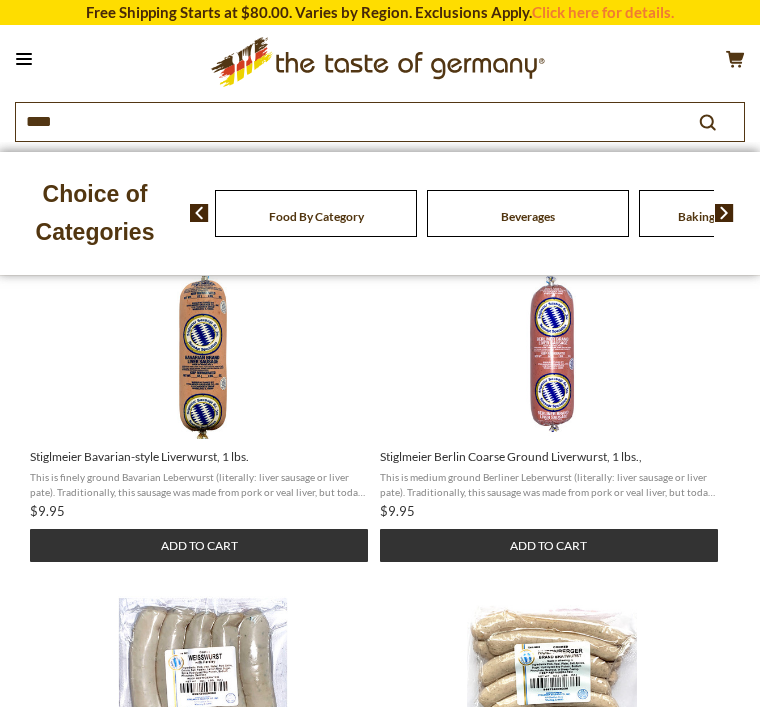 click on "Stiglmeier Berlin Coarse Ground Liverwurst, 1 lbs., This is medium ground Berliner Leberwurst (literally: liver sausage or liver pate). Traditionally, this sausage was made from pork or veal liver, but today it's premium pork and veal meat cuts, ... $9.95 Add to cart" at bounding box center [552, 500] 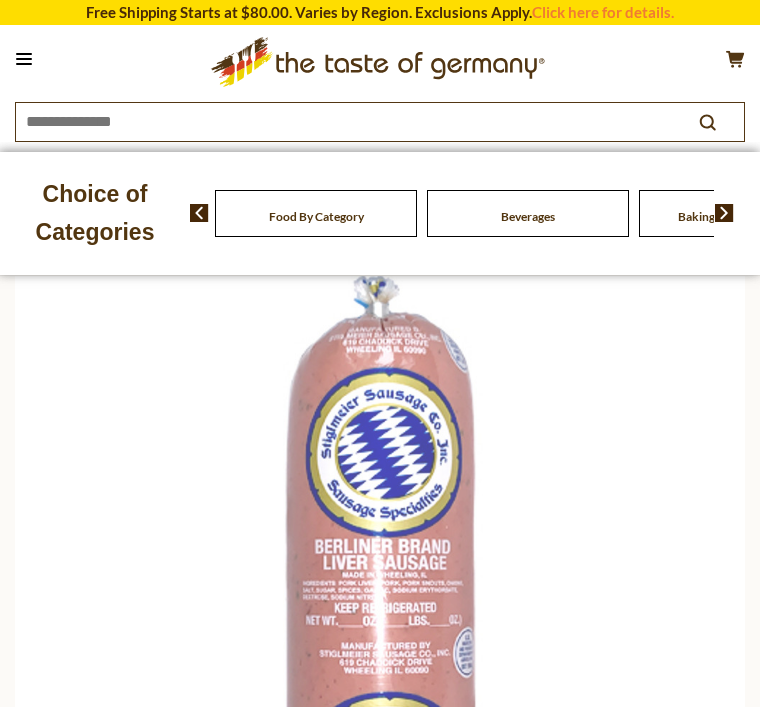 scroll, scrollTop: 0, scrollLeft: 0, axis: both 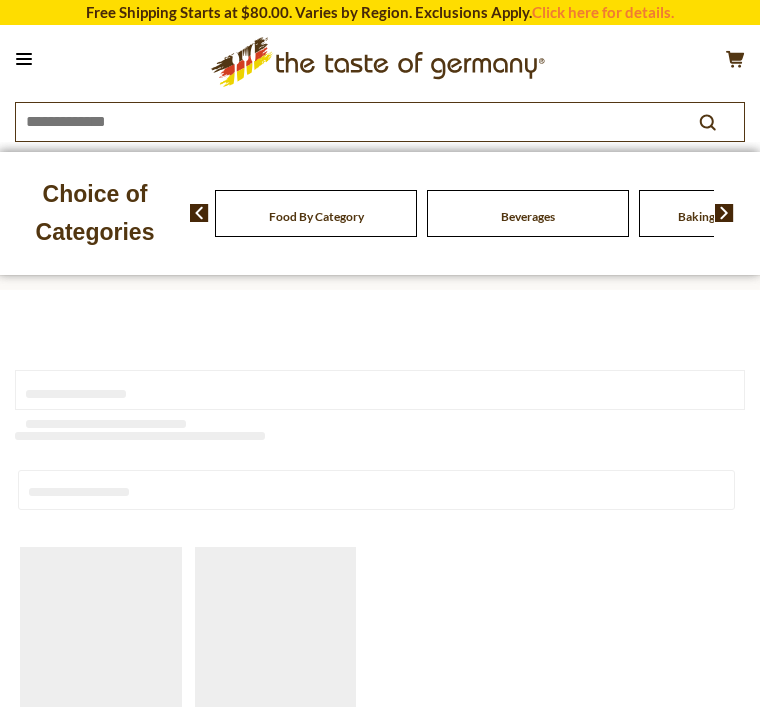 type on "****" 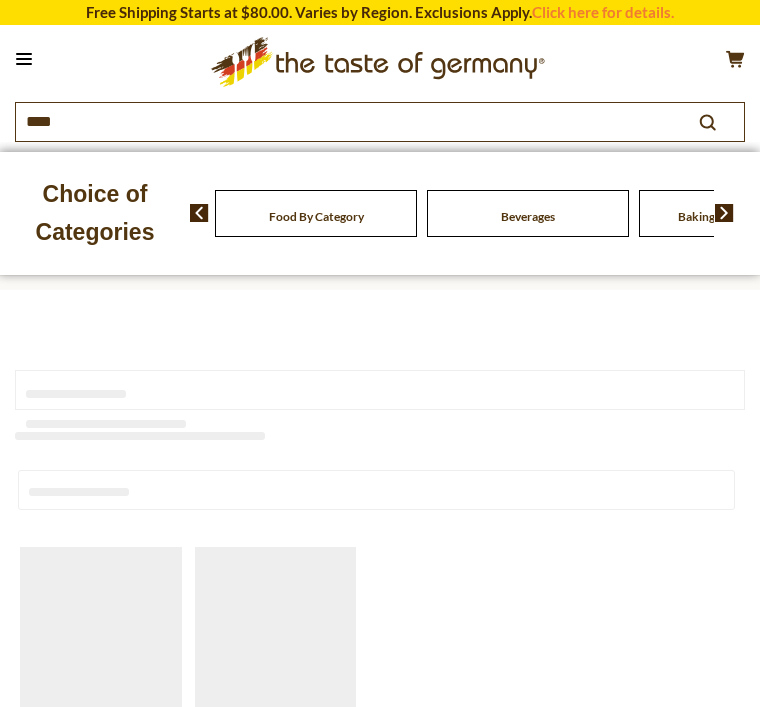 scroll, scrollTop: 0, scrollLeft: 0, axis: both 